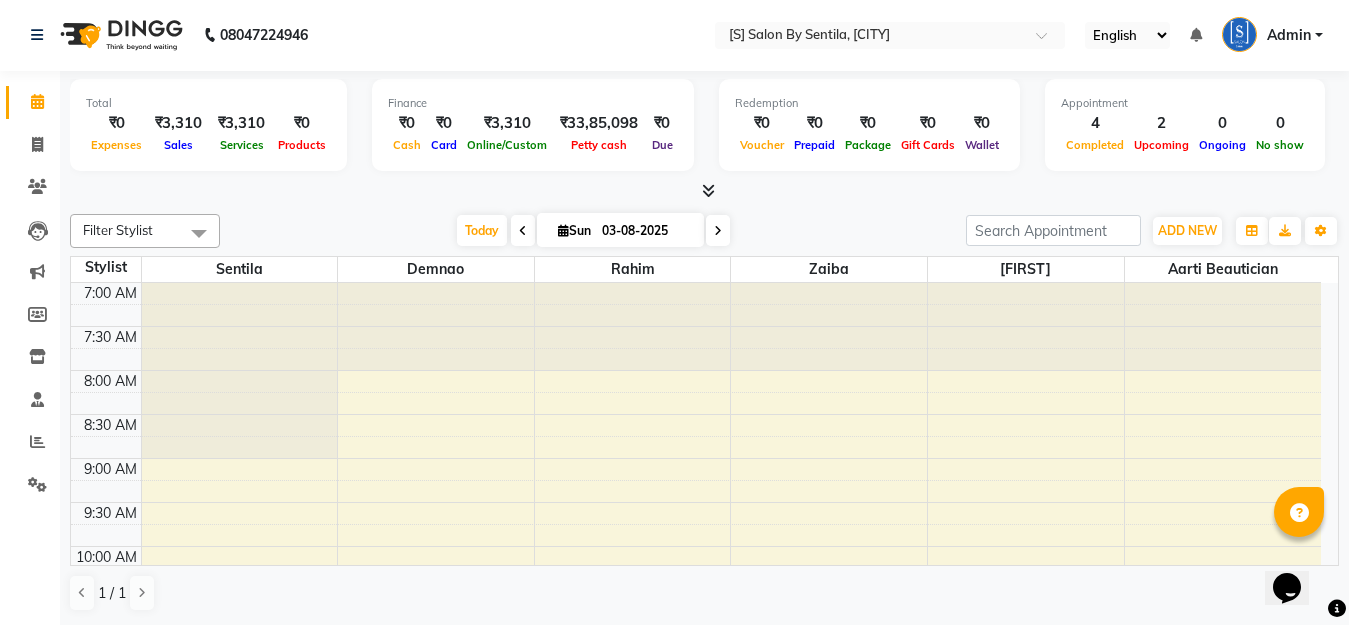 scroll, scrollTop: 1, scrollLeft: 0, axis: vertical 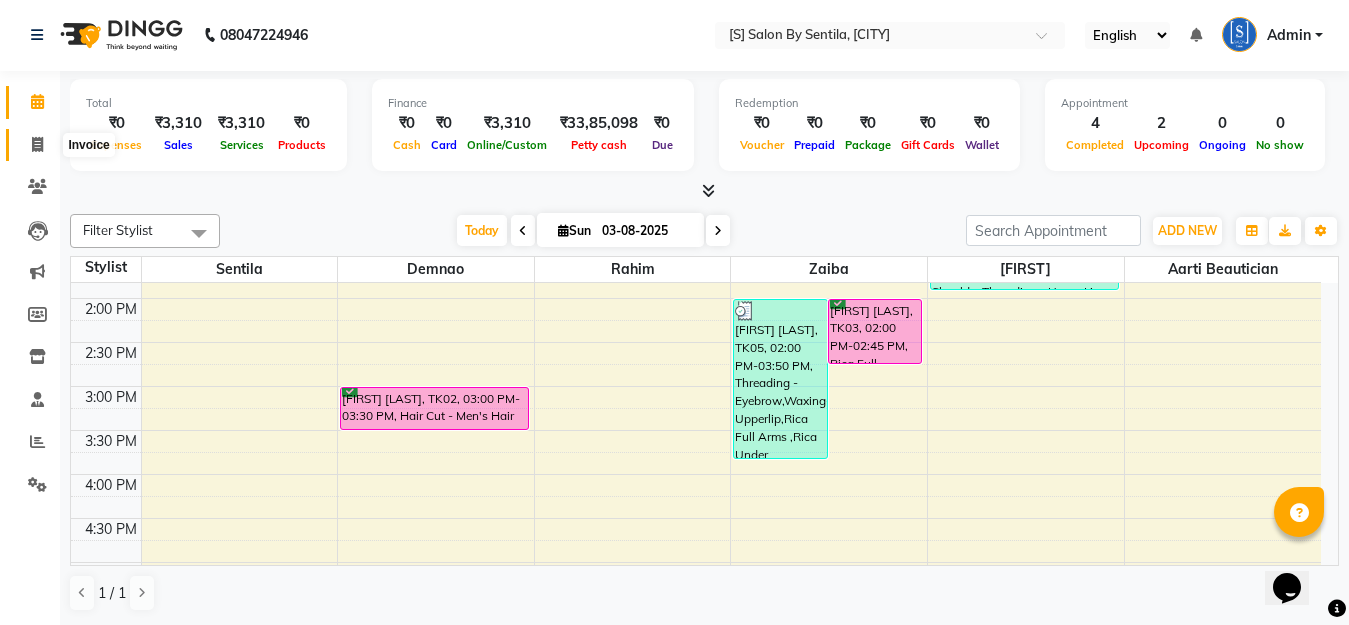 click 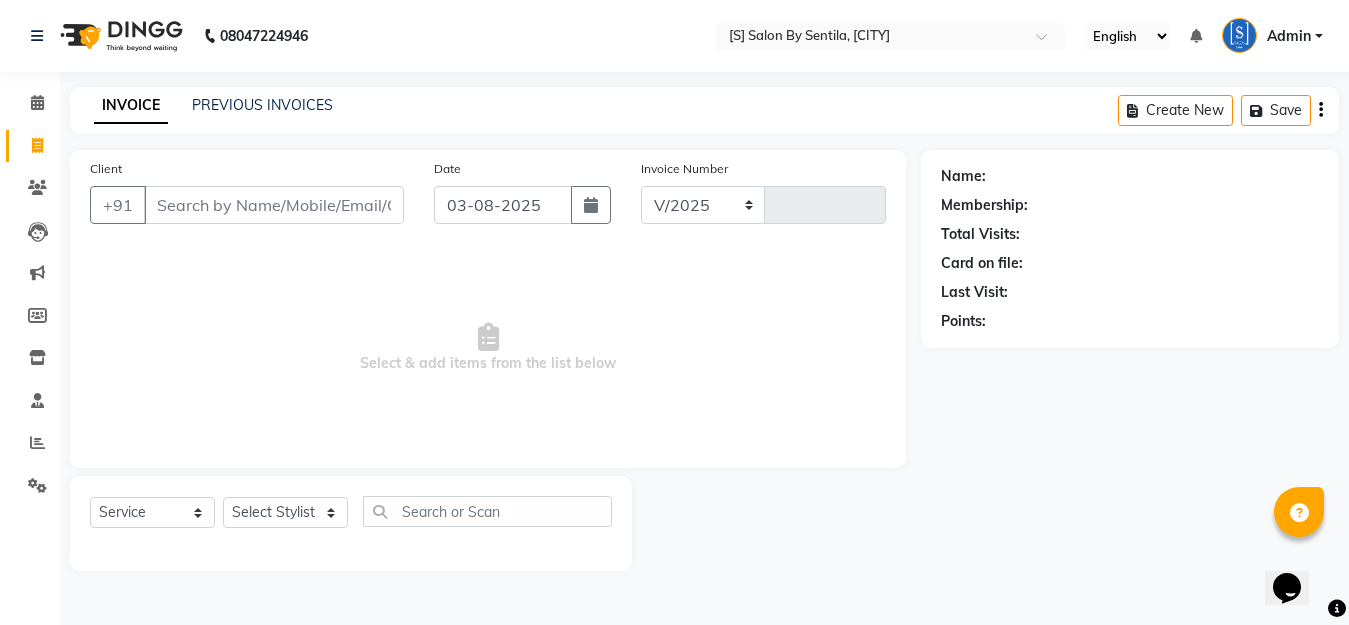 select on "45" 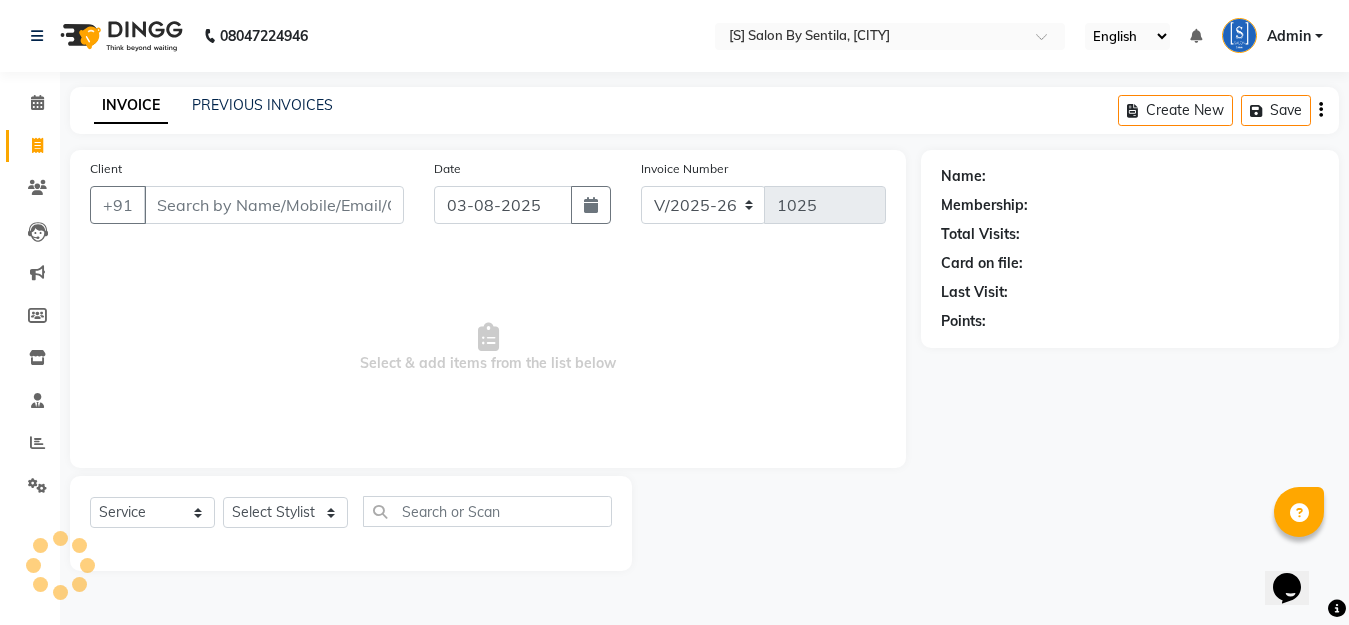 scroll, scrollTop: 0, scrollLeft: 0, axis: both 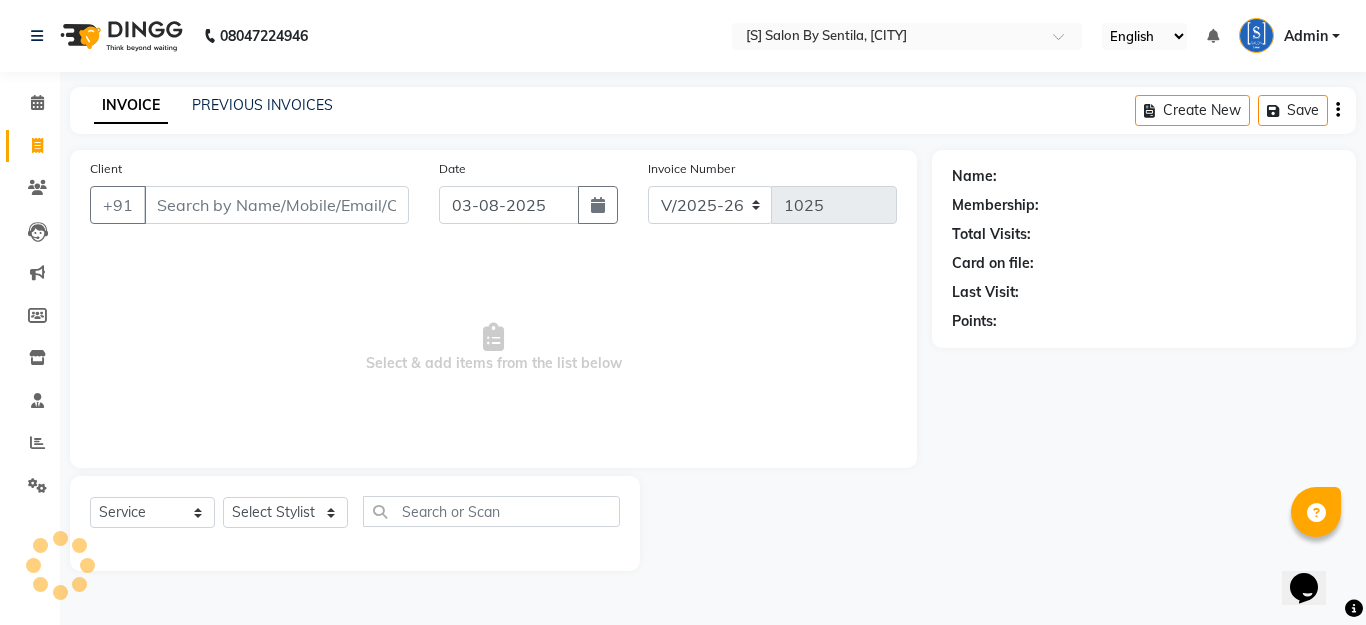 drag, startPoint x: 268, startPoint y: 197, endPoint x: 335, endPoint y: 230, distance: 74.68601 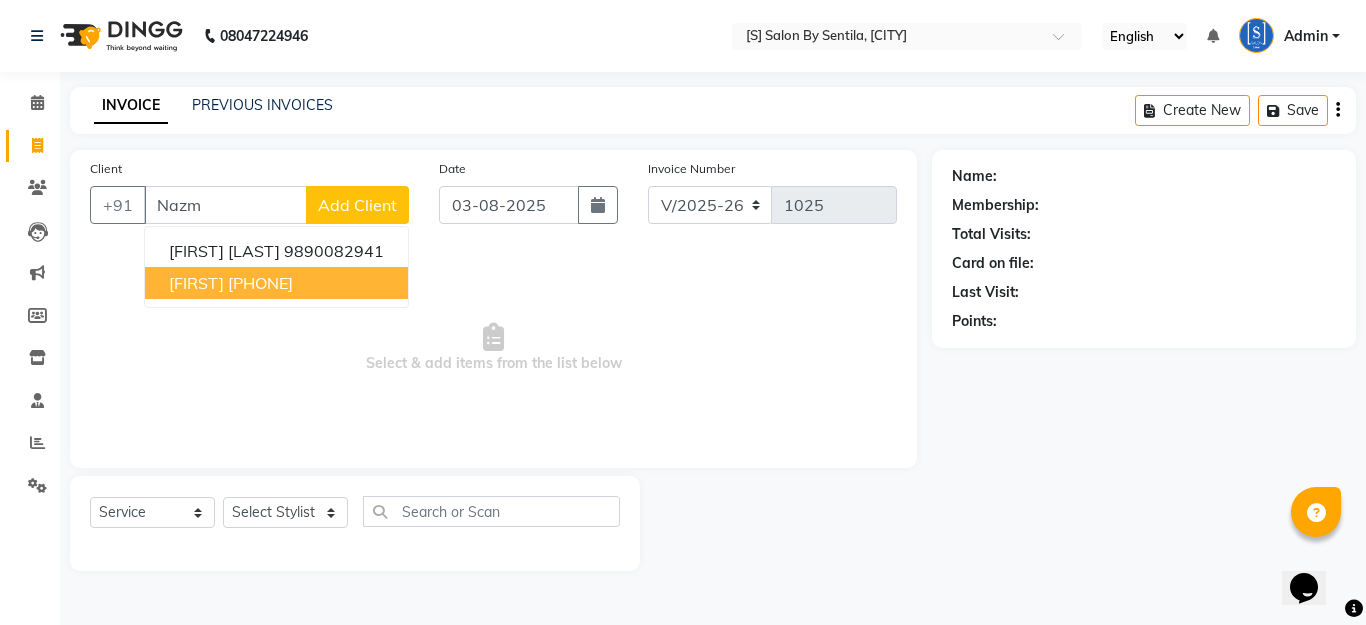click on "NAZMIM  8008790185" at bounding box center [276, 283] 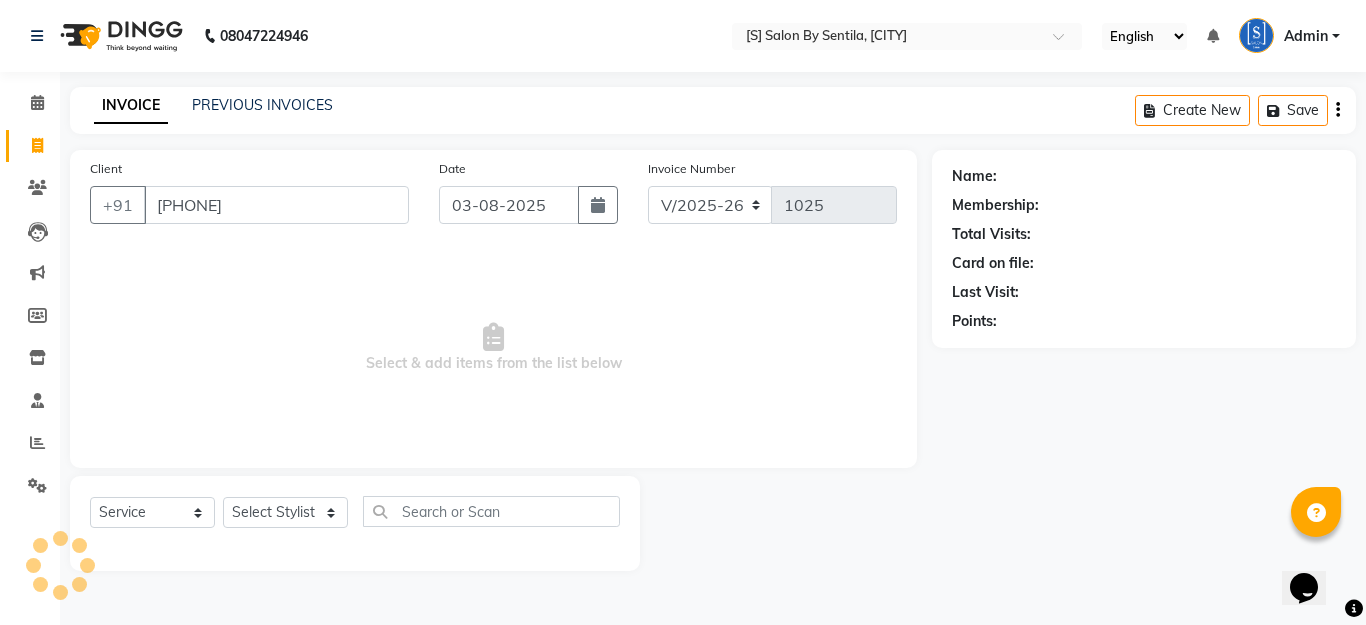 type on "8008790185" 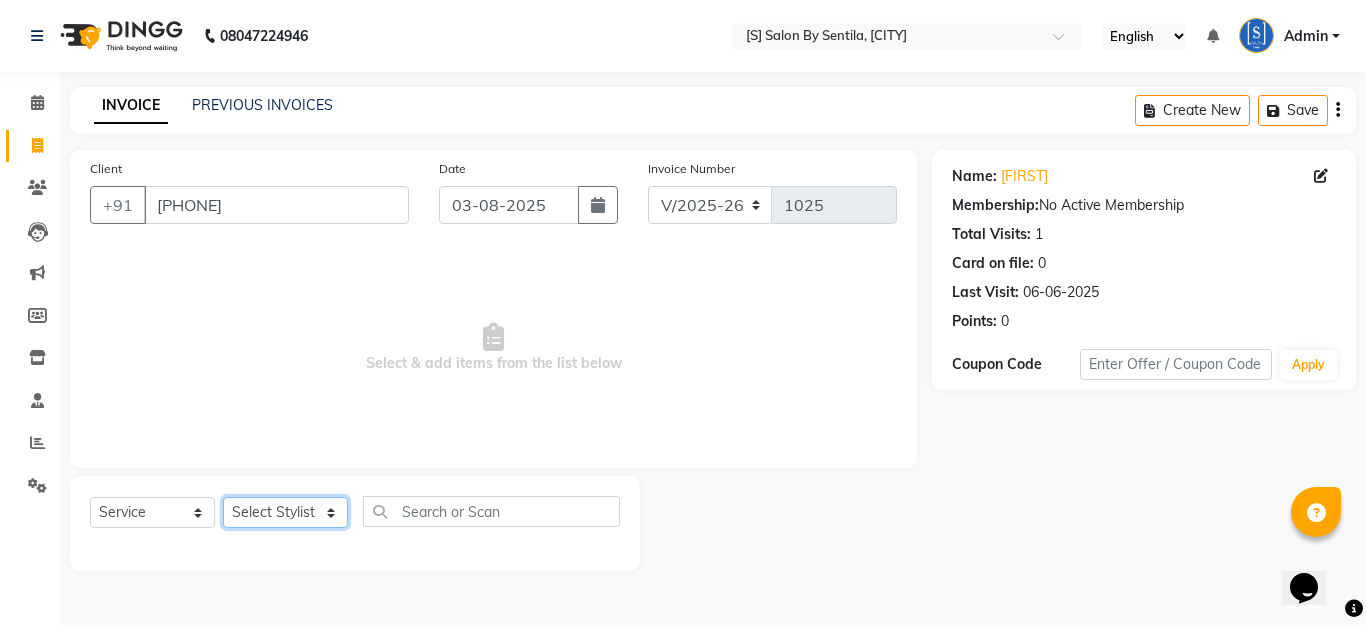 click on "Select Stylist [NAME] Beautician [NAME] [NAME] [NAME] [NAME] [NAME]" 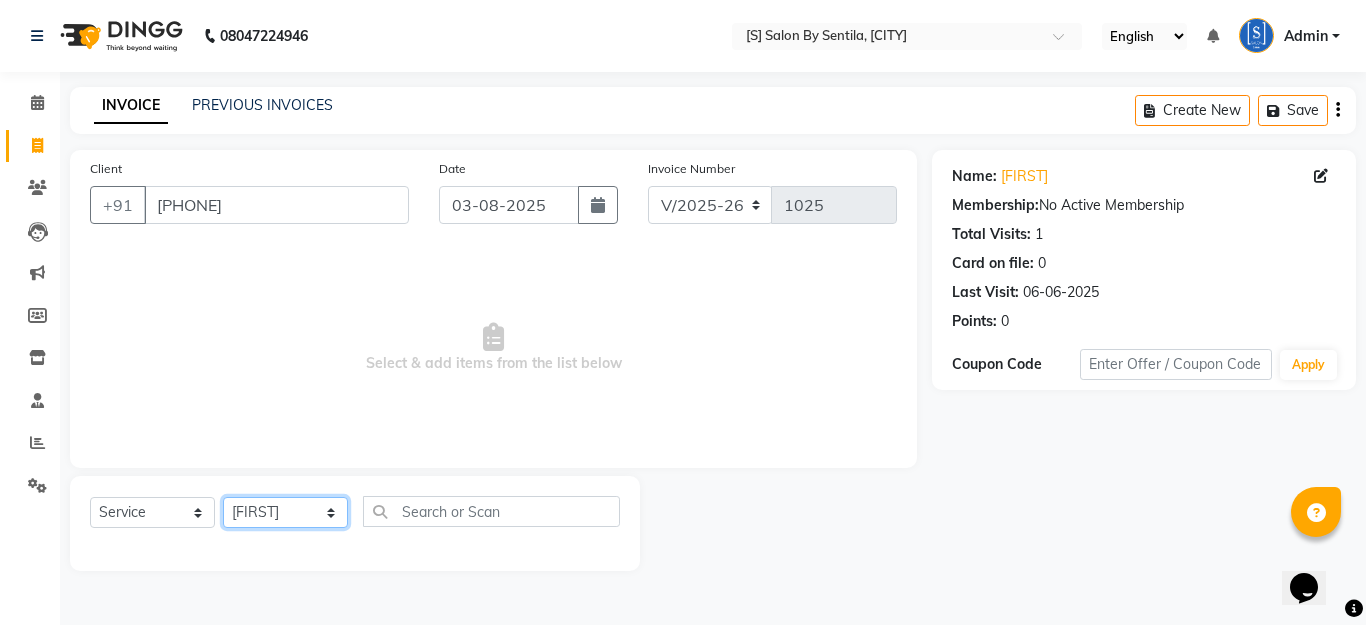 click on "Select Stylist [NAME] Beautician [NAME] [NAME] [NAME] [NAME] [NAME]" 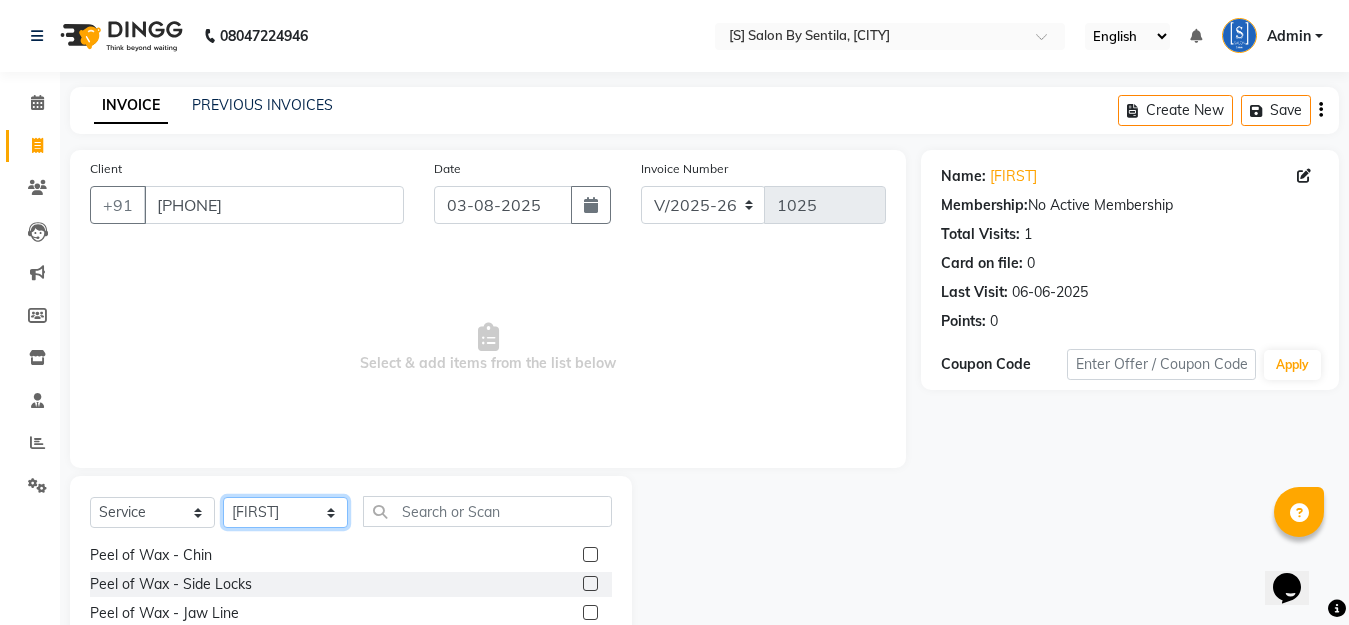 scroll, scrollTop: 500, scrollLeft: 0, axis: vertical 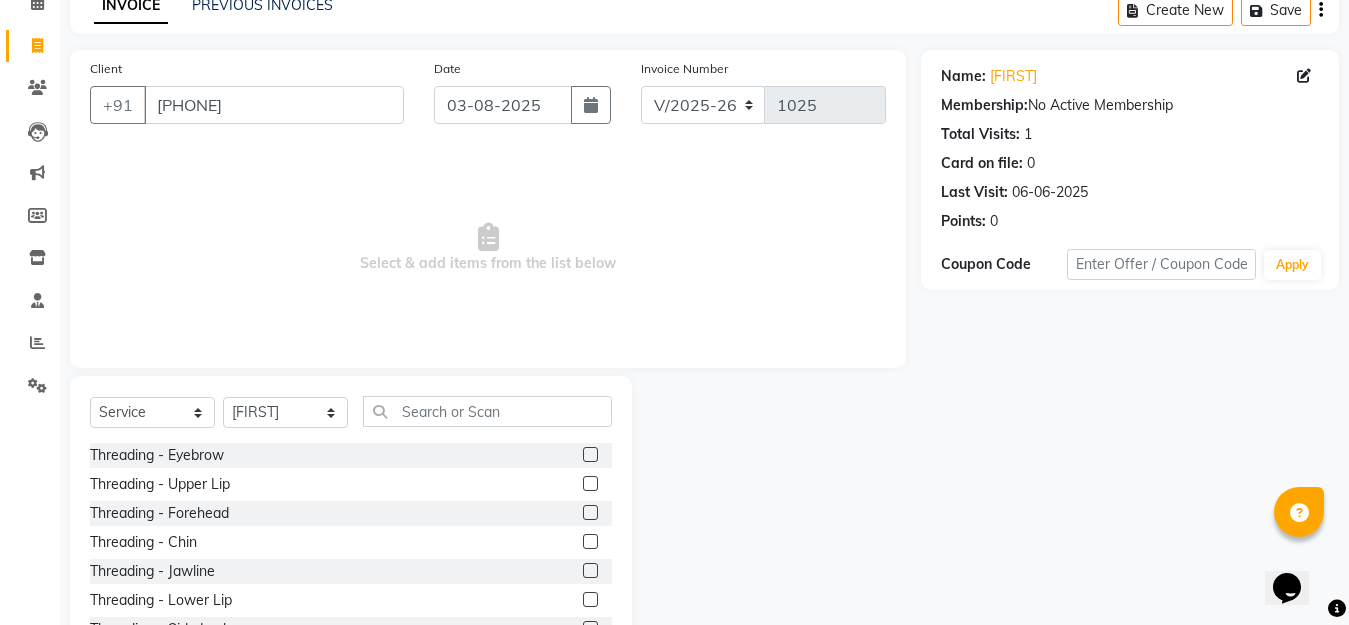 click 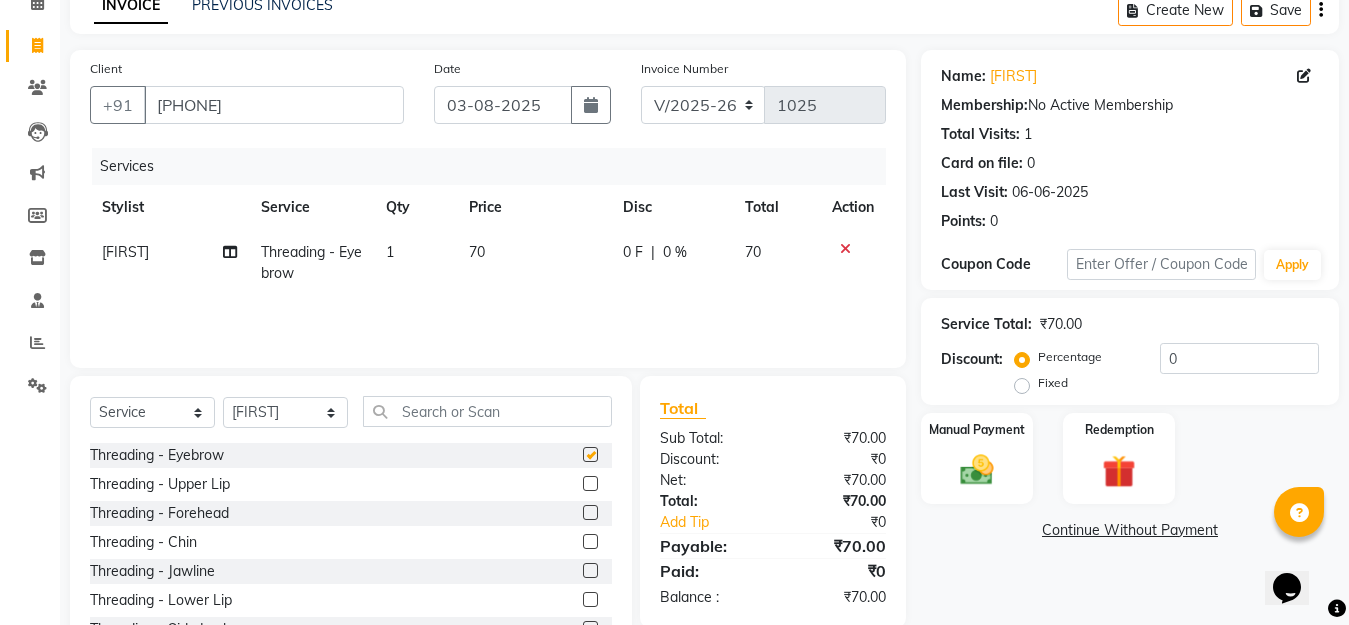 checkbox on "false" 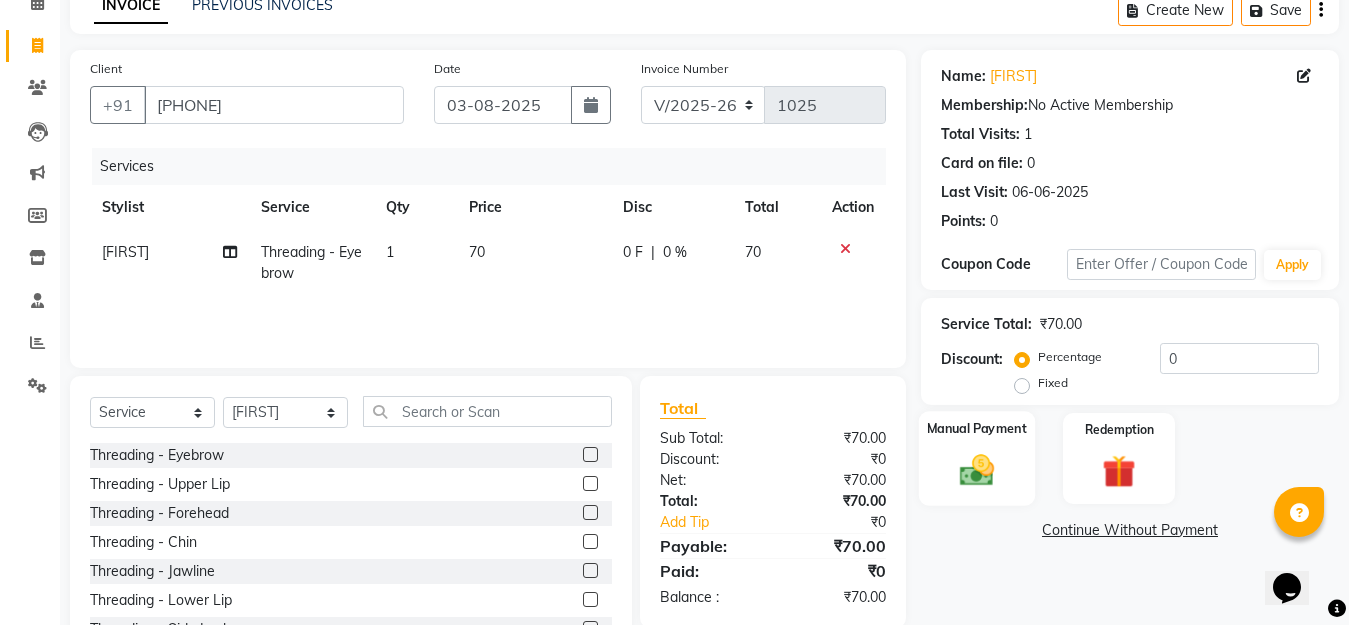 click 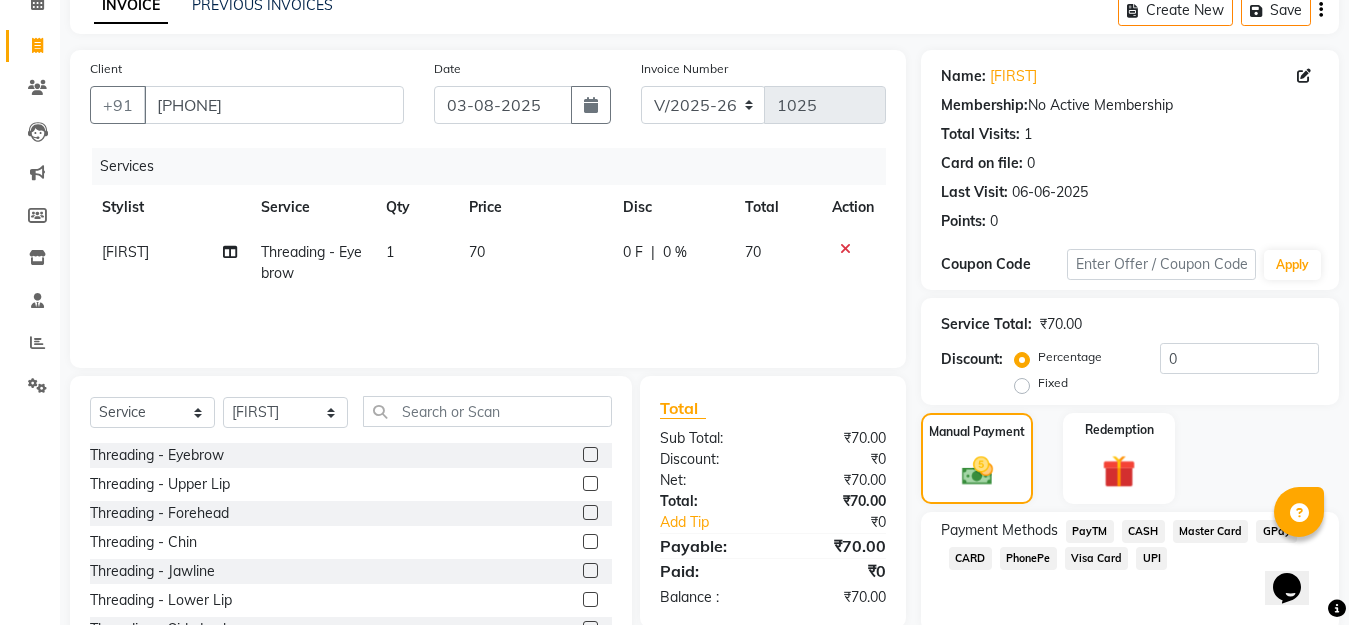 scroll, scrollTop: 178, scrollLeft: 0, axis: vertical 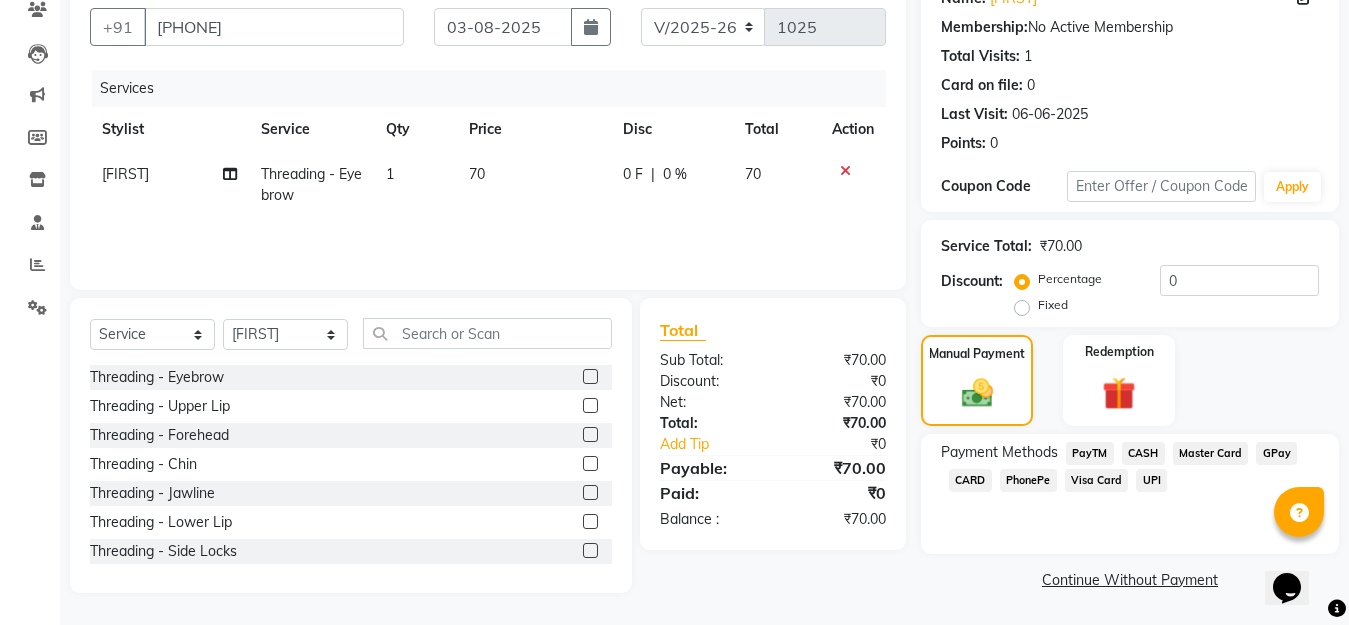 click on "GPay" 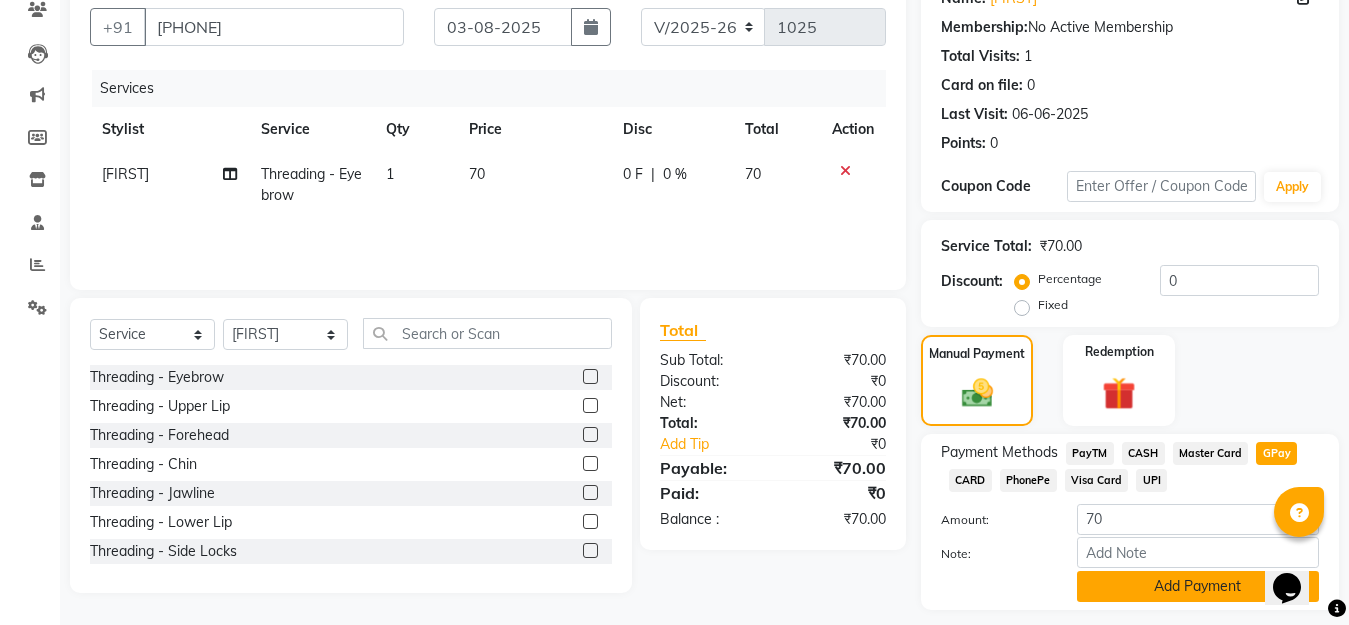 click on "Add Payment" 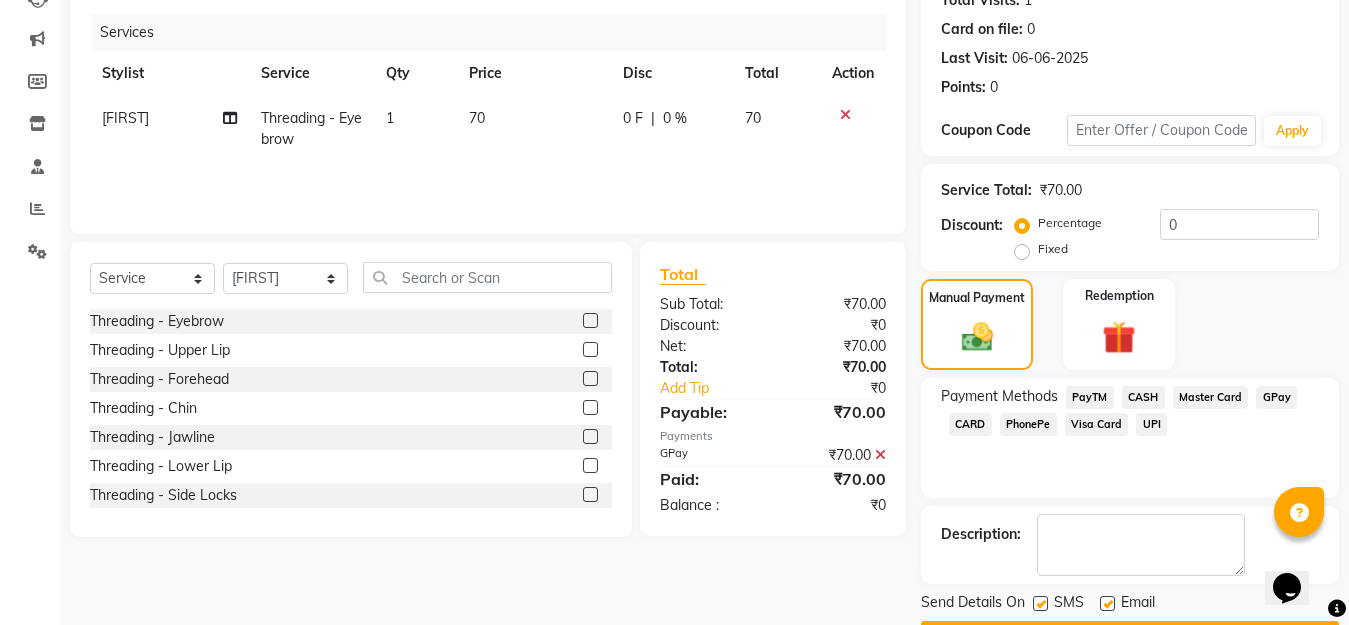 scroll, scrollTop: 291, scrollLeft: 0, axis: vertical 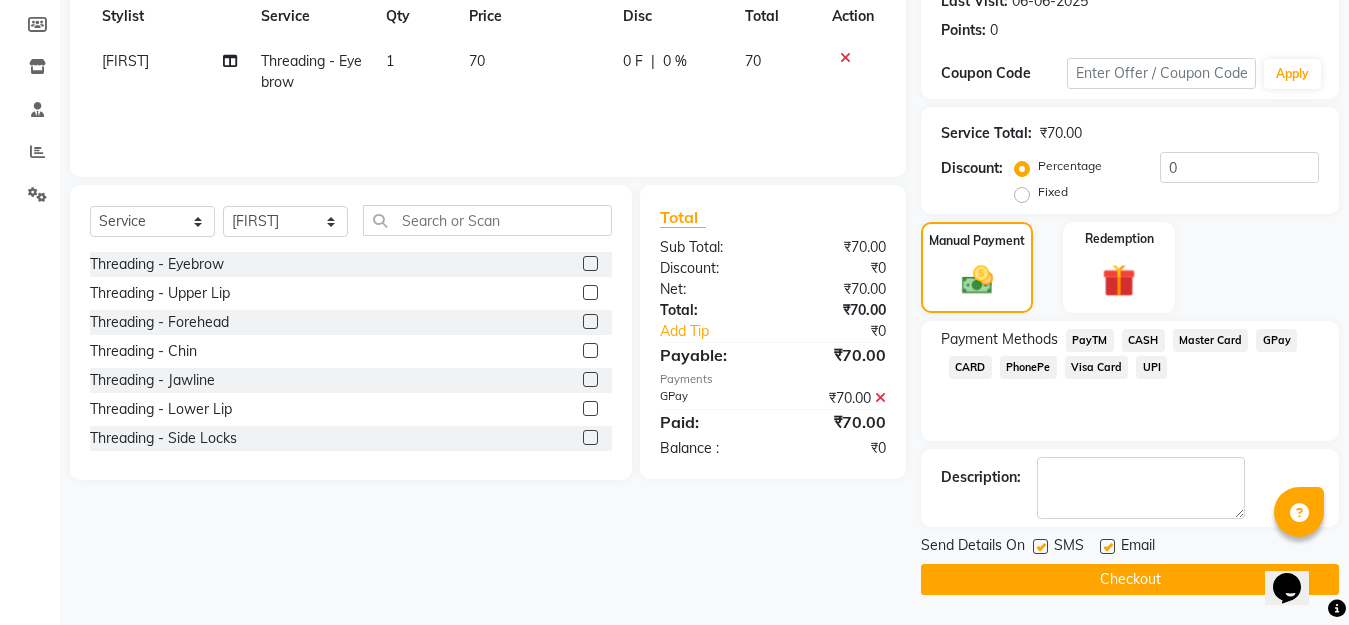 click on "Checkout" 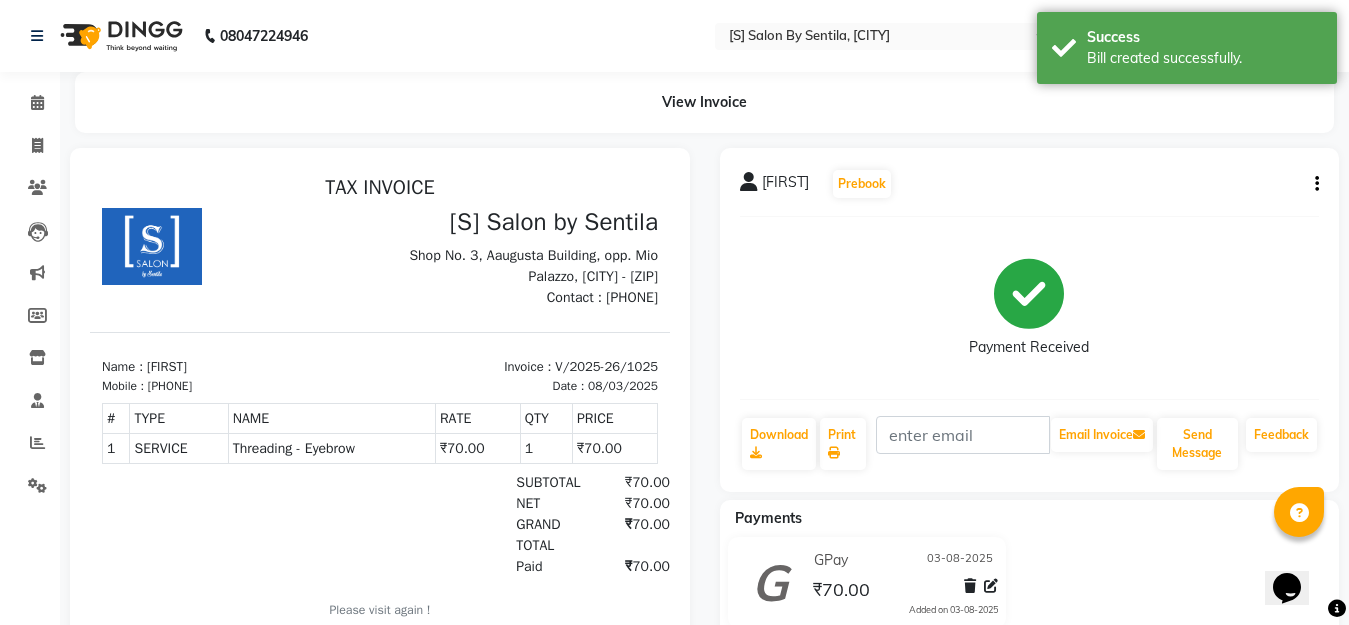 scroll, scrollTop: 0, scrollLeft: 0, axis: both 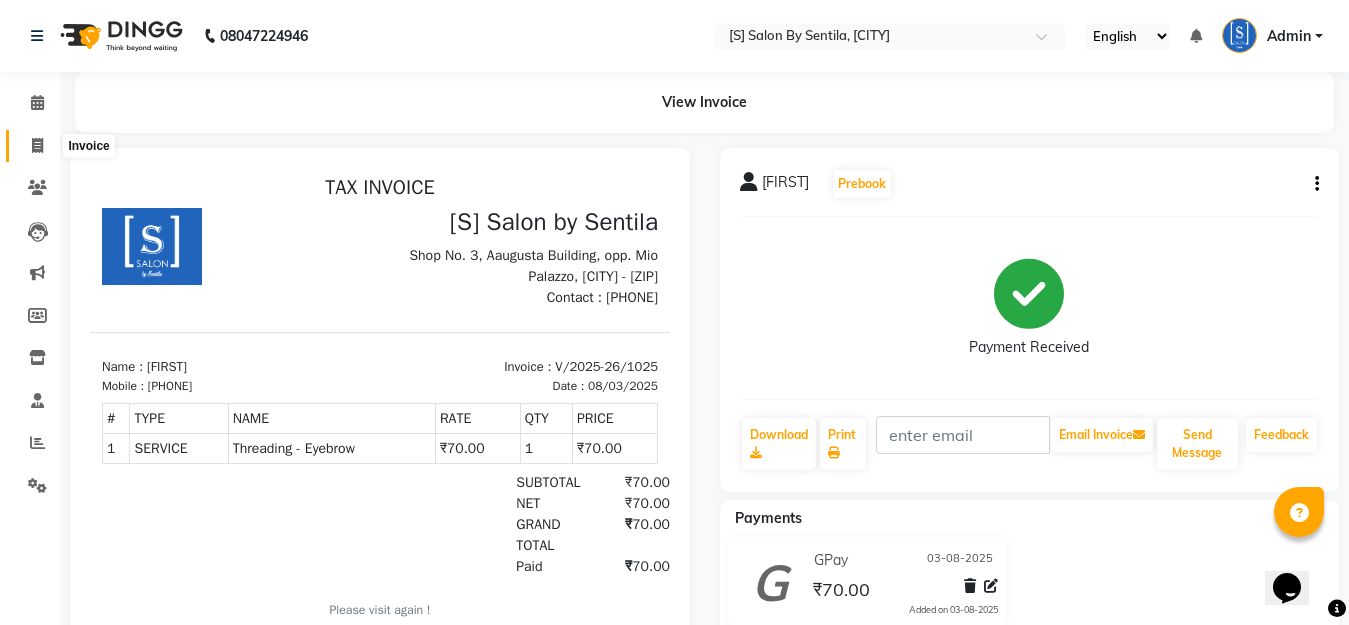 click 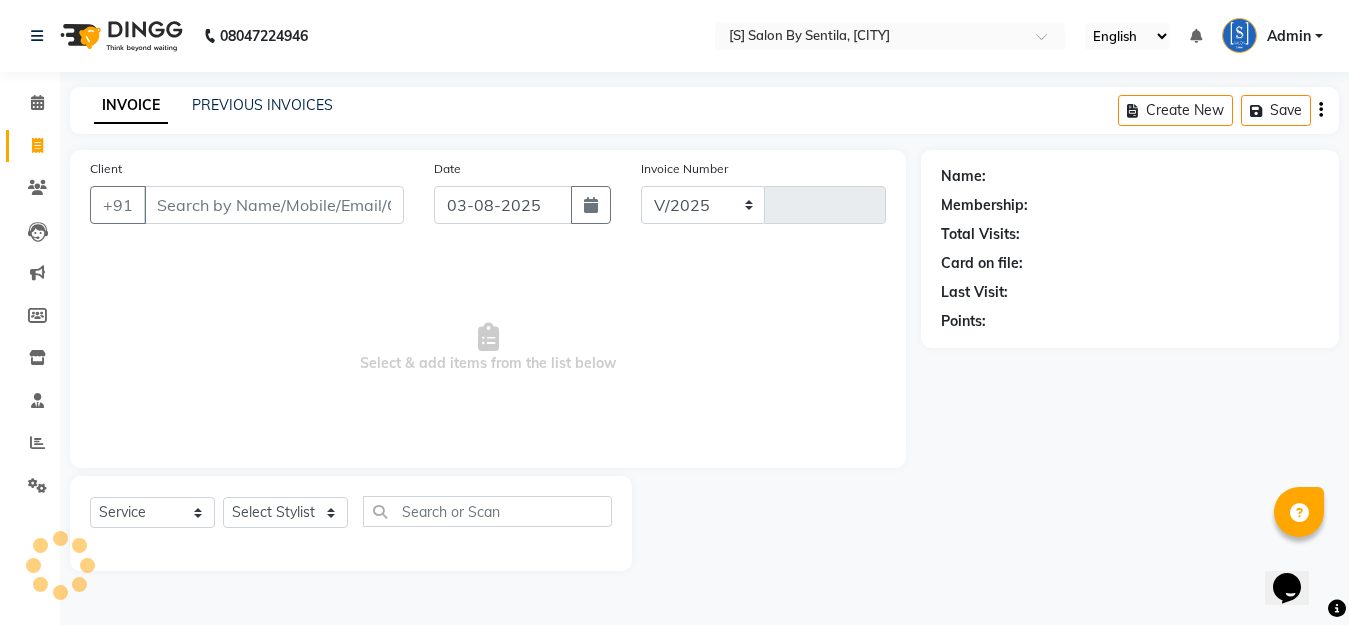select on "45" 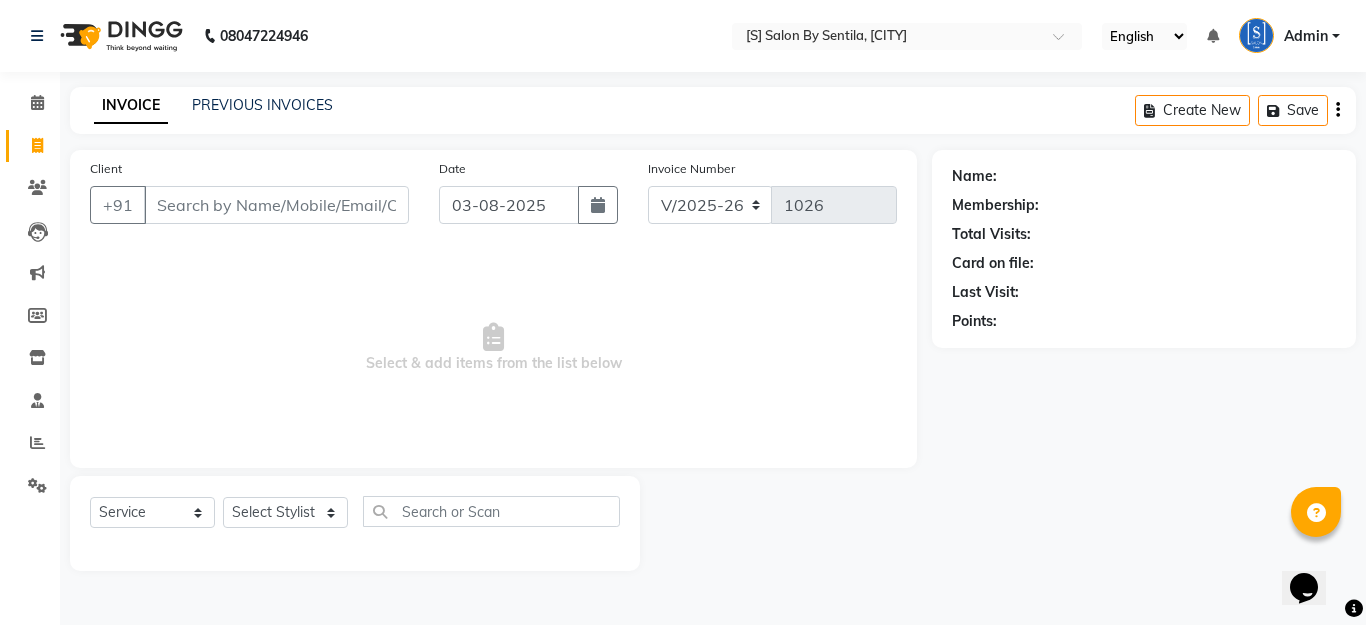 click on "Client" at bounding box center (276, 205) 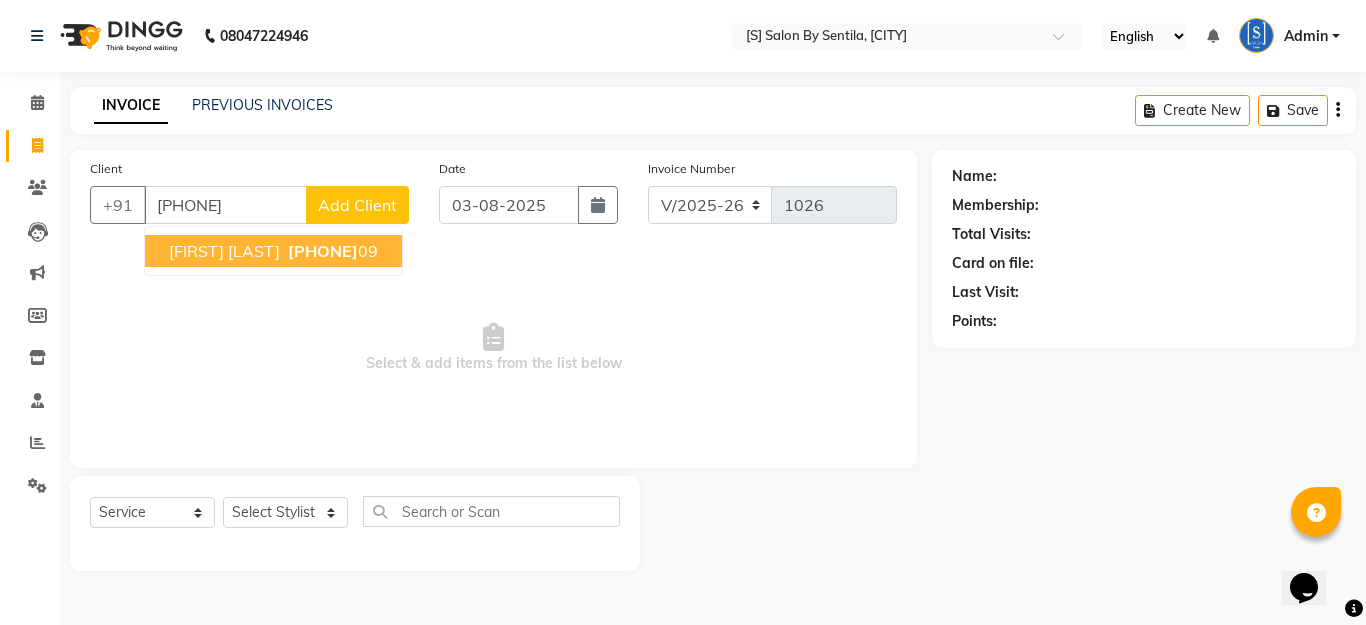 type on "9911361409" 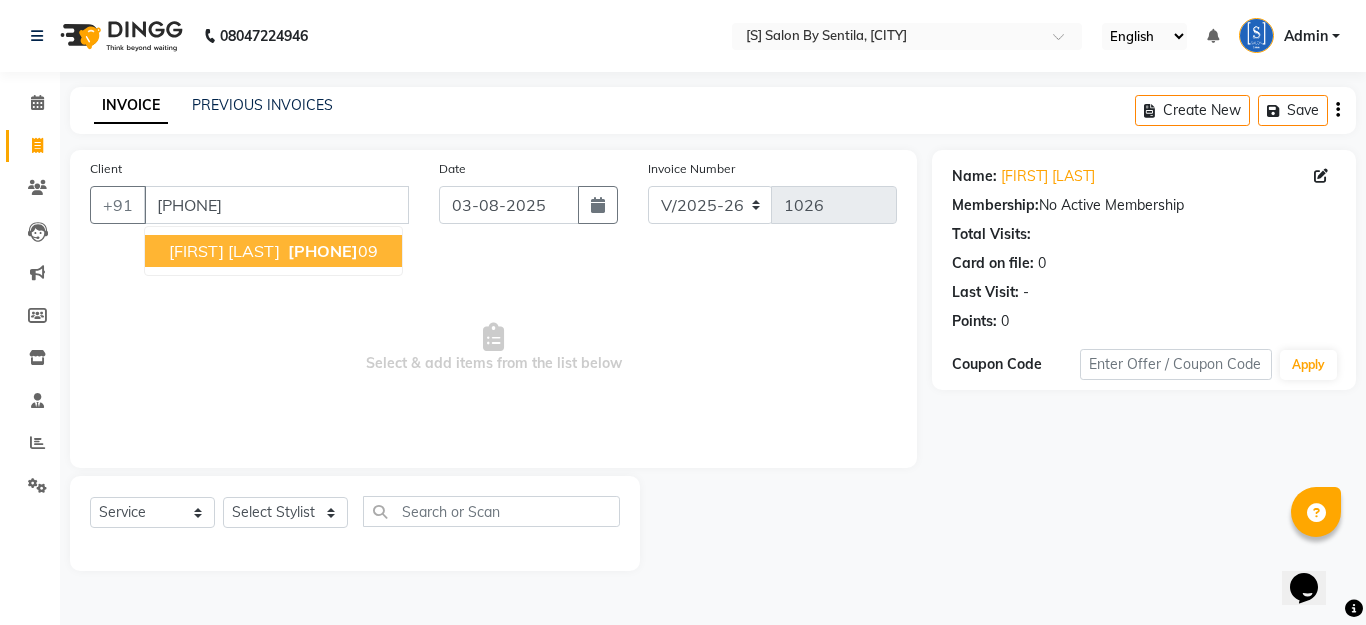 click on "Vishal Tomar" at bounding box center [224, 251] 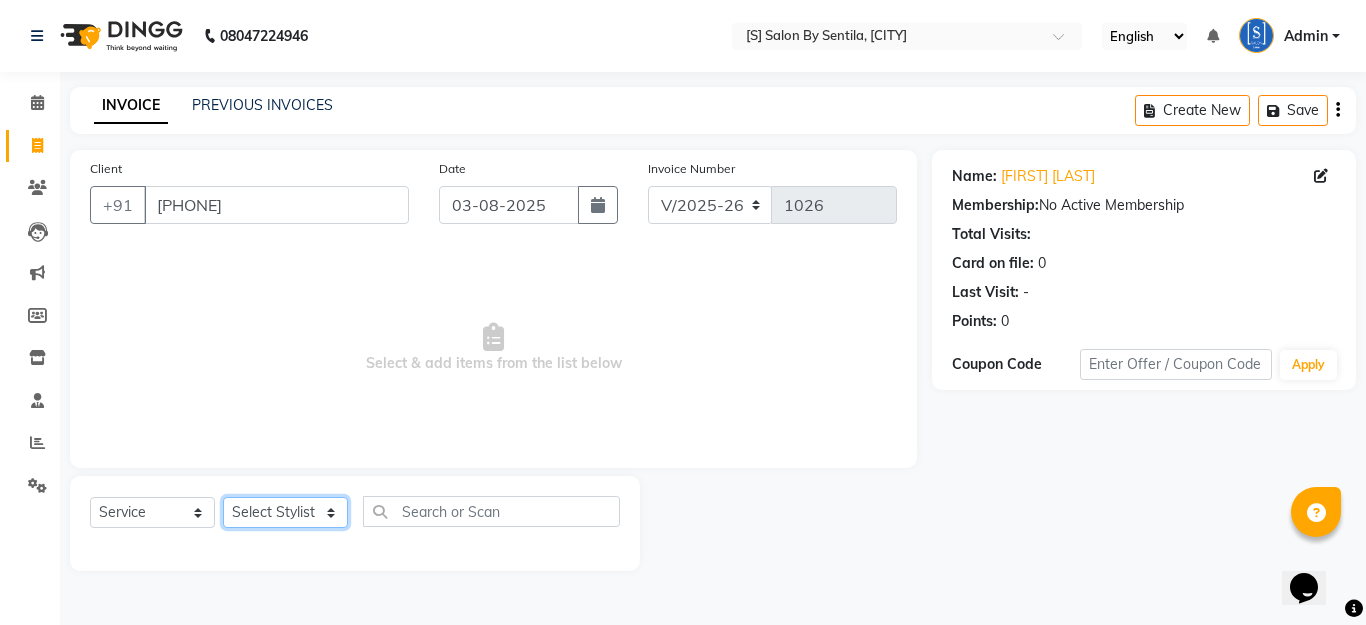 click on "Select Stylist [NAME] Beautician [NAME] [NAME] [NAME] [NAME] [NAME]" 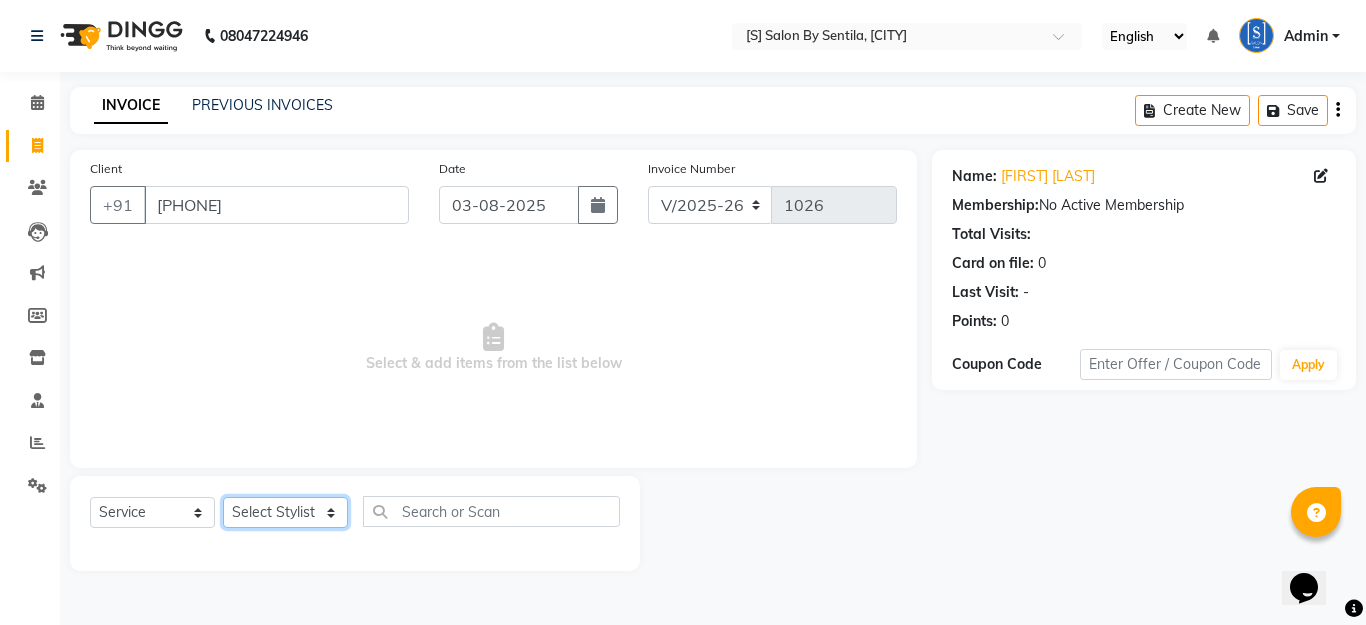 select on "4280" 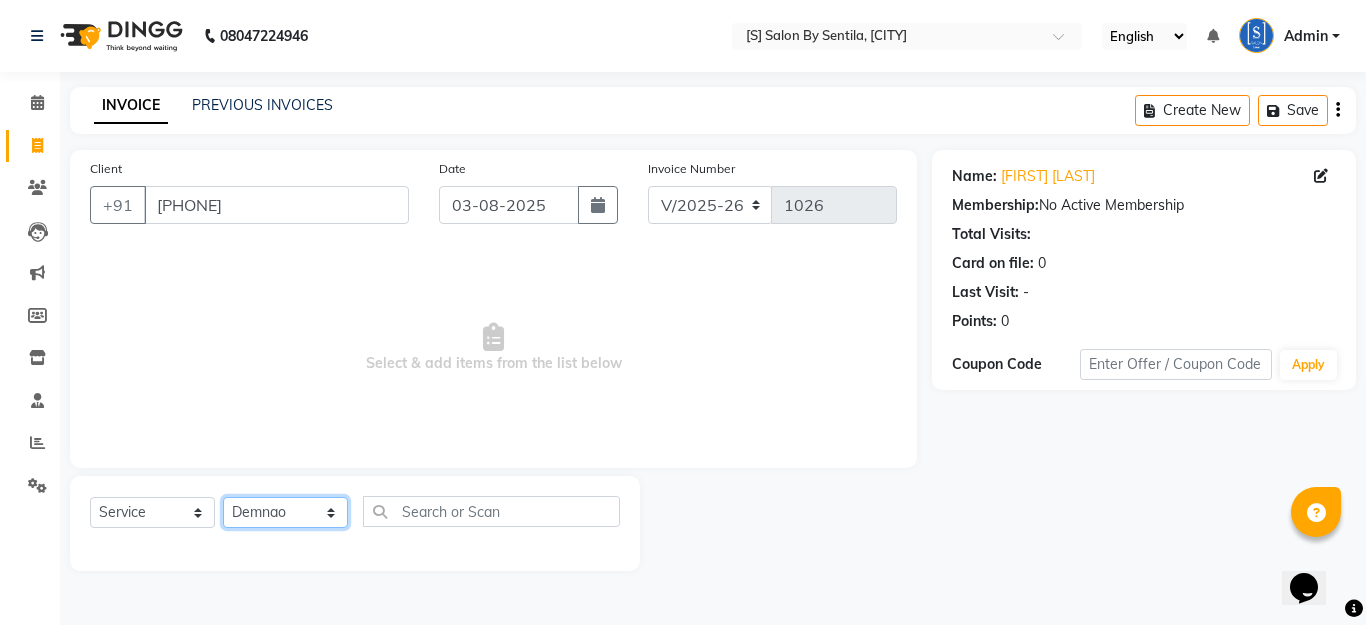 click on "Select Stylist [NAME] Beautician [NAME] [NAME] [NAME] [NAME] [NAME]" 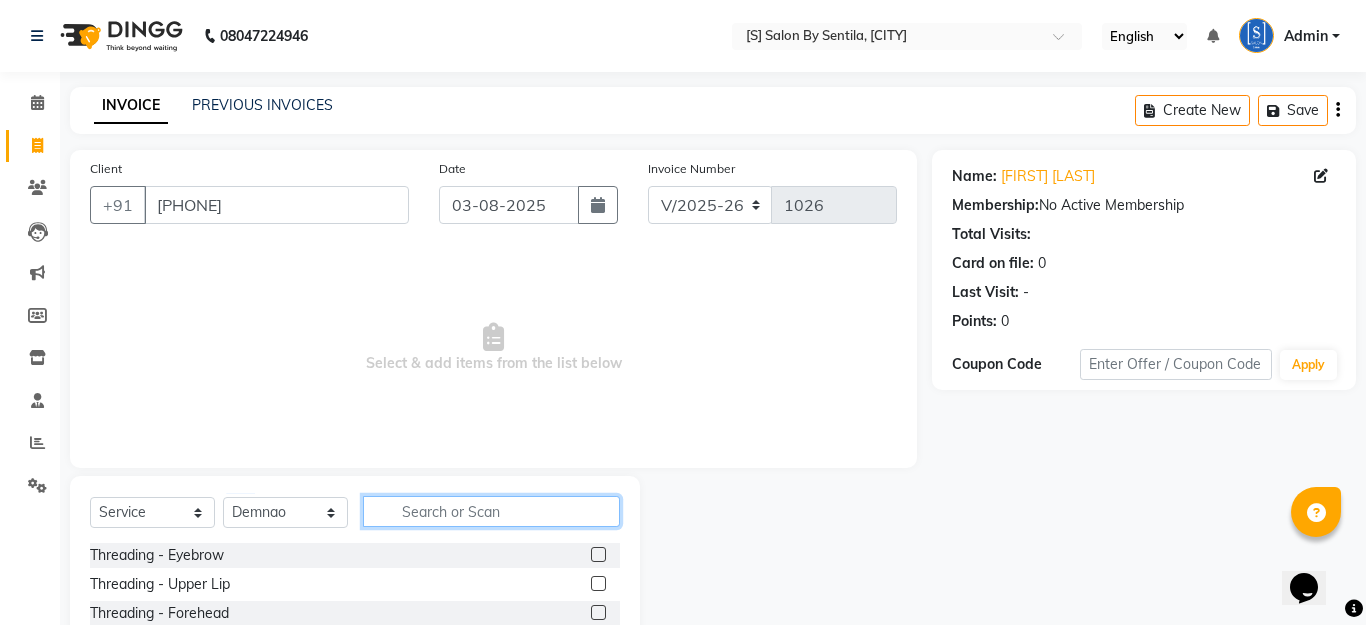 click 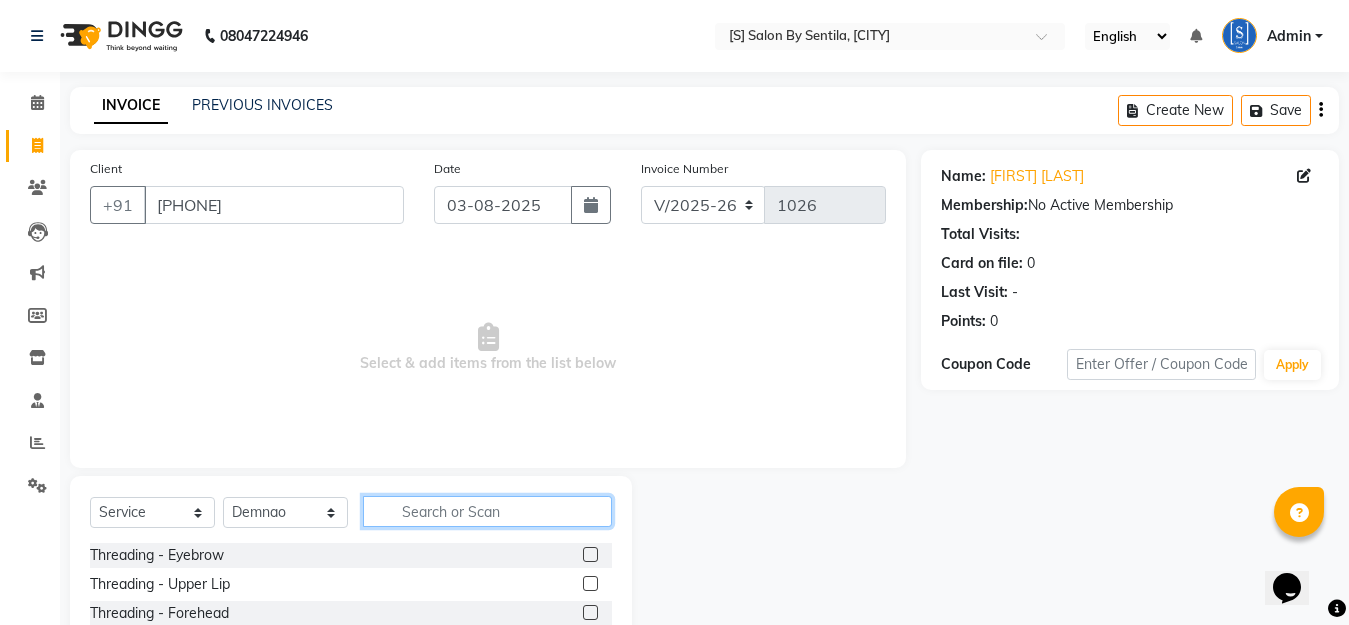 click 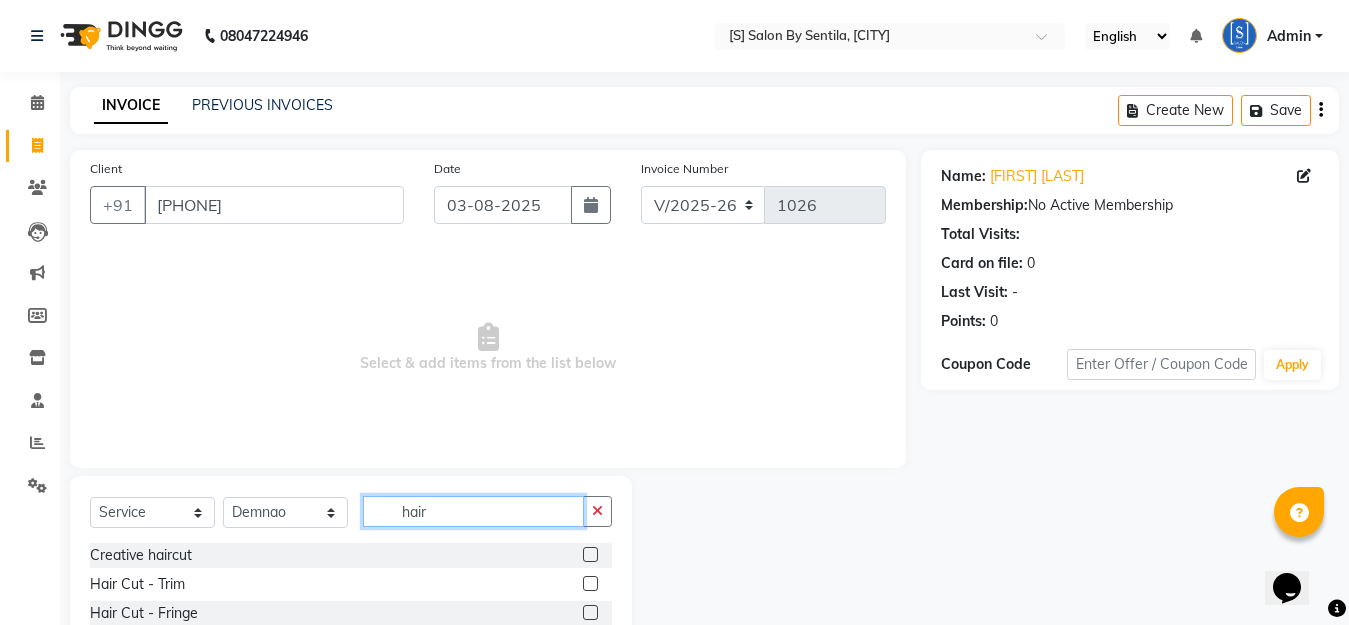 scroll, scrollTop: 176, scrollLeft: 0, axis: vertical 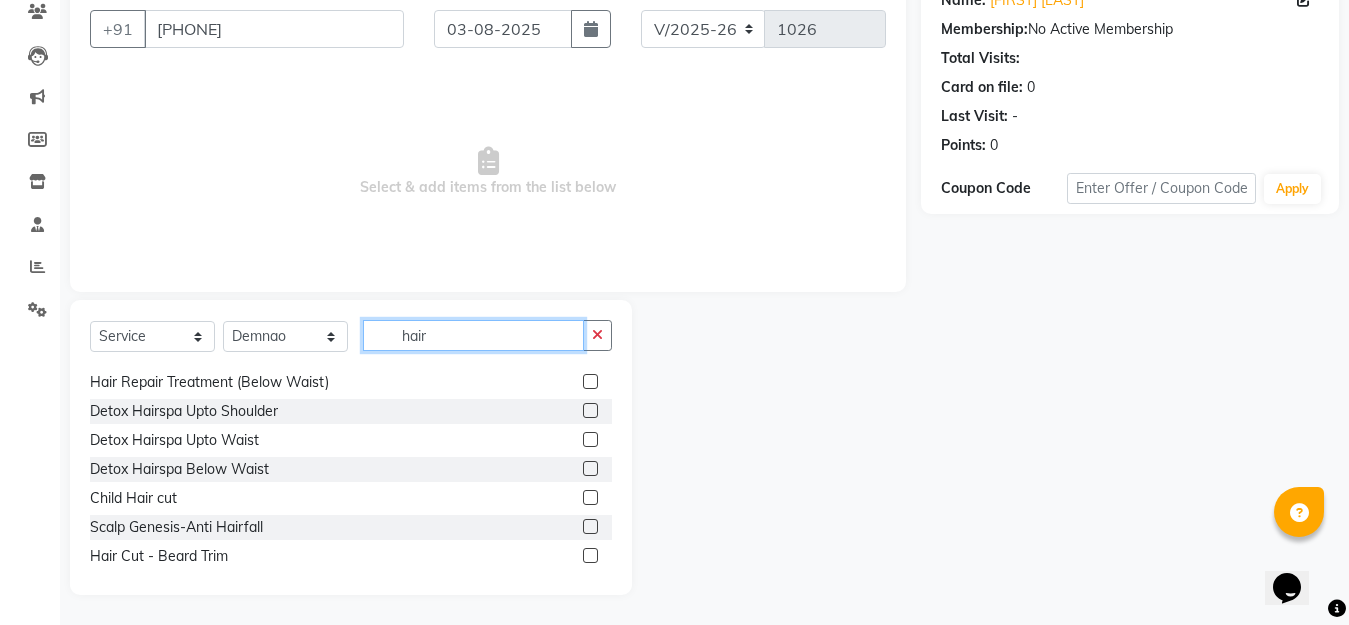 type on "hair" 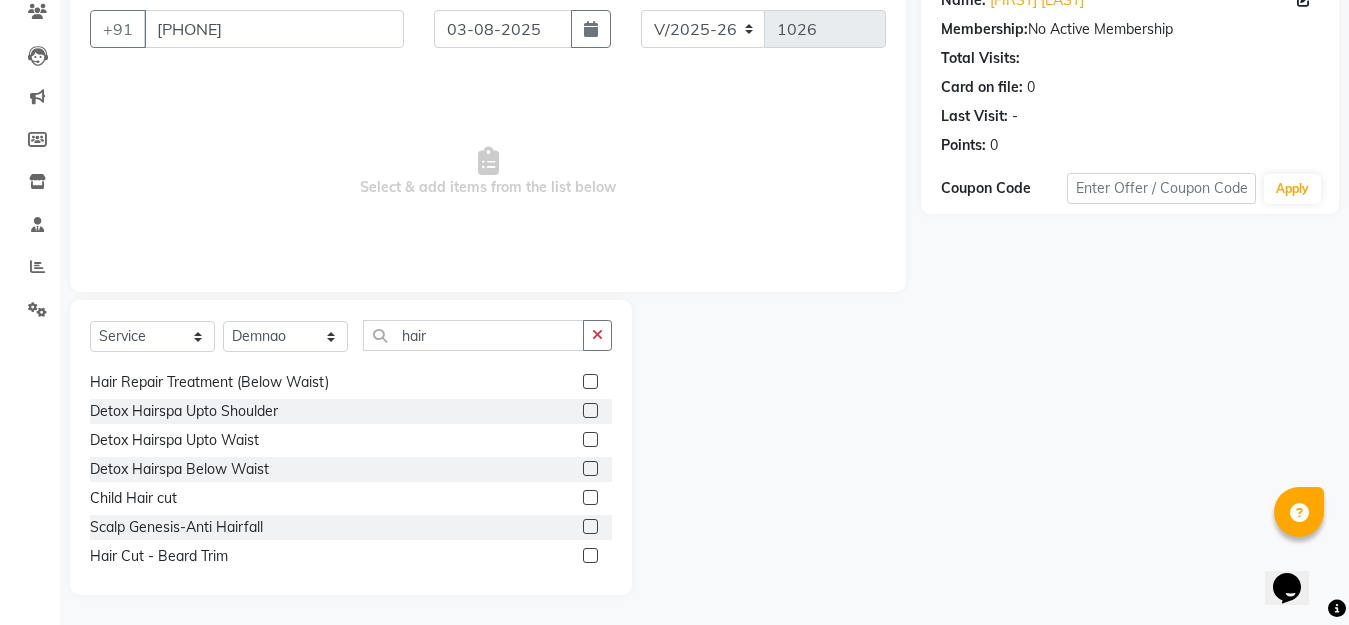 click 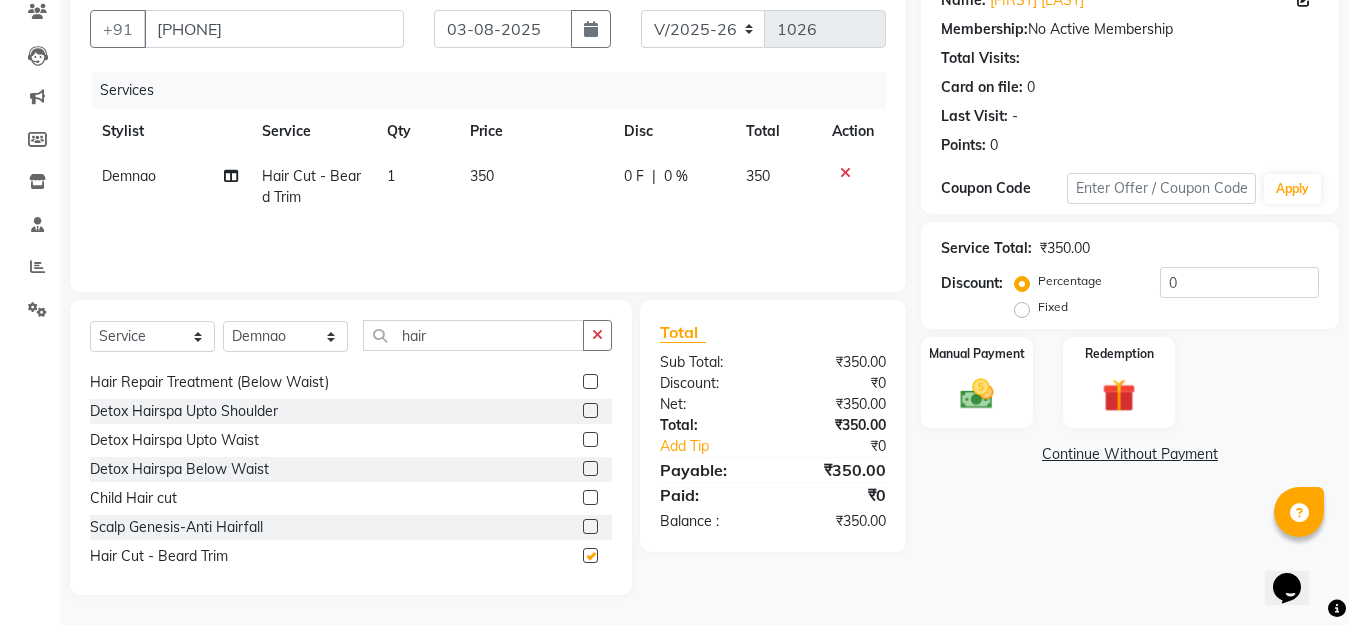 checkbox on "false" 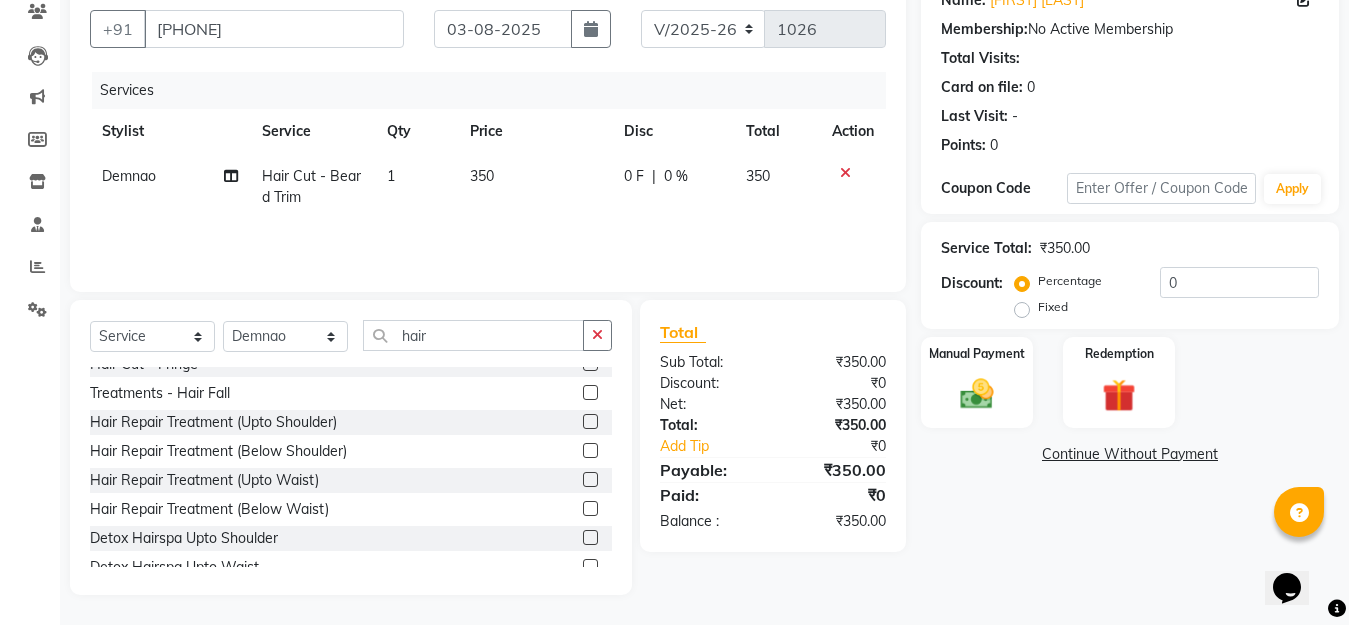 scroll, scrollTop: 0, scrollLeft: 0, axis: both 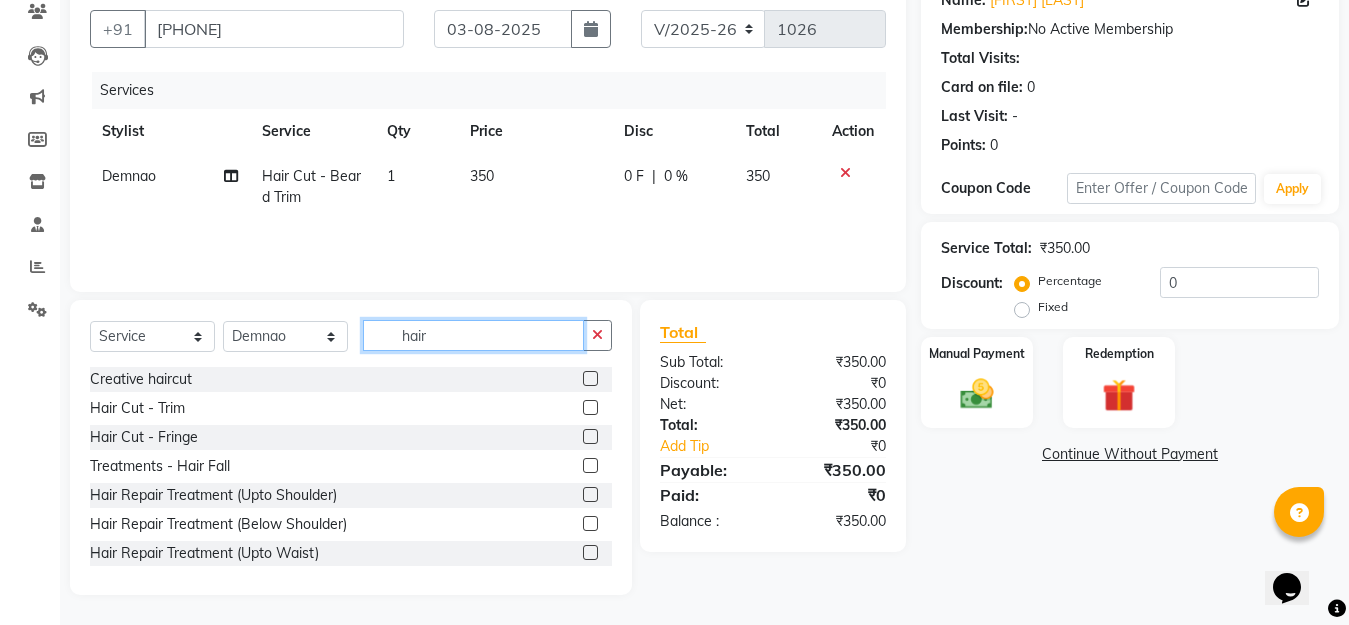 click on "hair" 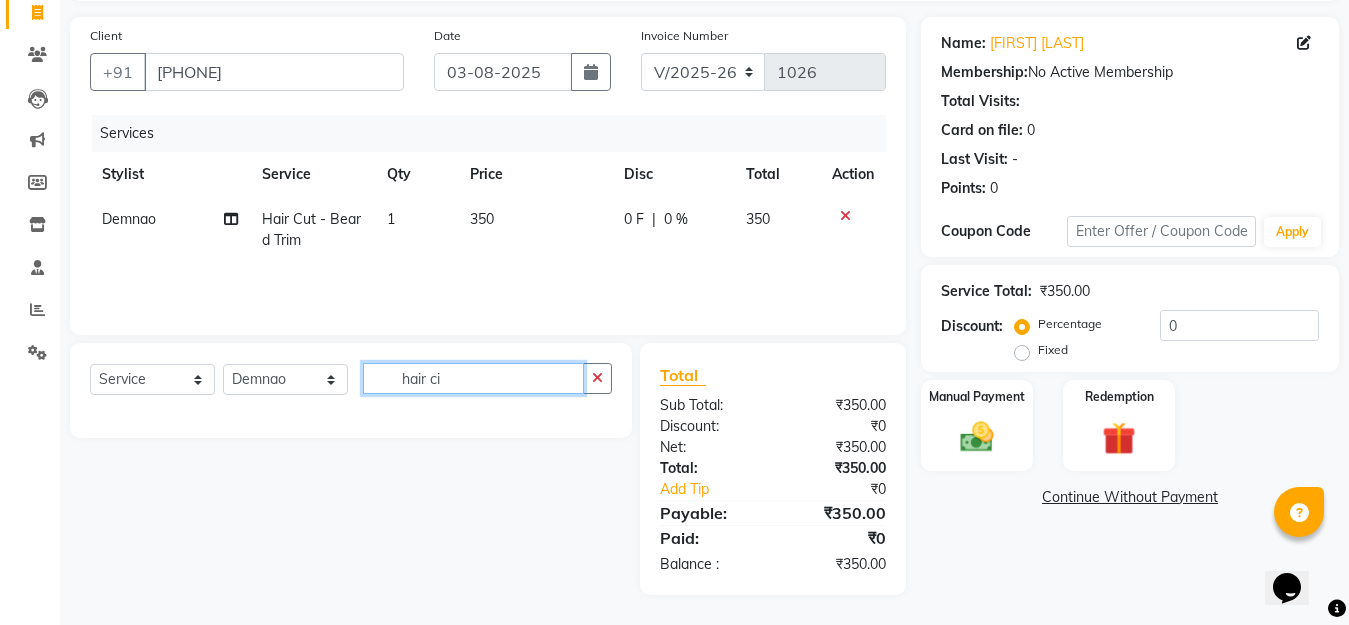 scroll, scrollTop: 133, scrollLeft: 0, axis: vertical 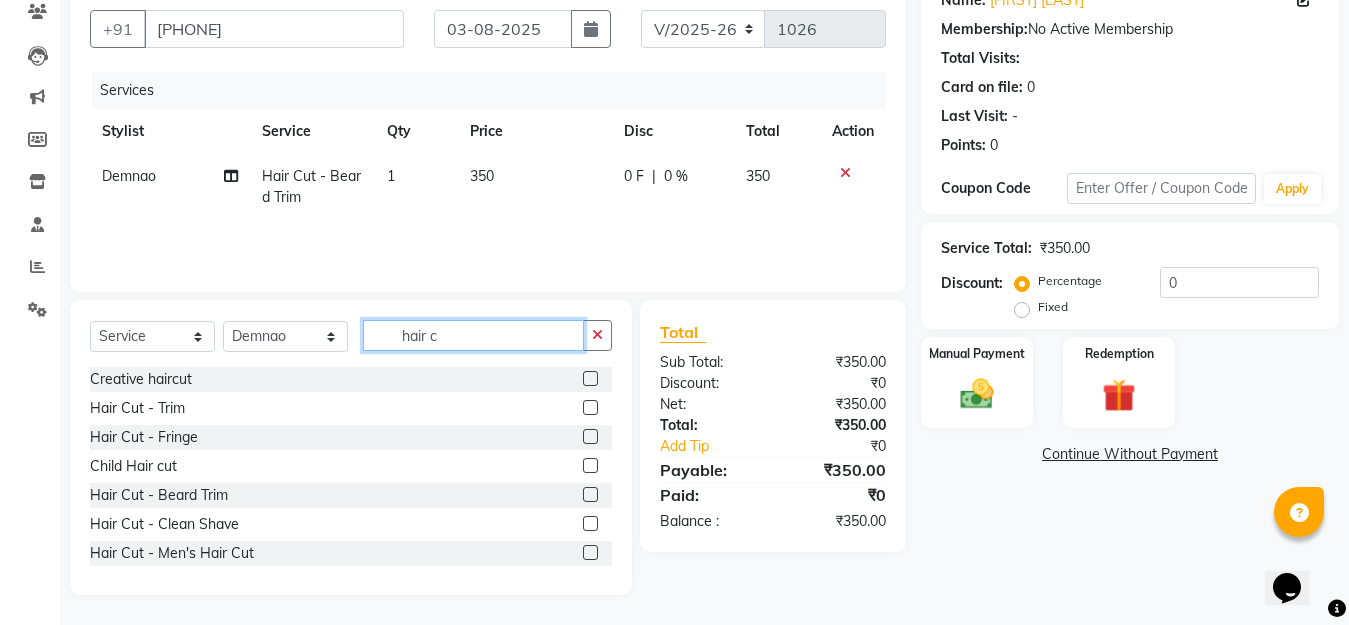 type on "hair c" 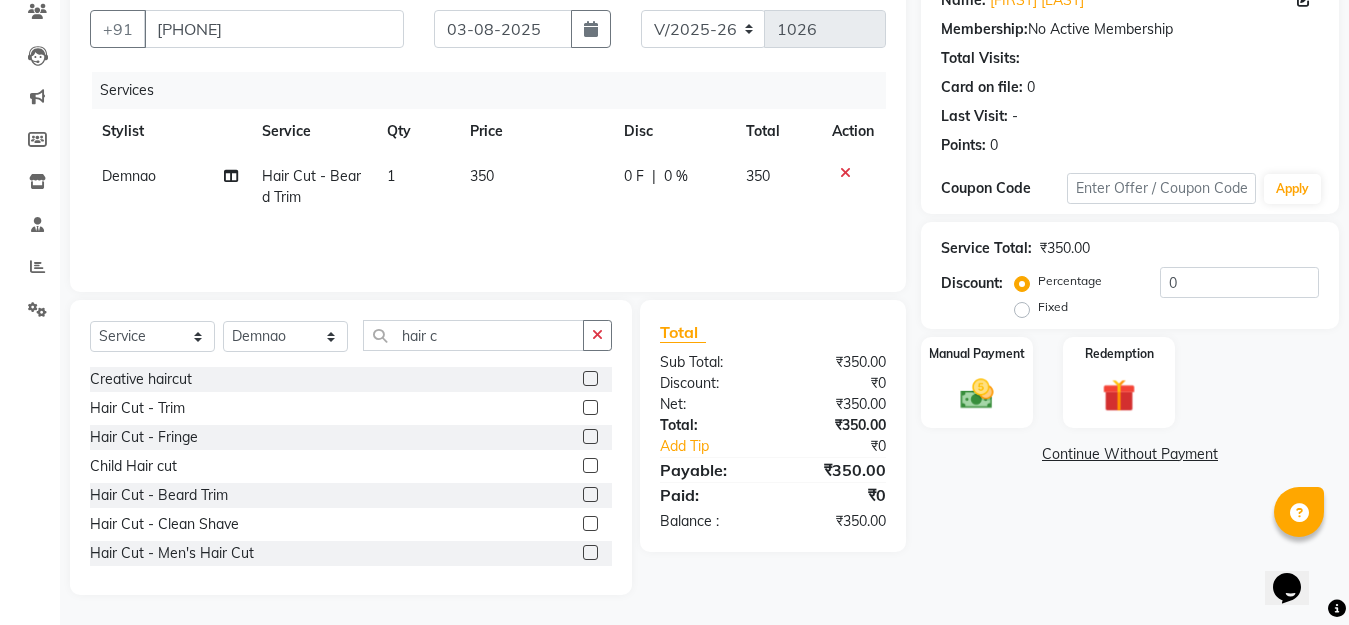 click 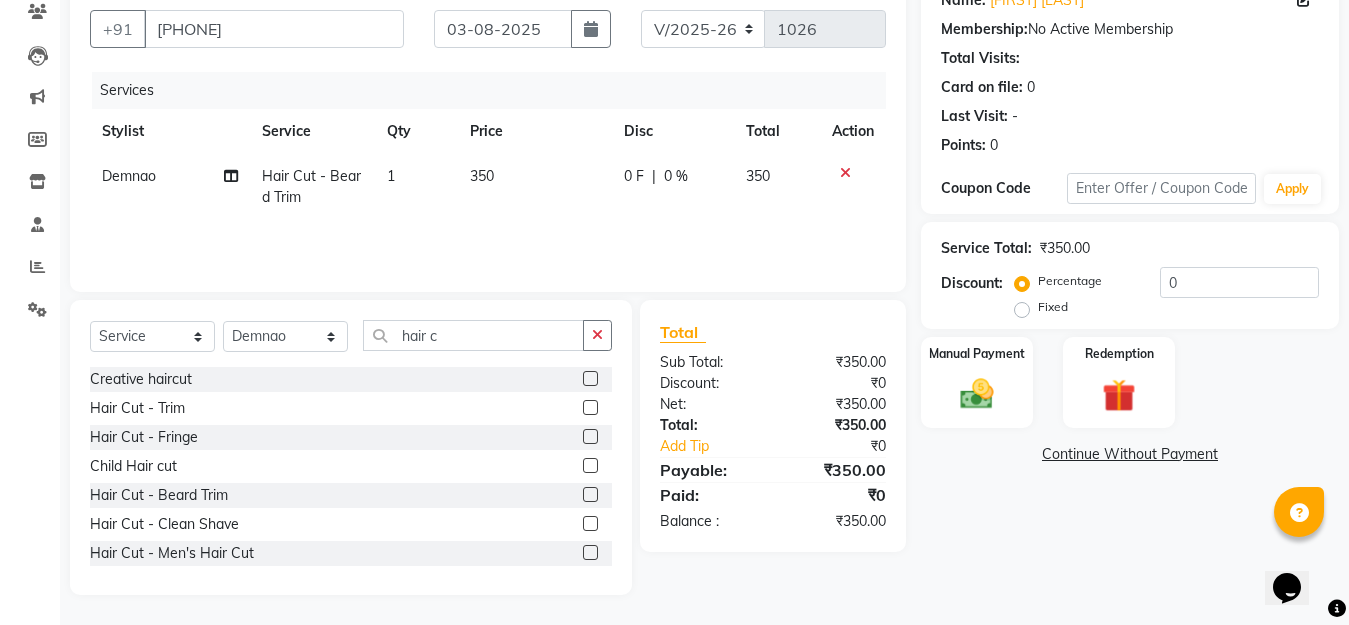 click 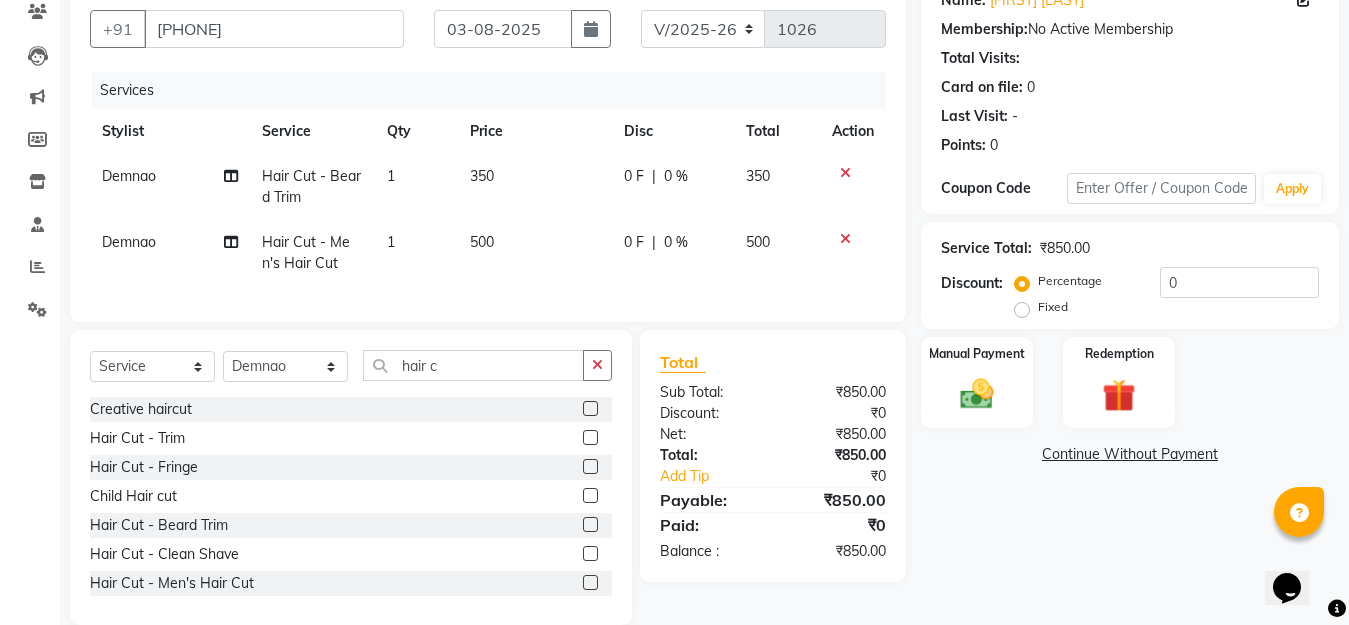 scroll, scrollTop: 223, scrollLeft: 0, axis: vertical 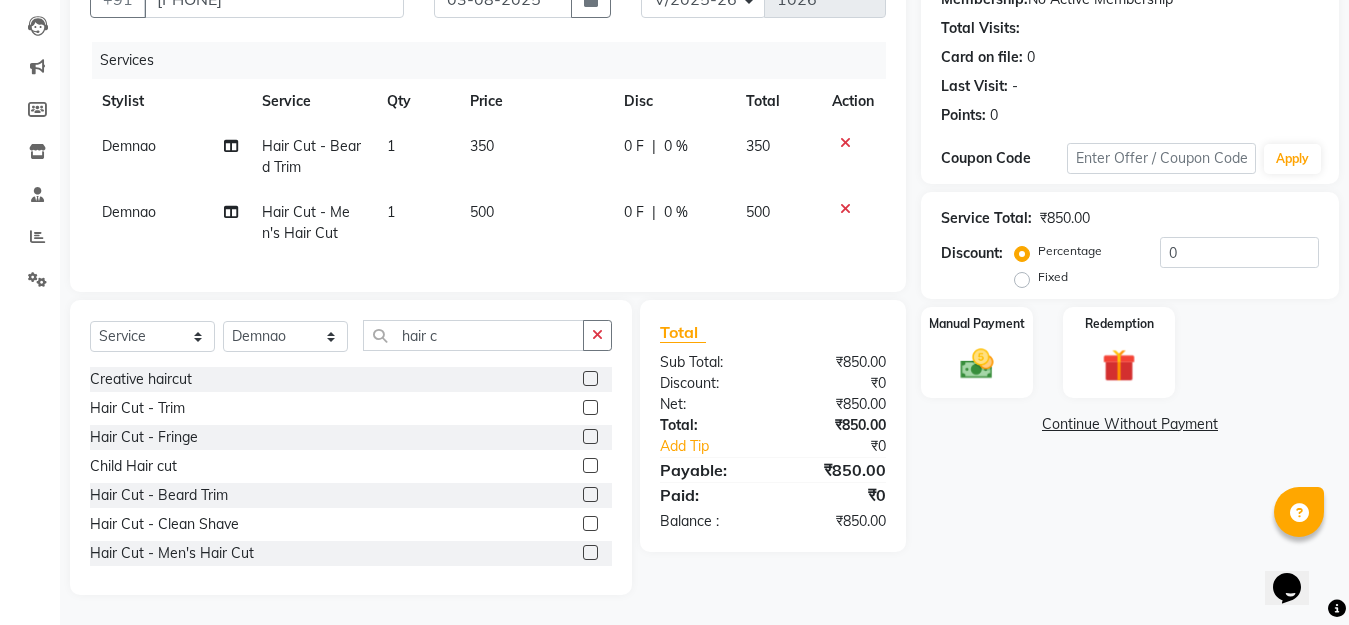 click 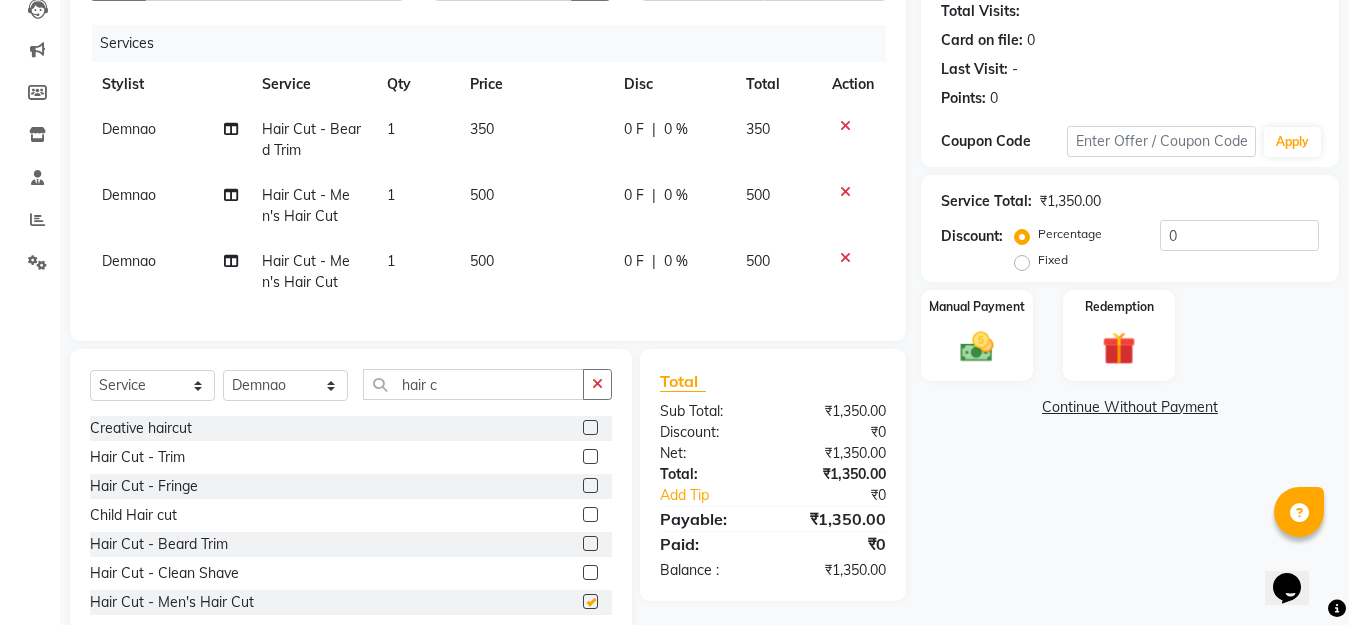 checkbox on "false" 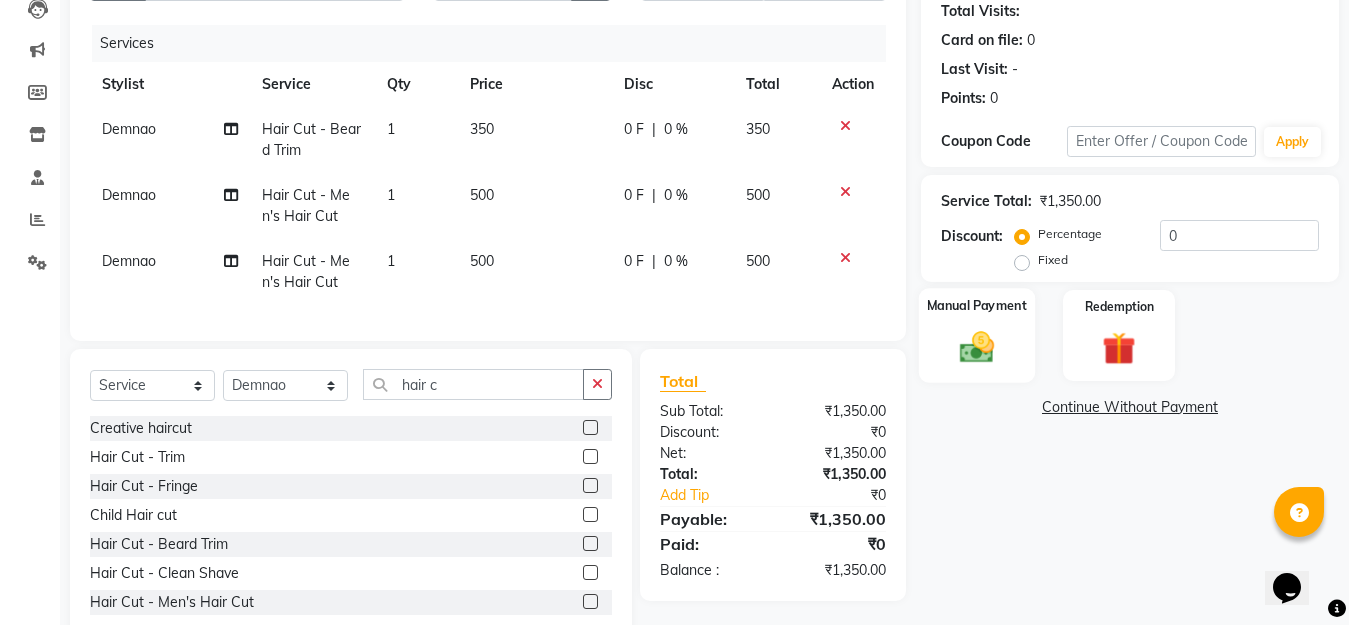 click 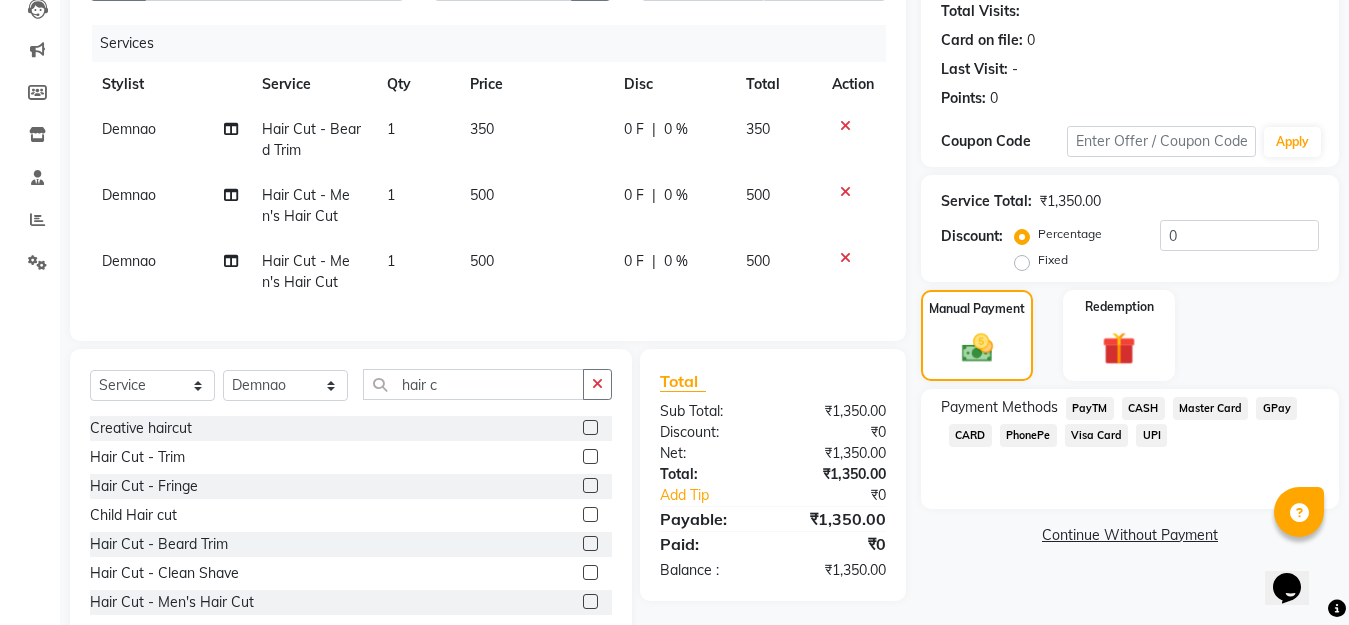 click on "GPay" 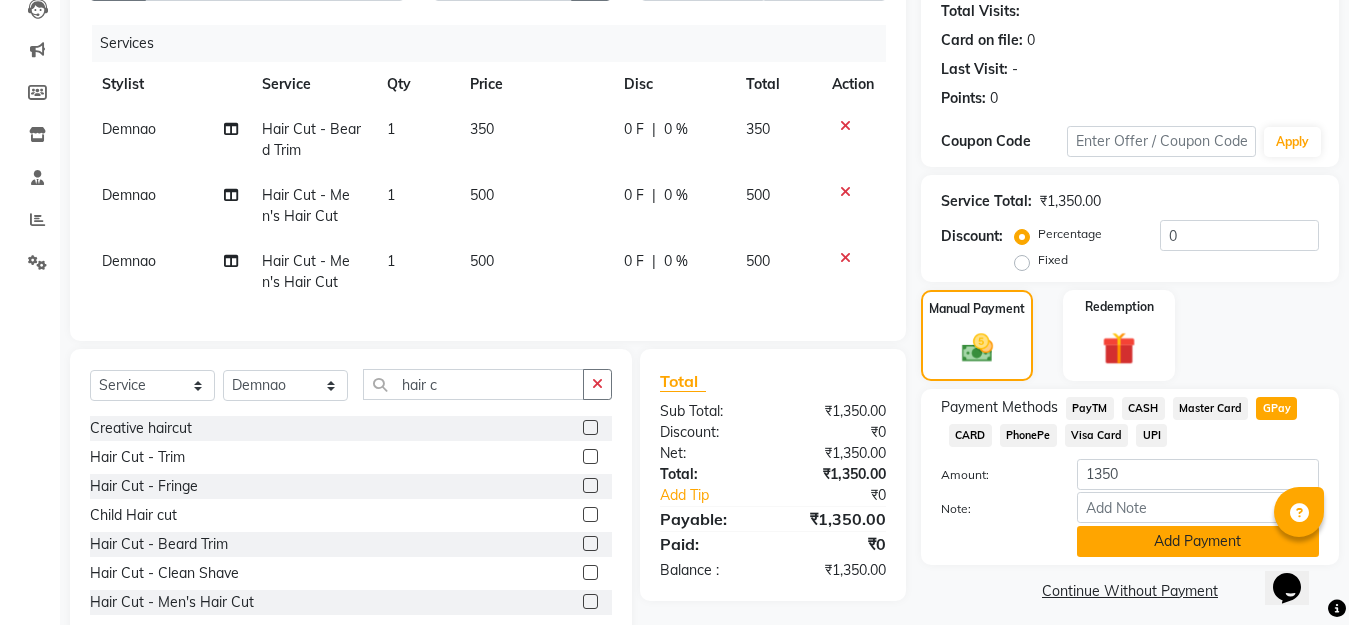 click on "Add Payment" 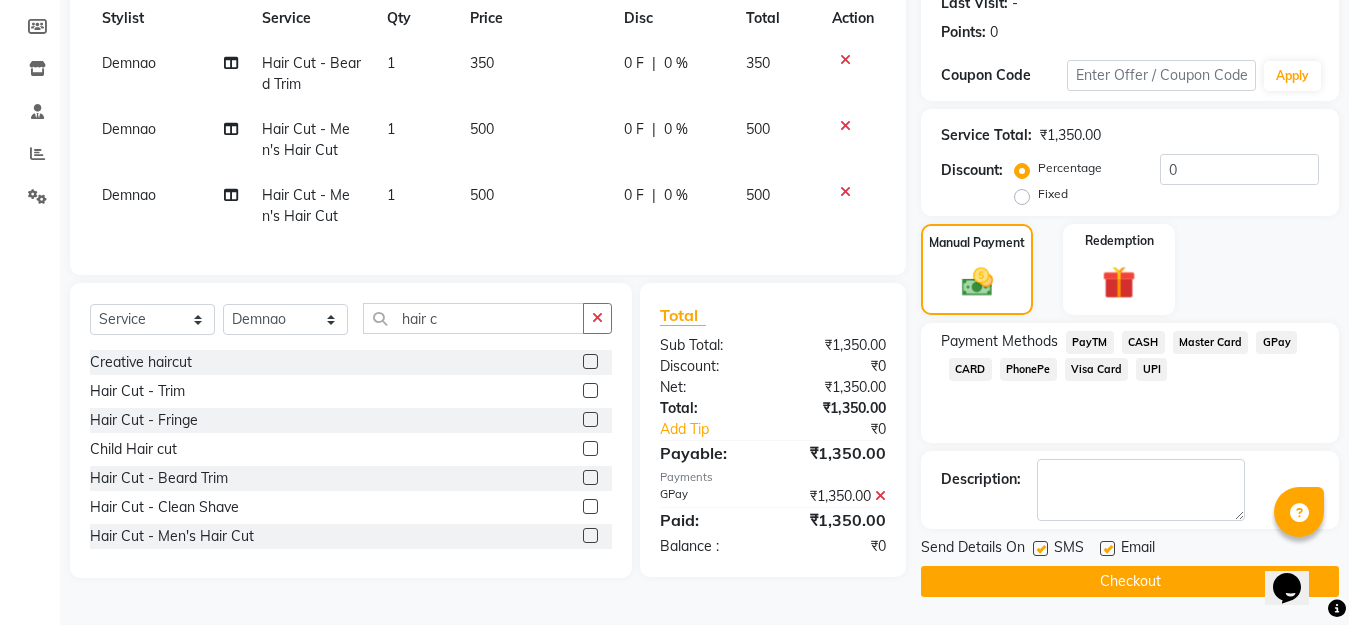 scroll, scrollTop: 291, scrollLeft: 0, axis: vertical 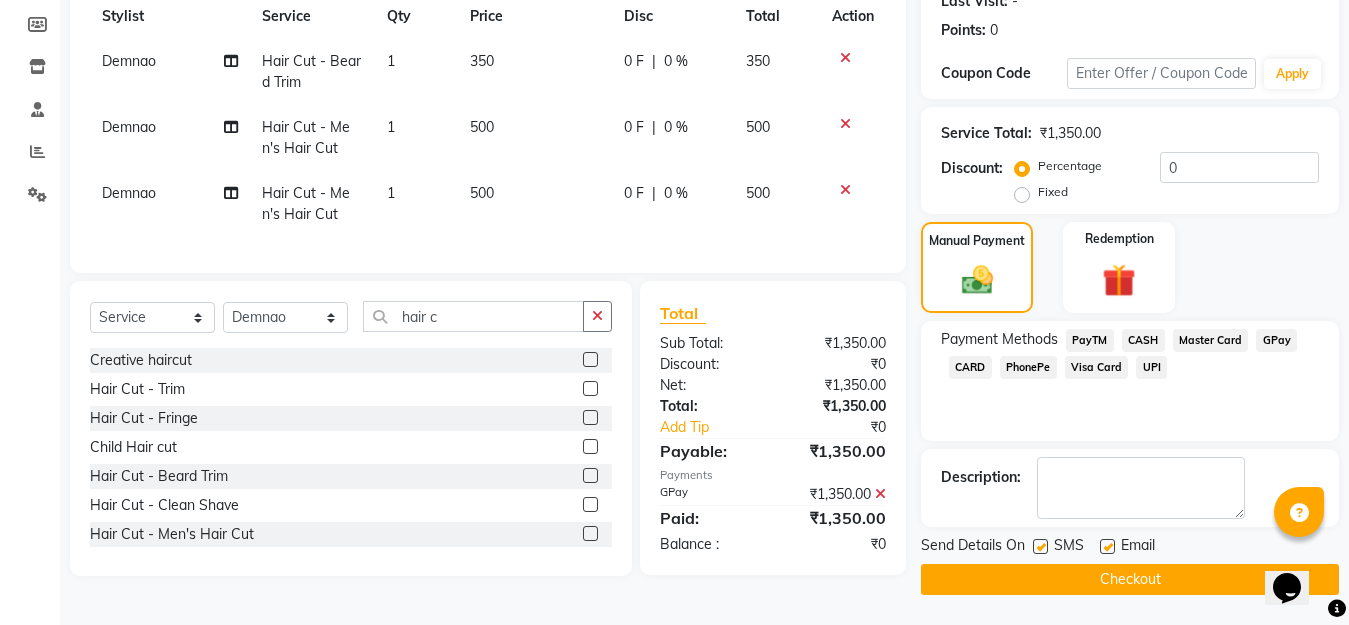 click on "Checkout" 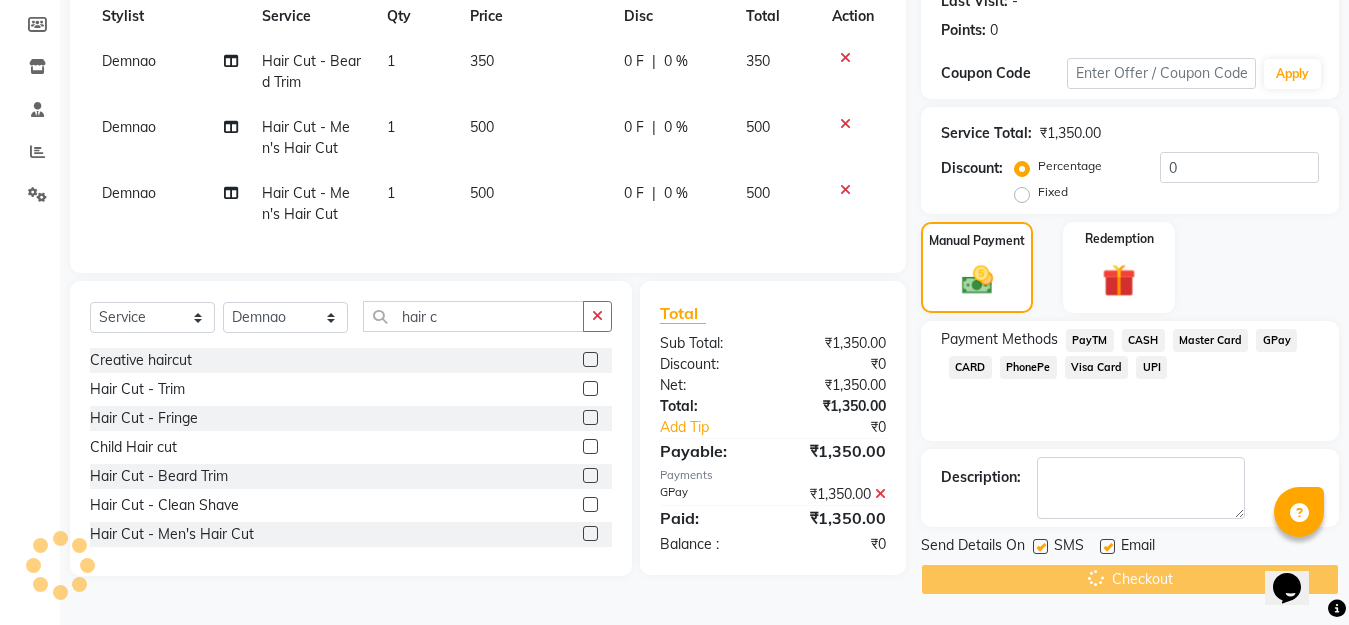 scroll, scrollTop: 0, scrollLeft: 0, axis: both 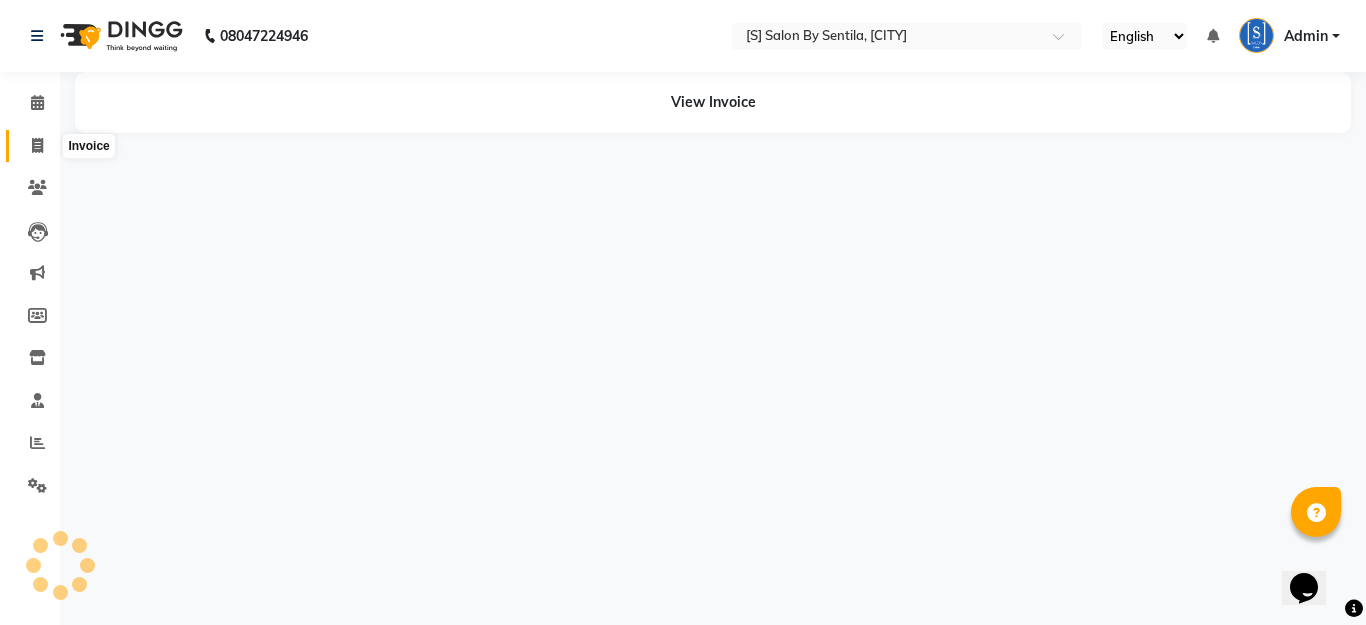click 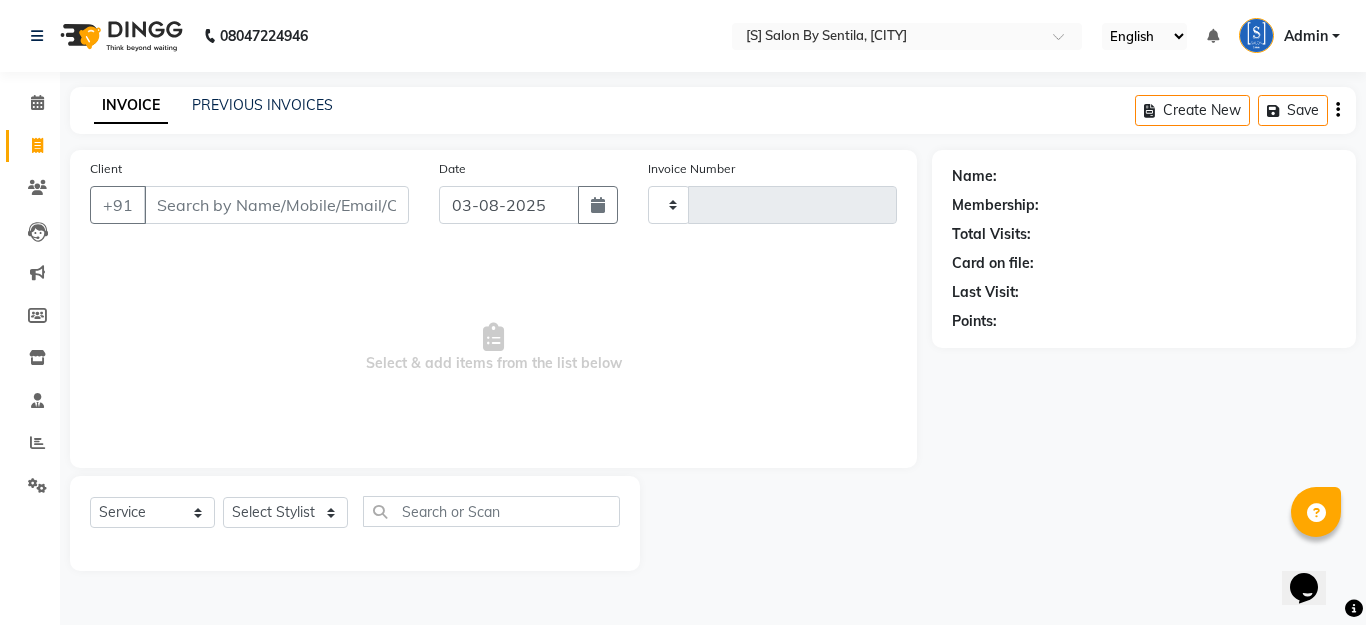 type on "1027" 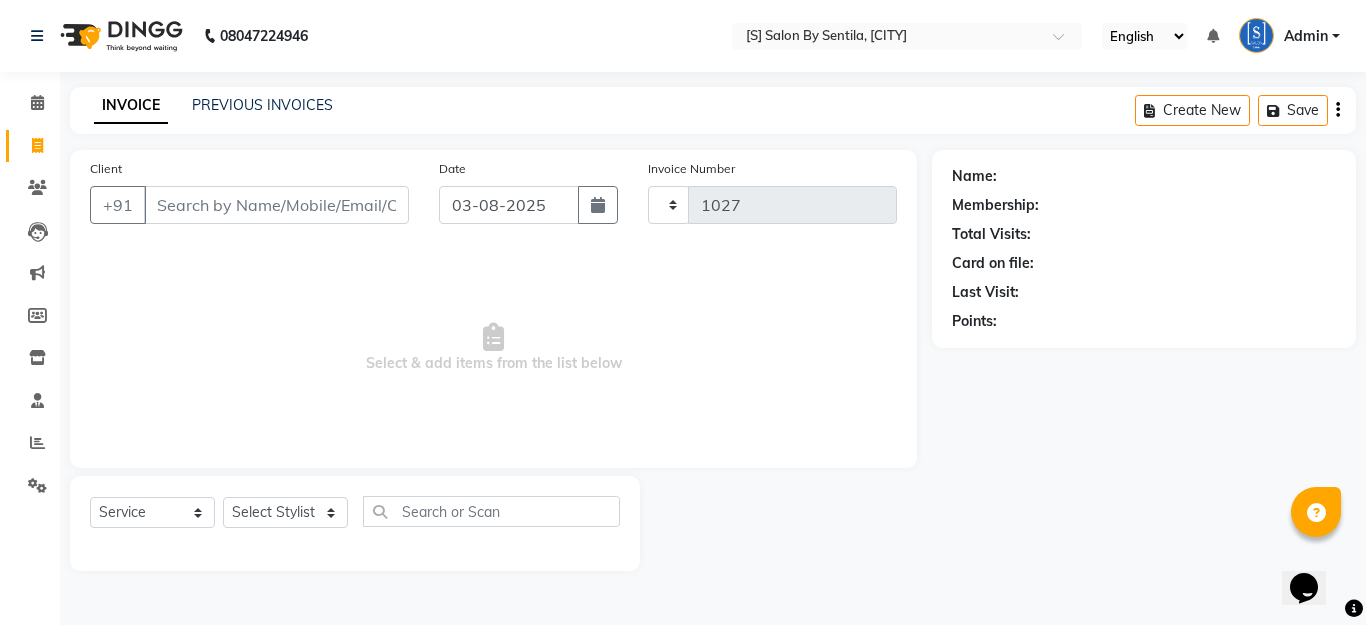 select on "45" 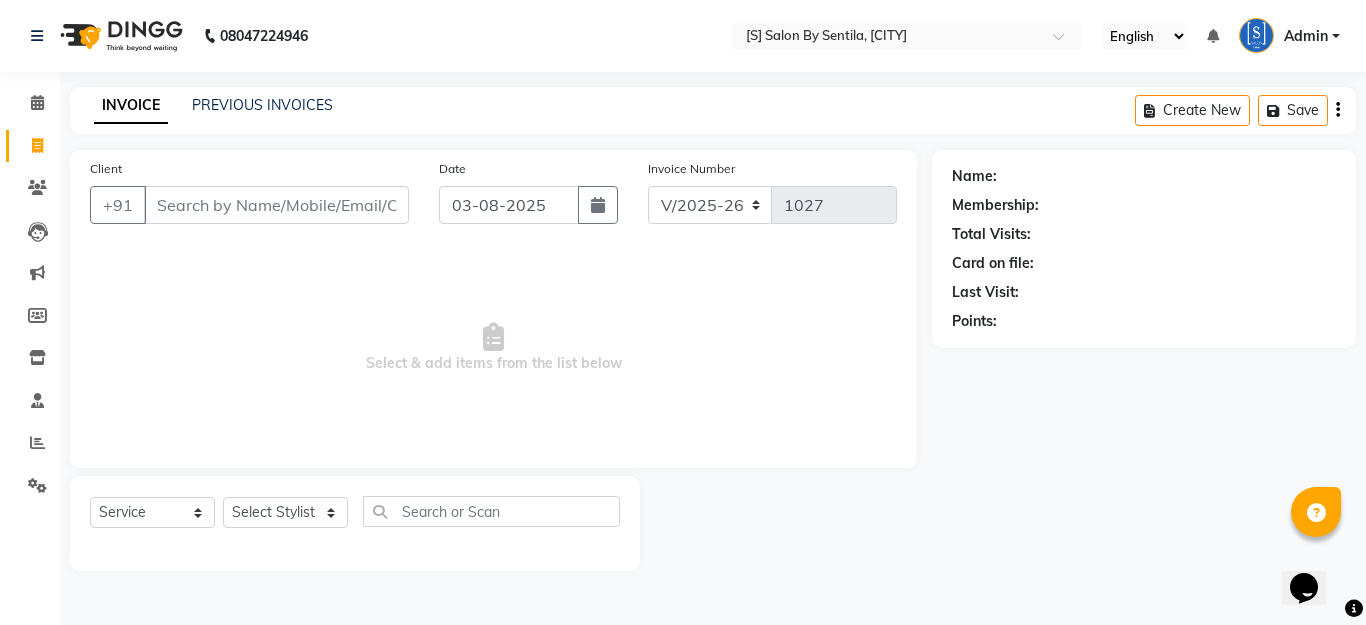 click on "Client" at bounding box center (276, 205) 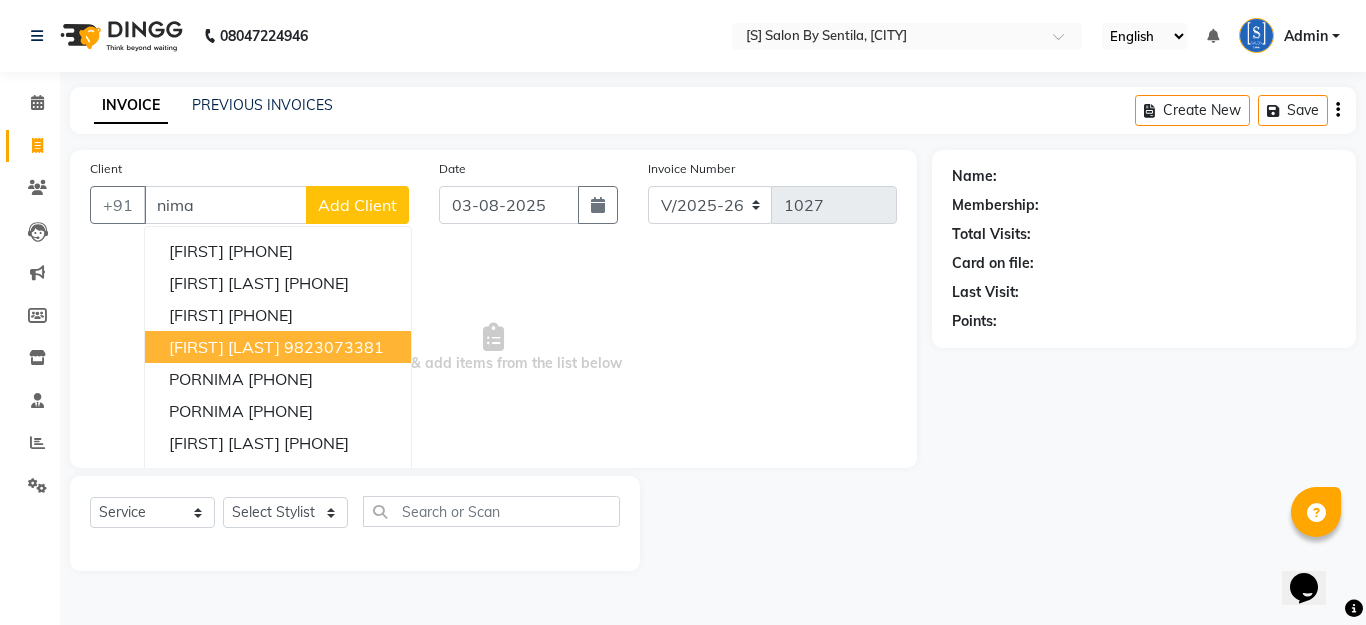 click on "Nima Sharma" at bounding box center (224, 347) 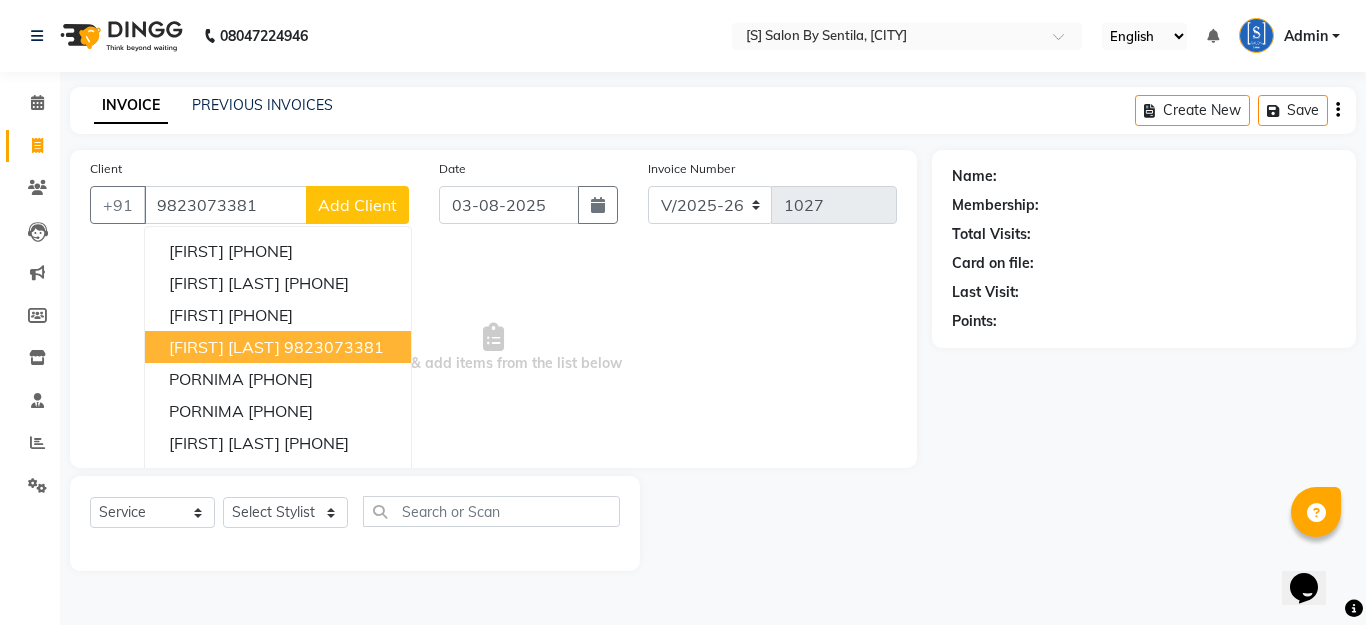 type on "9823073381" 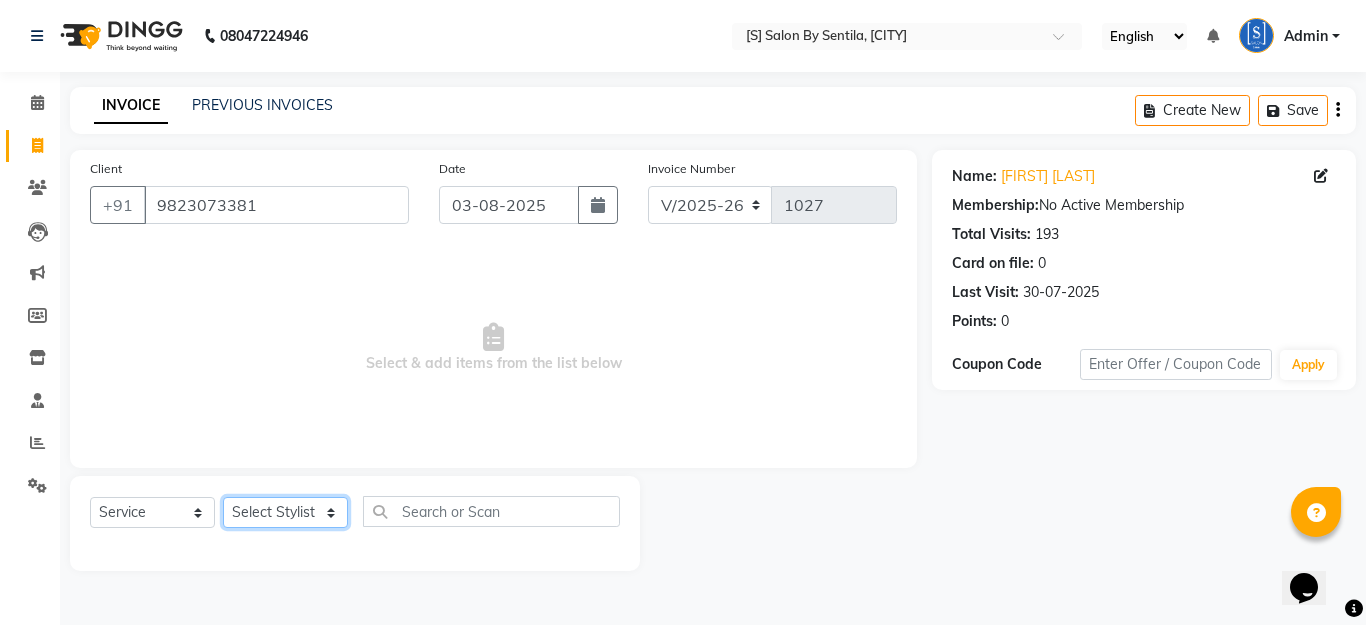 click on "Select Stylist [NAME] Beautician [NAME] [NAME] [NAME] [NAME] [NAME]" 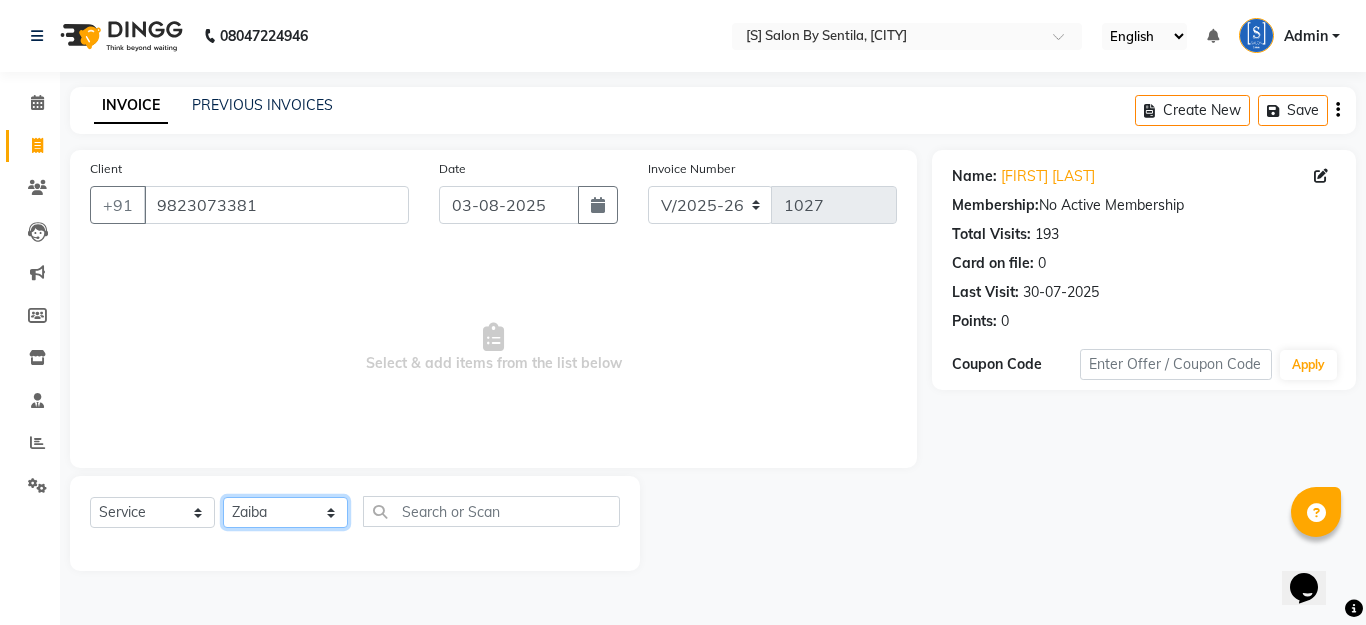 click on "Select Stylist [NAME] Beautician [NAME] [NAME] [NAME] [NAME] [NAME]" 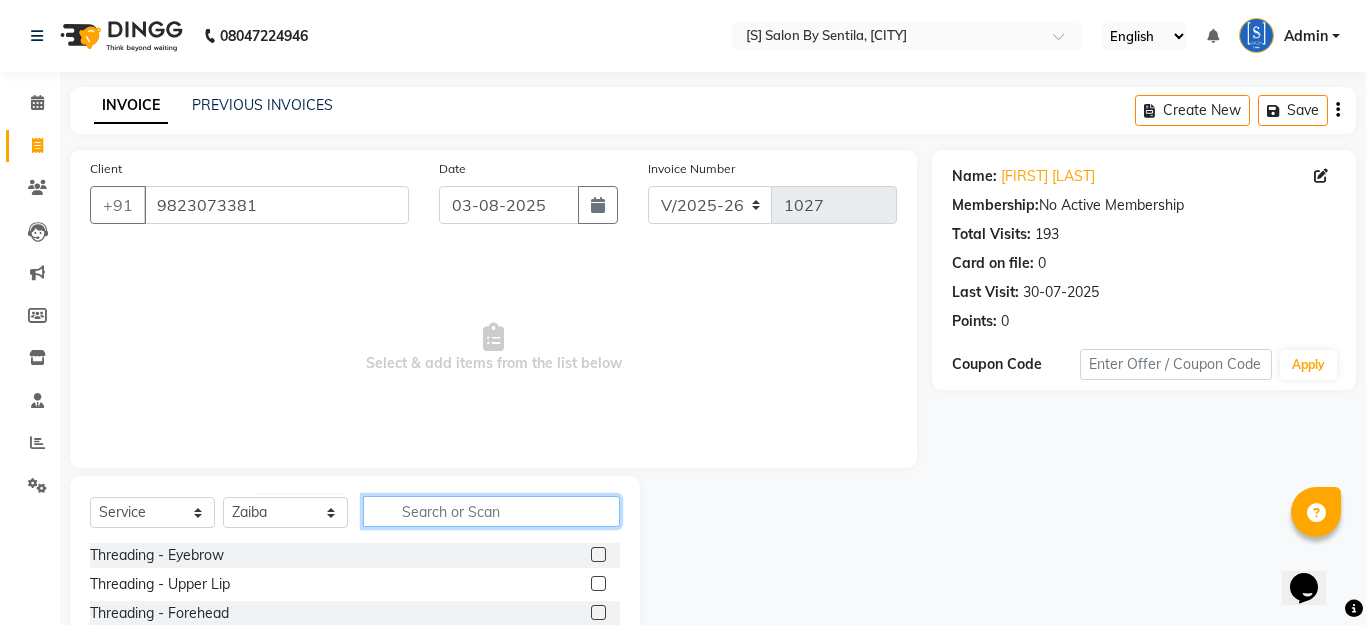 click 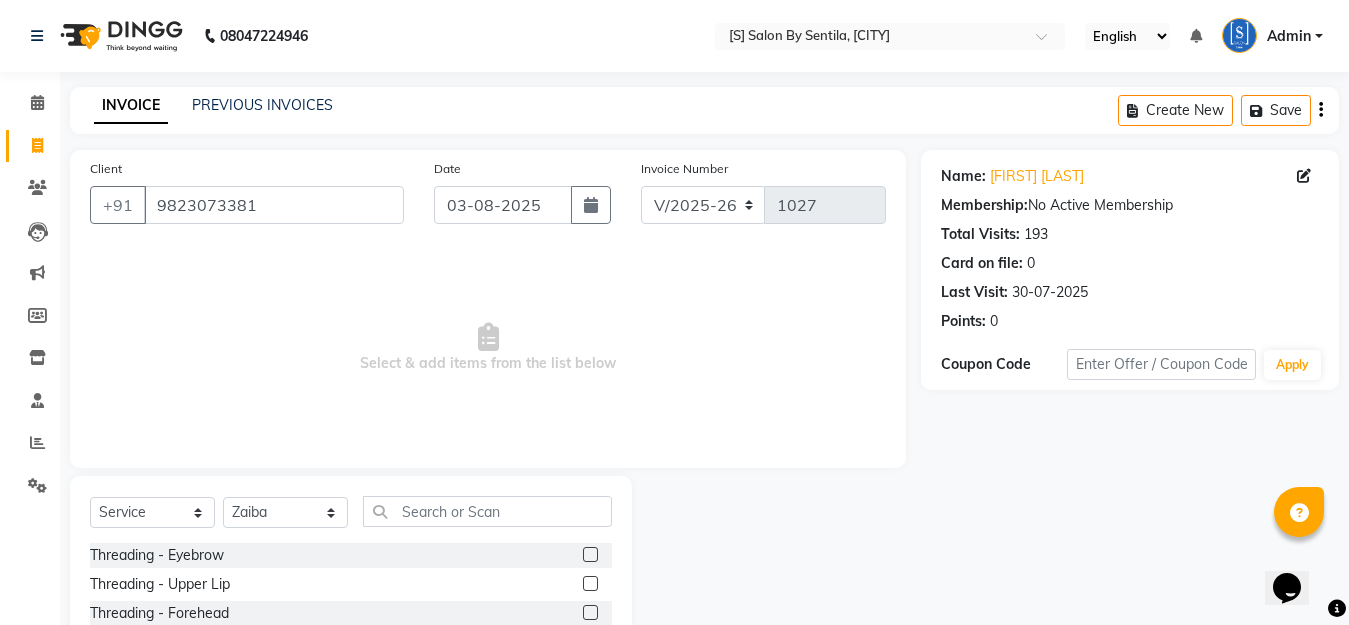 click 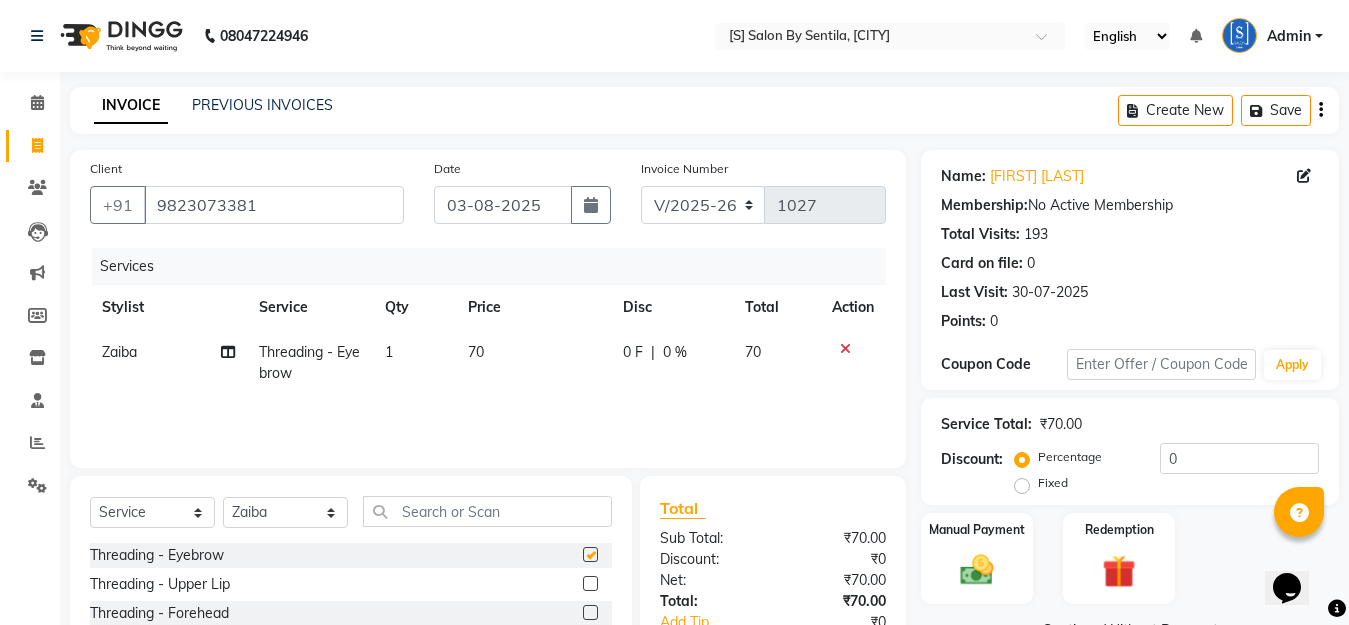 checkbox on "false" 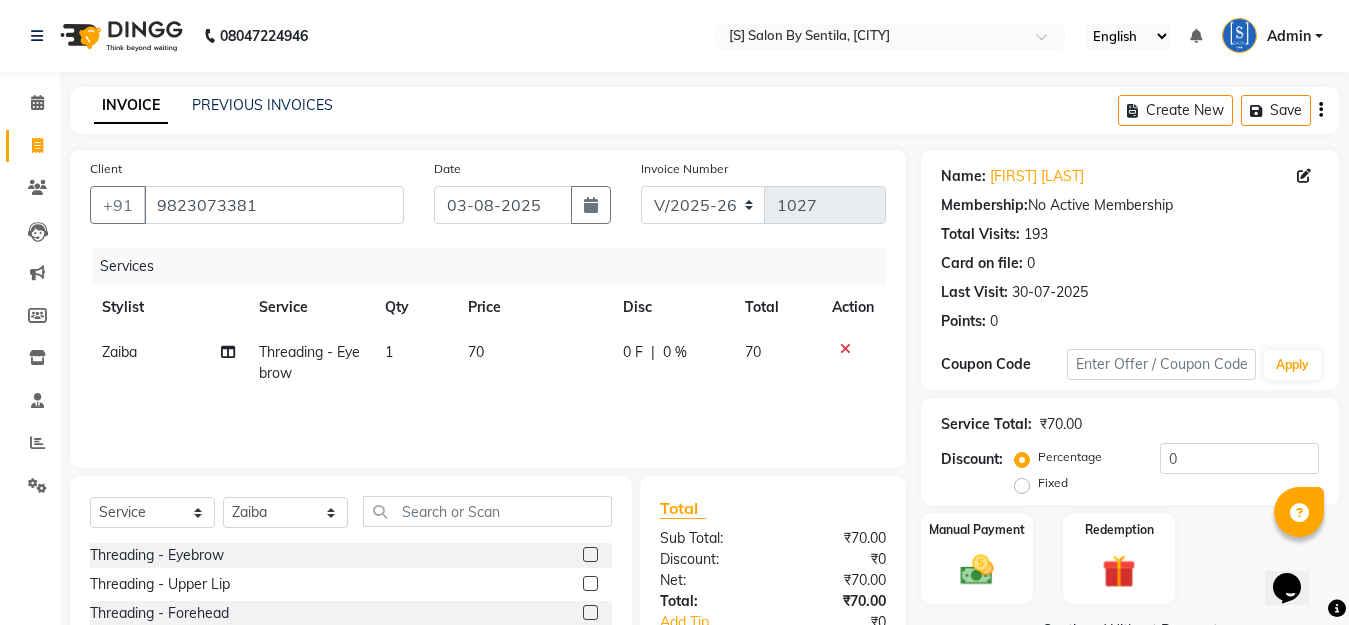 click 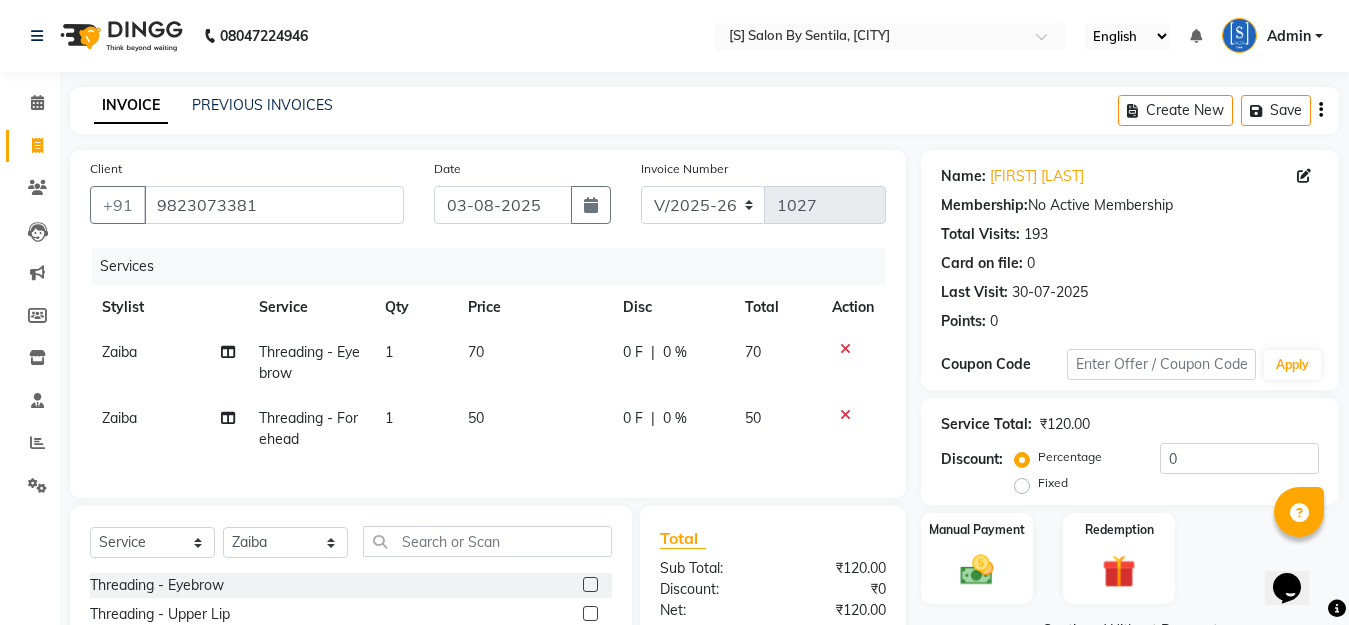 checkbox on "false" 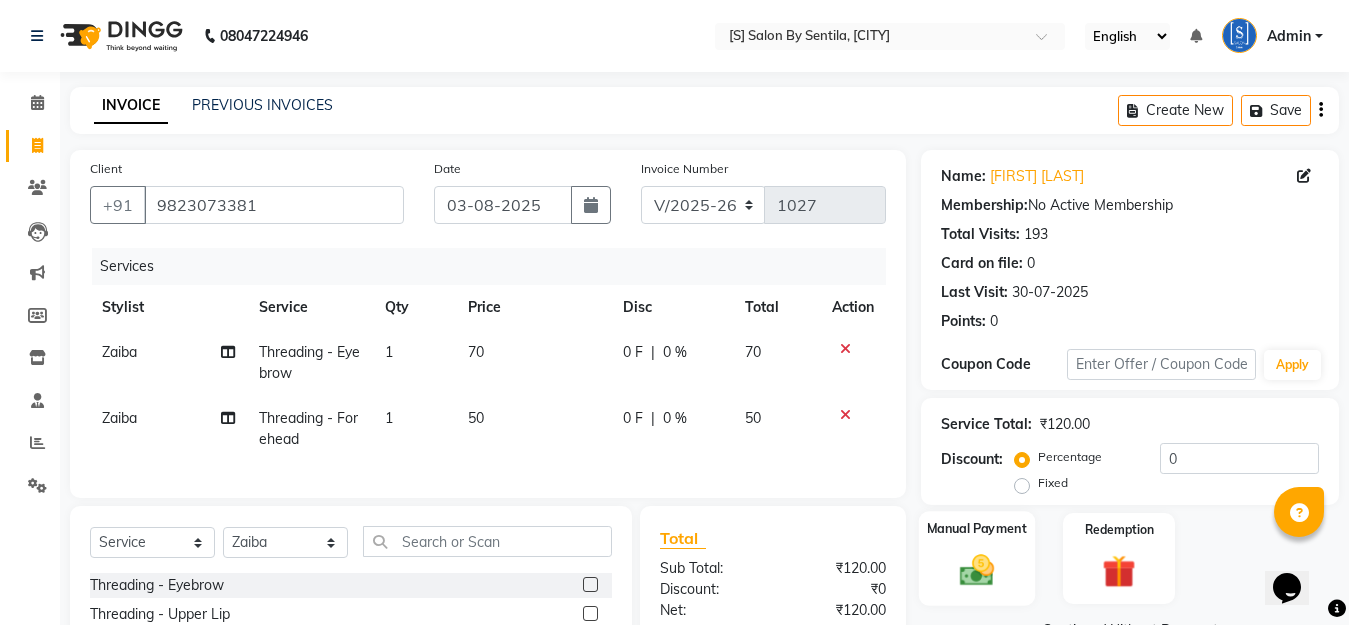 click 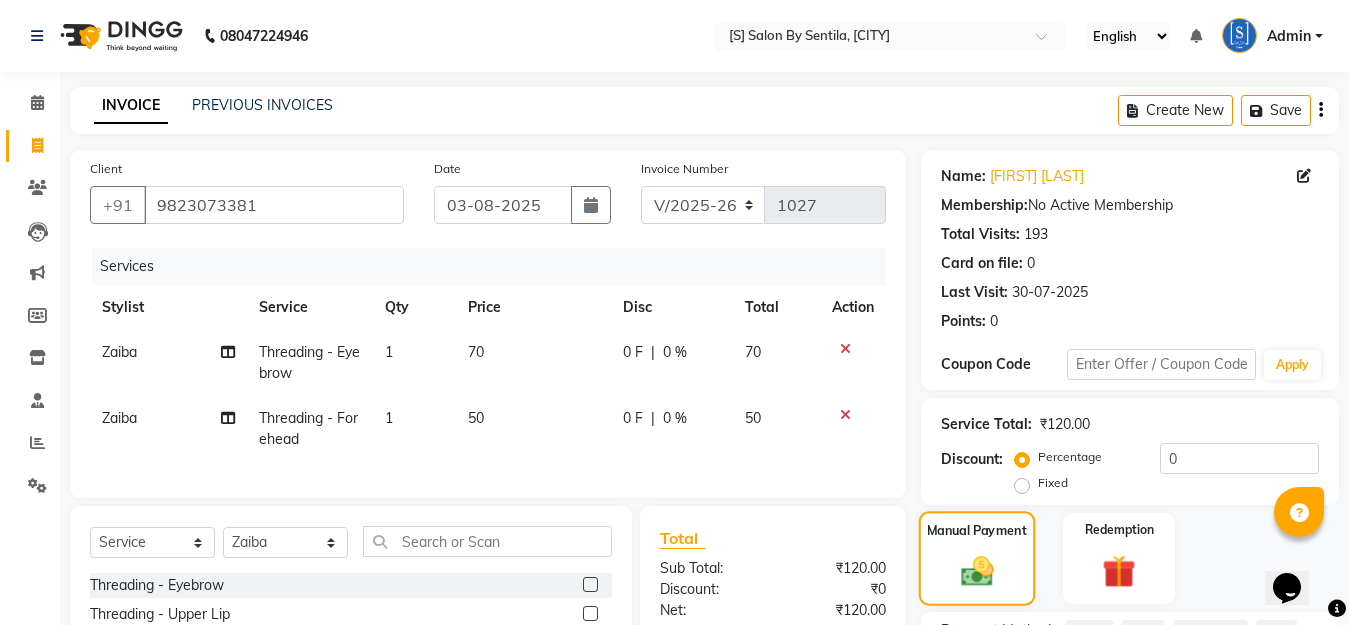 scroll, scrollTop: 223, scrollLeft: 0, axis: vertical 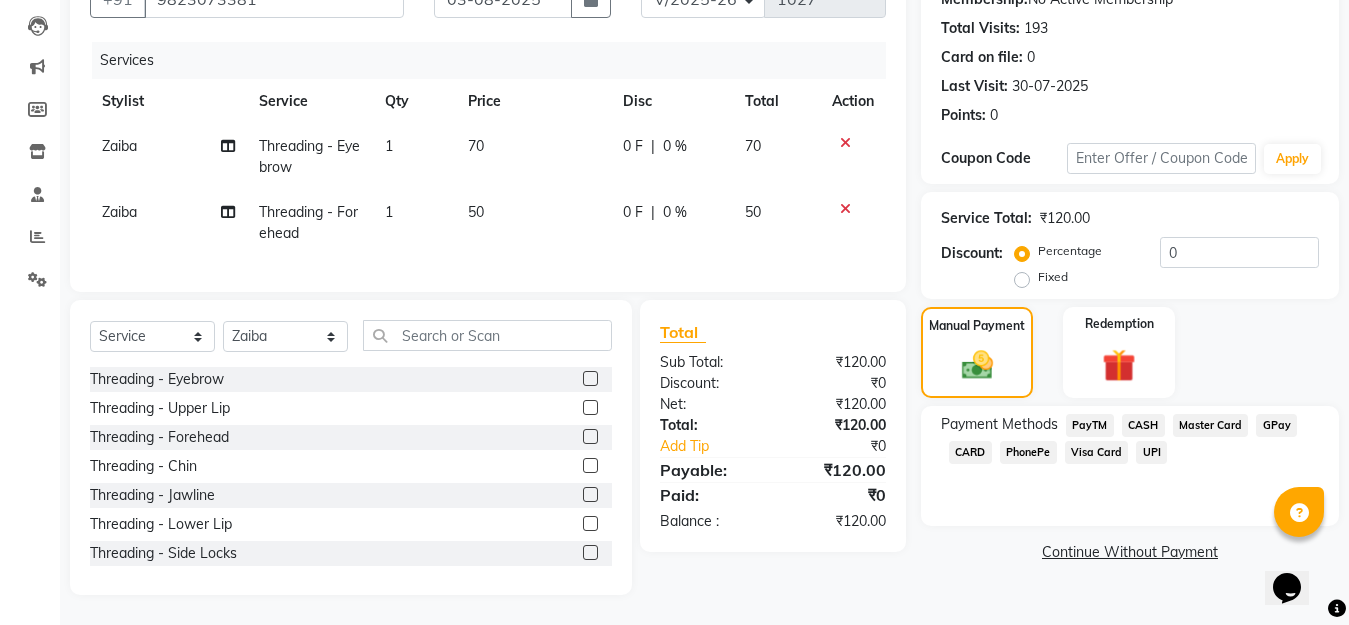 click on "GPay" 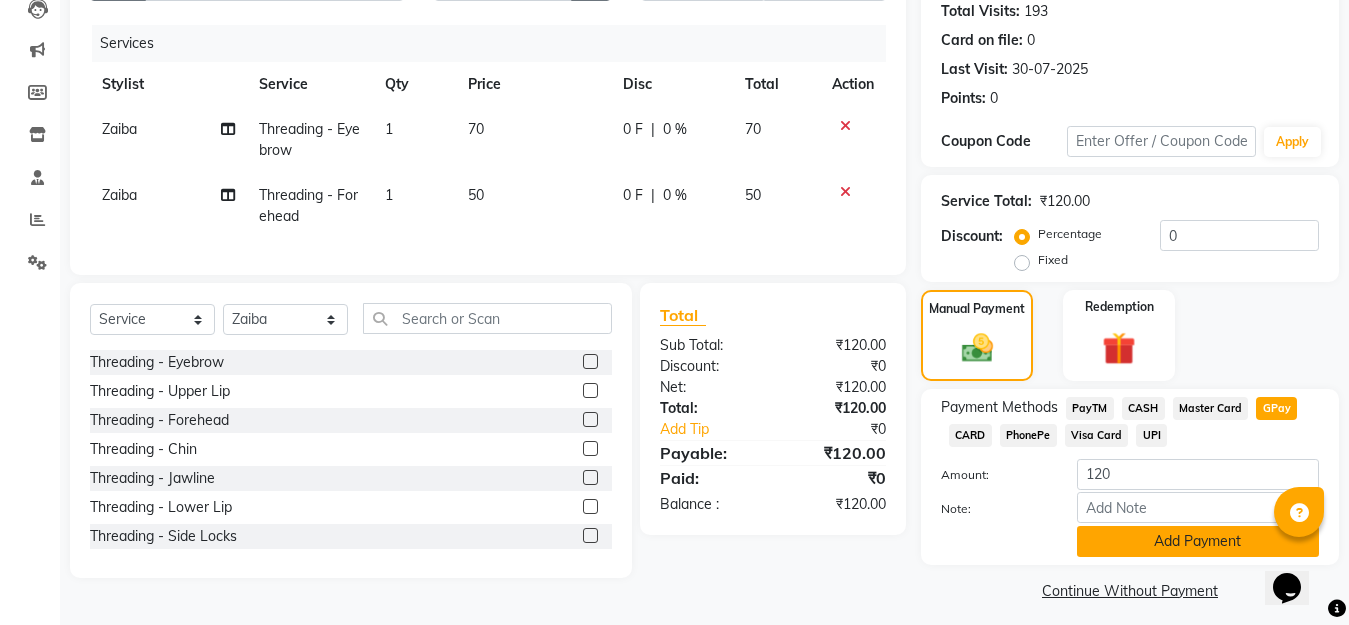 click on "Add Payment" 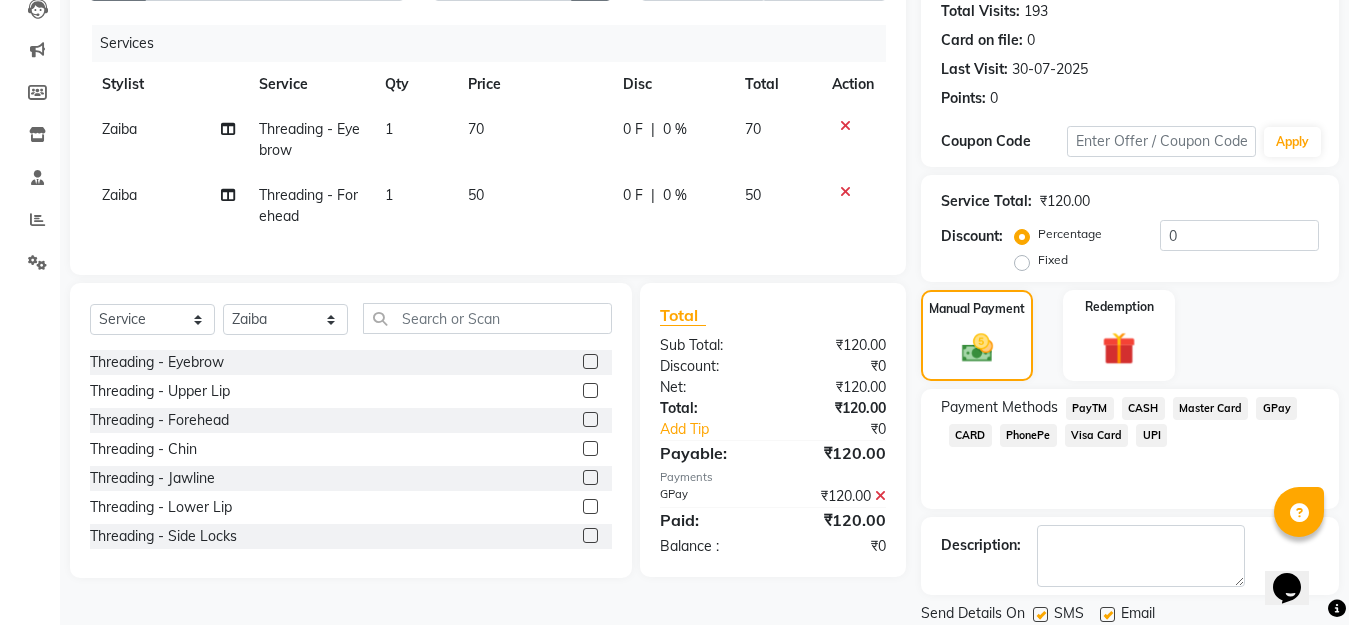 scroll, scrollTop: 291, scrollLeft: 0, axis: vertical 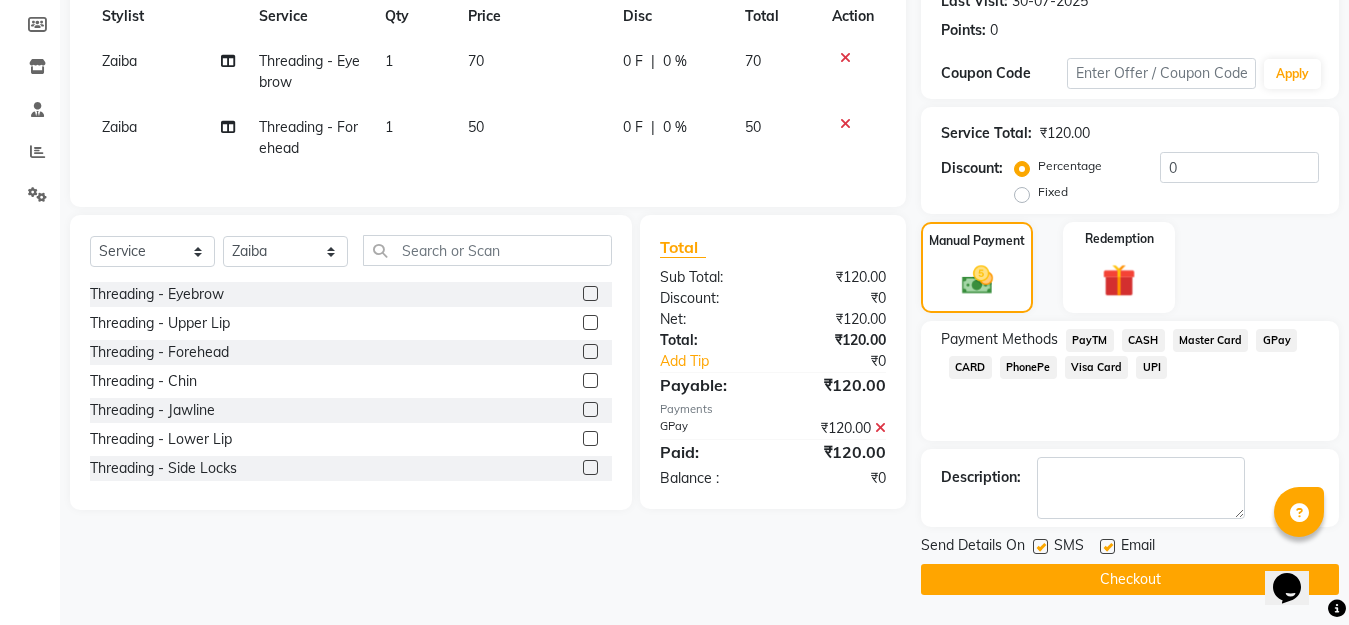 click on "Checkout" 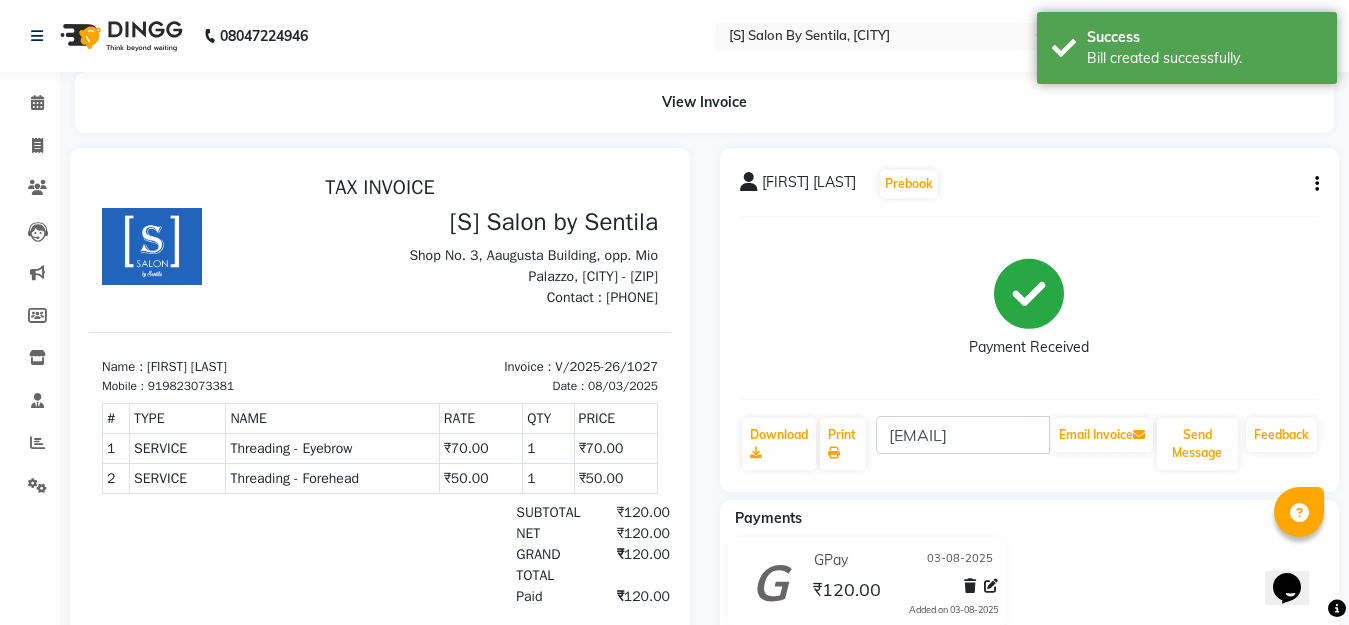 scroll, scrollTop: 0, scrollLeft: 0, axis: both 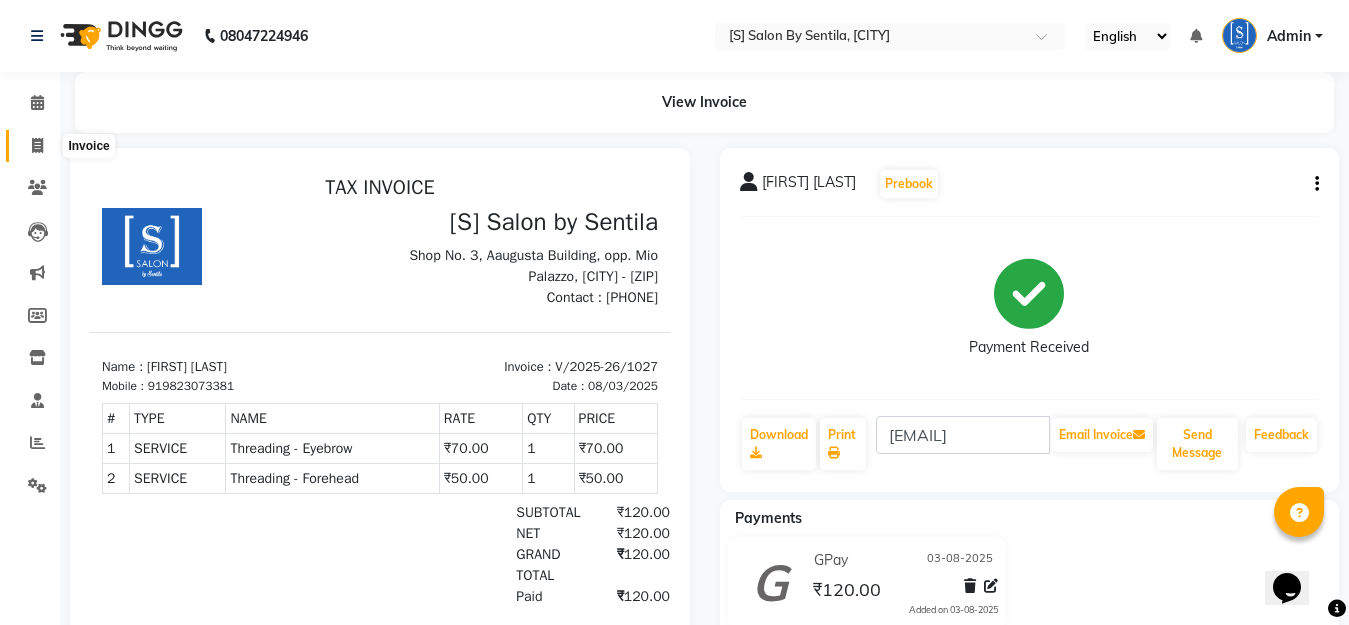 click 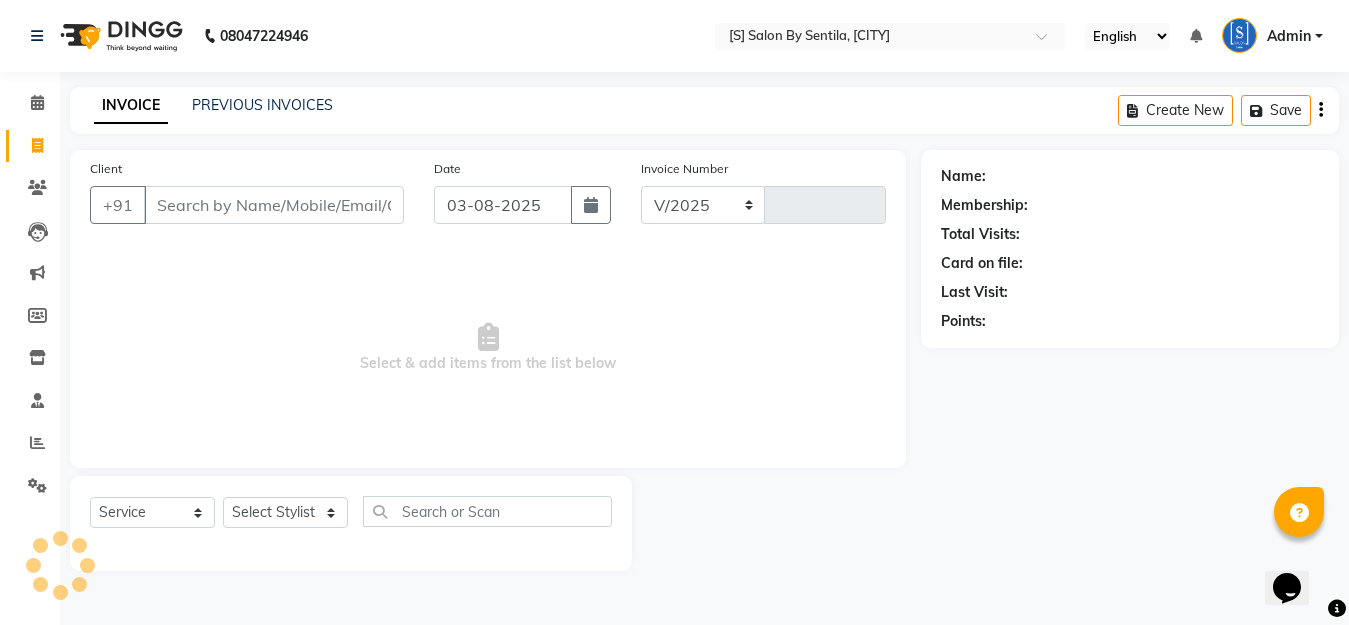 select on "45" 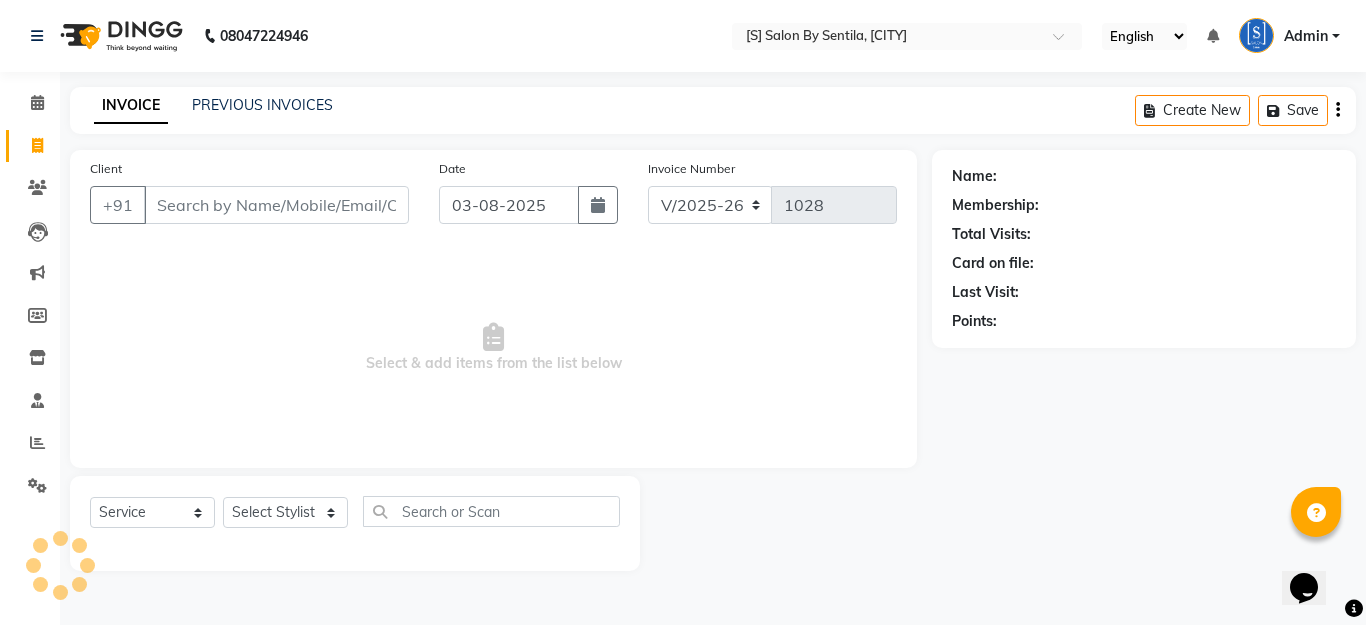 click on "Client" at bounding box center (276, 205) 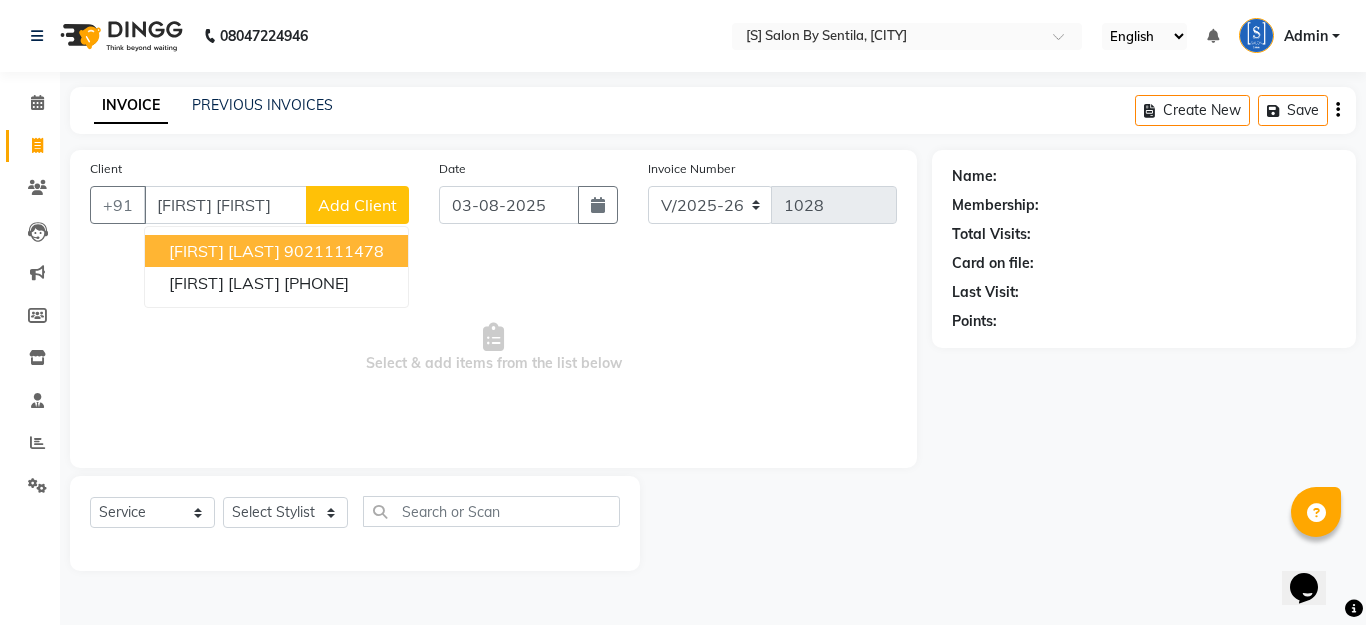 drag, startPoint x: 326, startPoint y: 254, endPoint x: 357, endPoint y: 276, distance: 38.013157 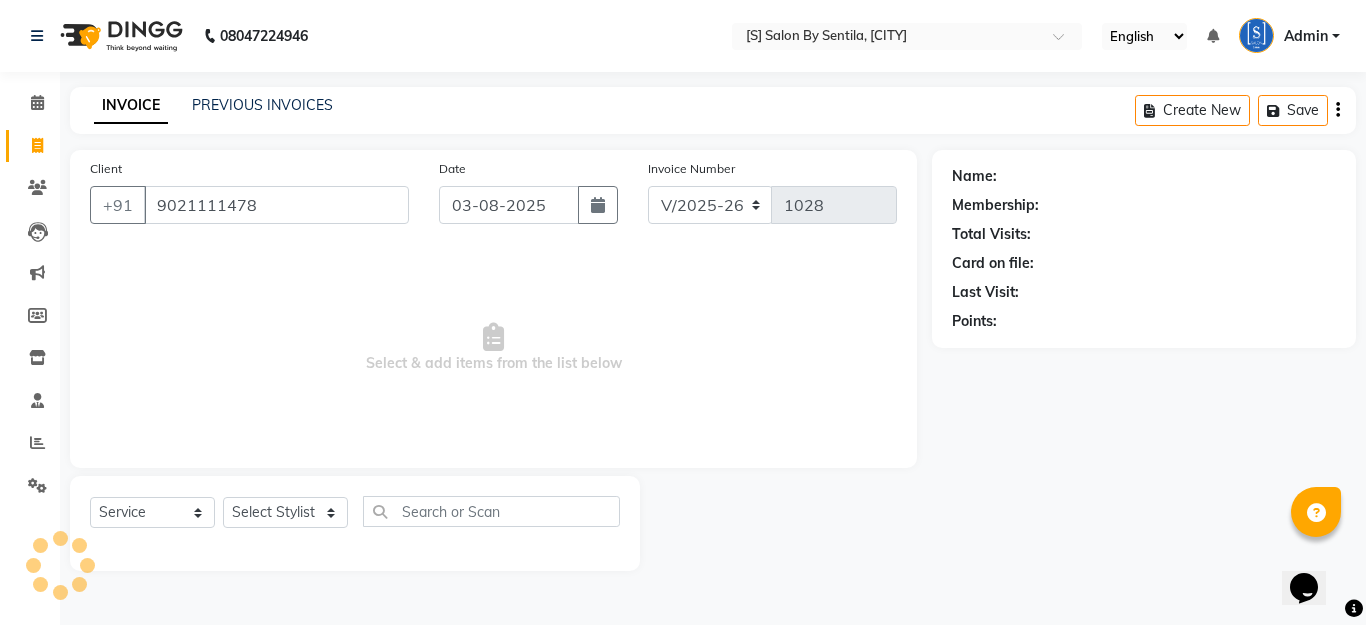 type on "9021111478" 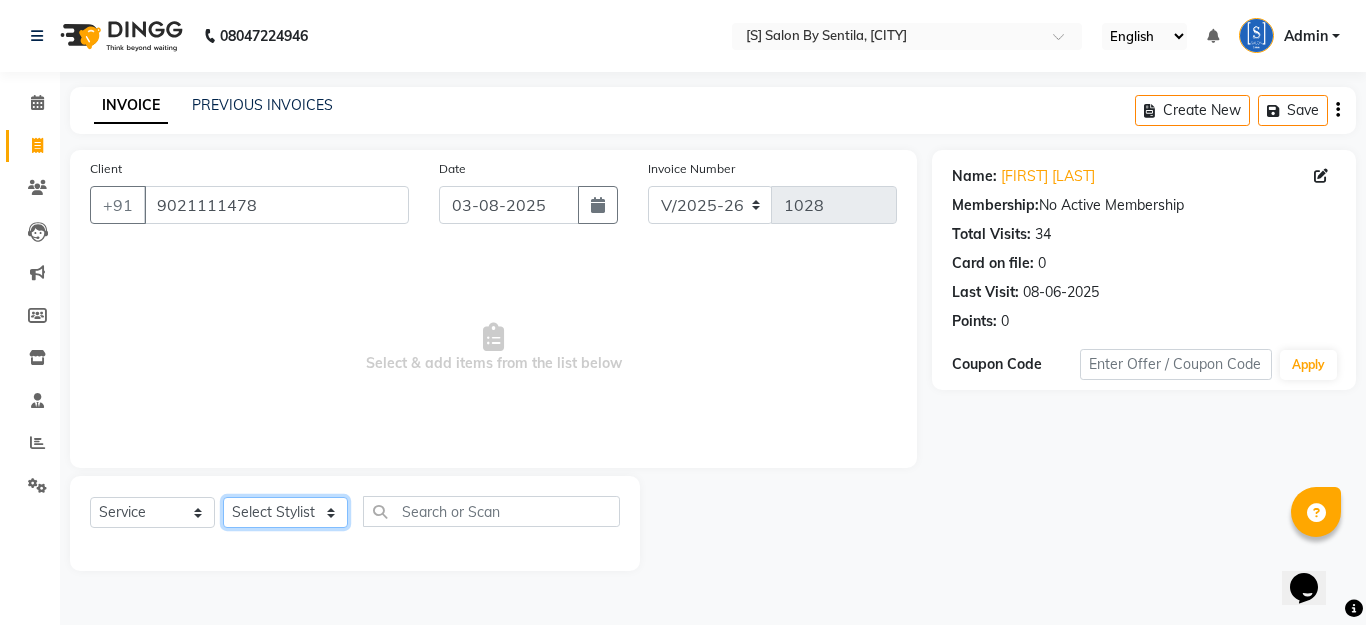 click on "Select Stylist [NAME] Beautician [NAME] [NAME] [NAME] [NAME] [NAME]" 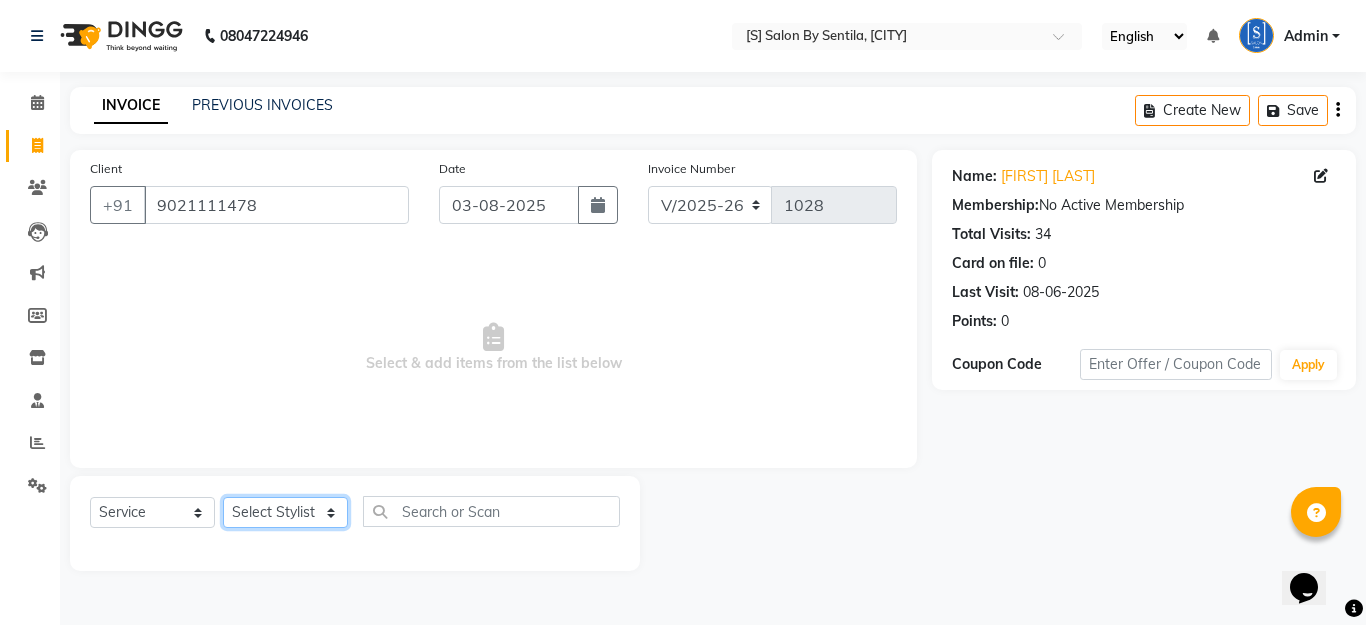 select on "1631" 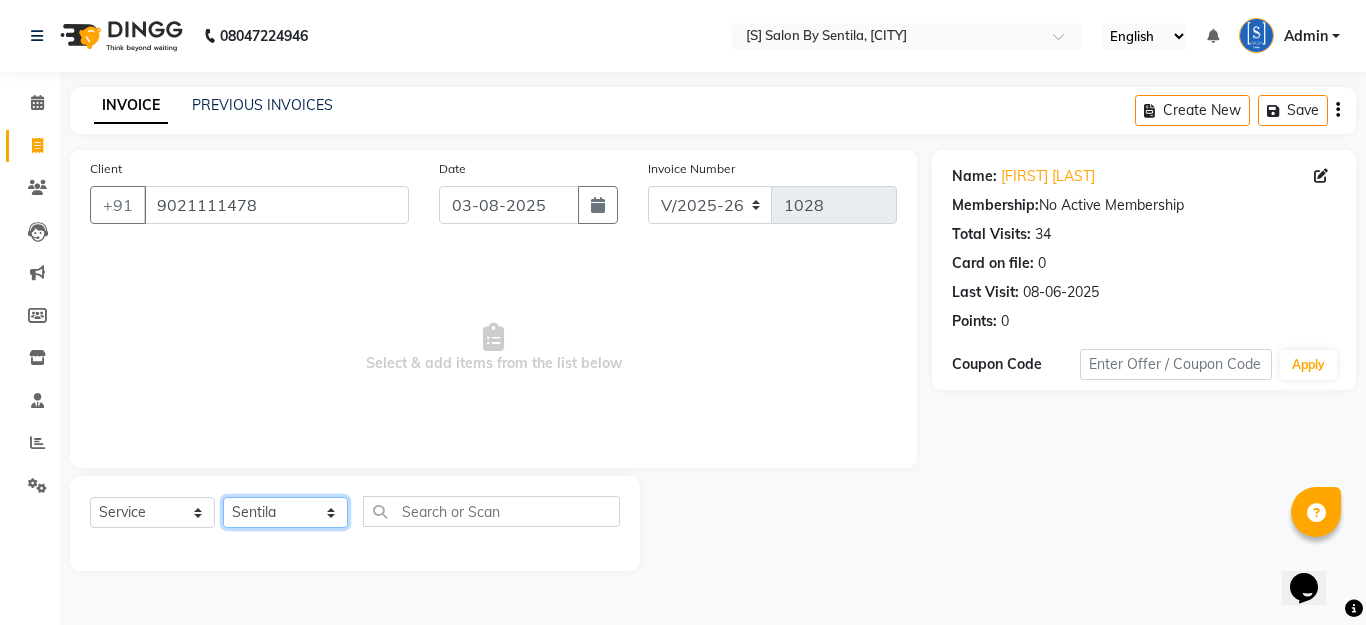 click on "Select Stylist [NAME] Beautician [NAME] [NAME] [NAME] [NAME] [NAME]" 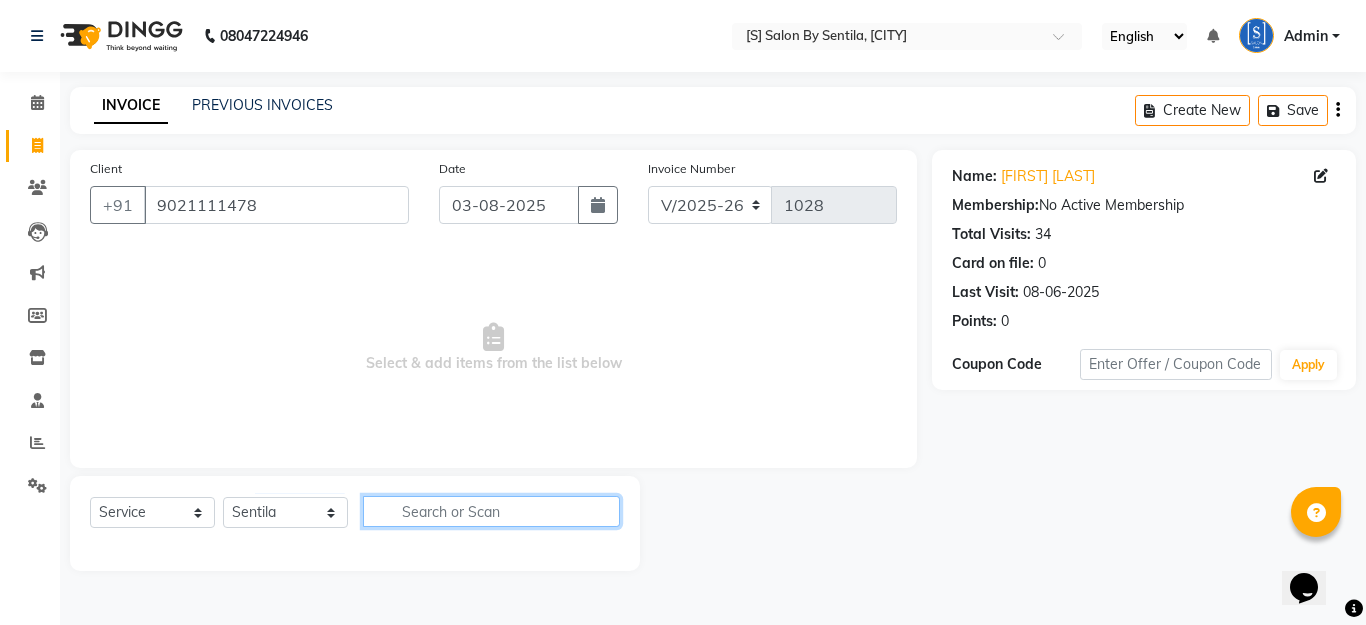 click 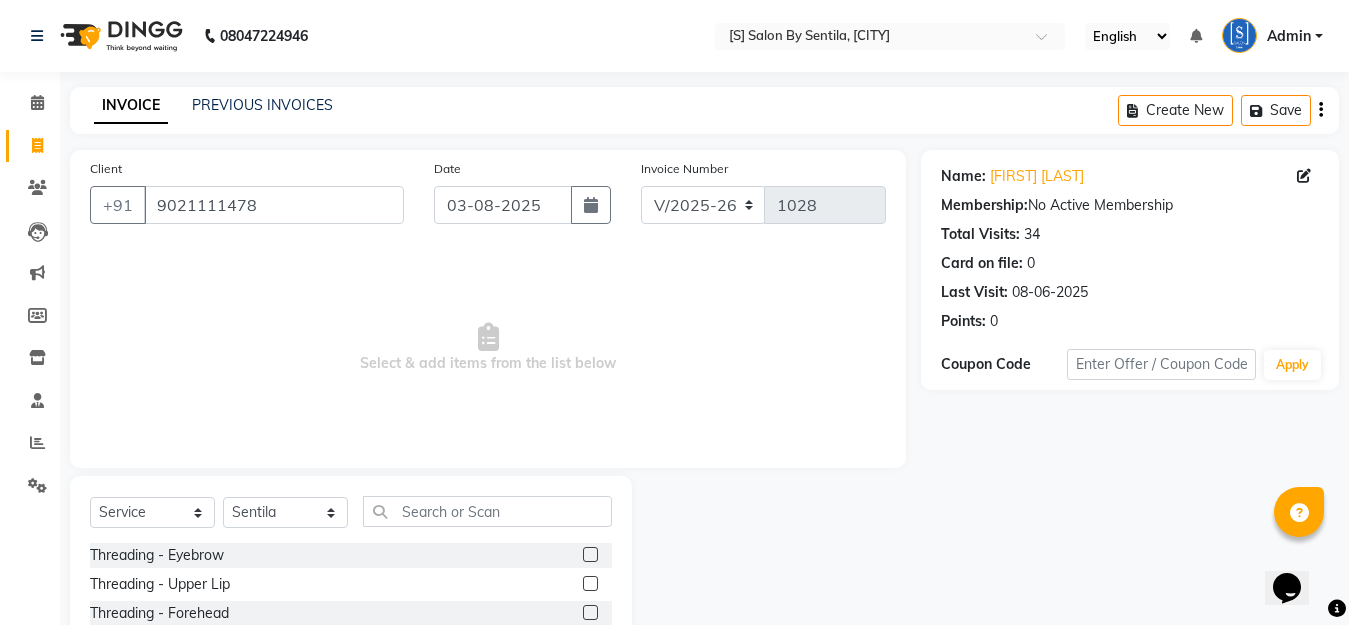 click 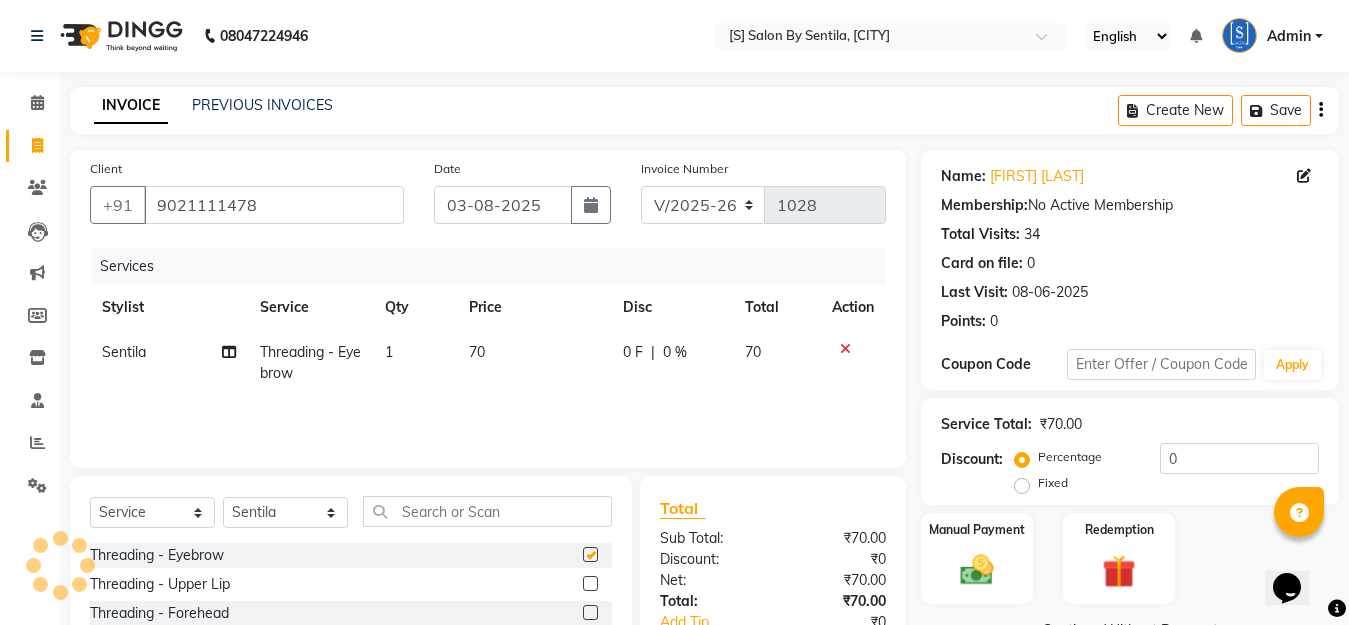 checkbox on "false" 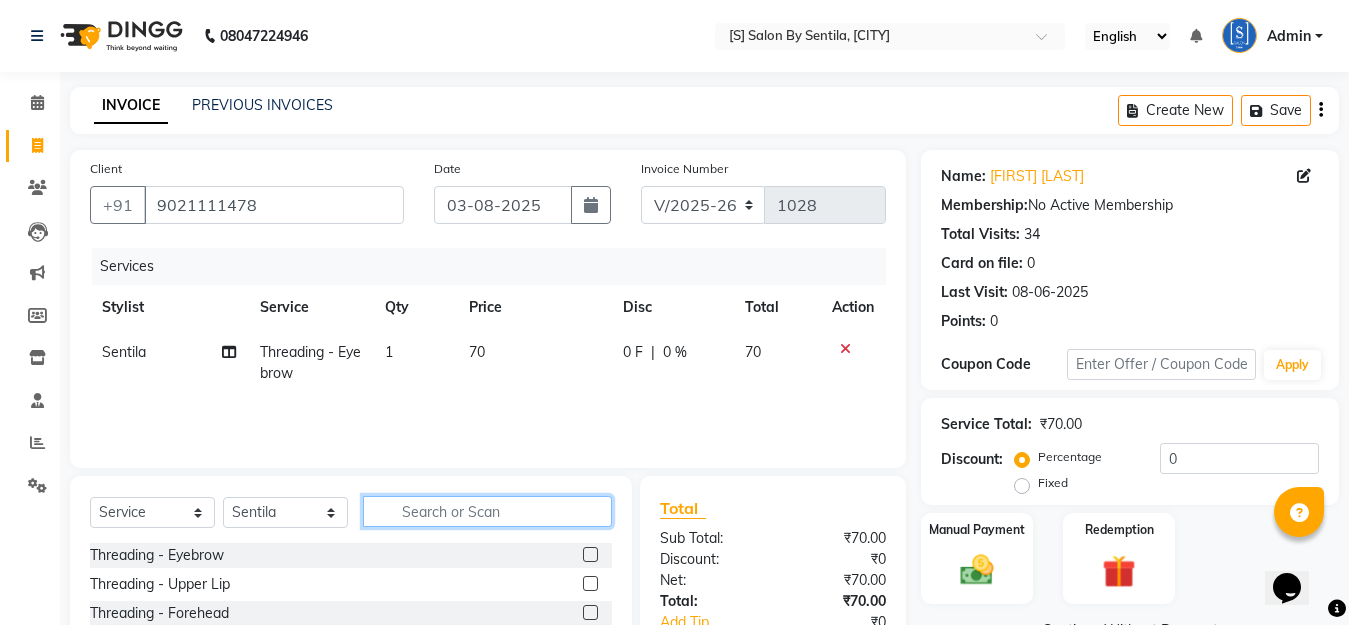 click 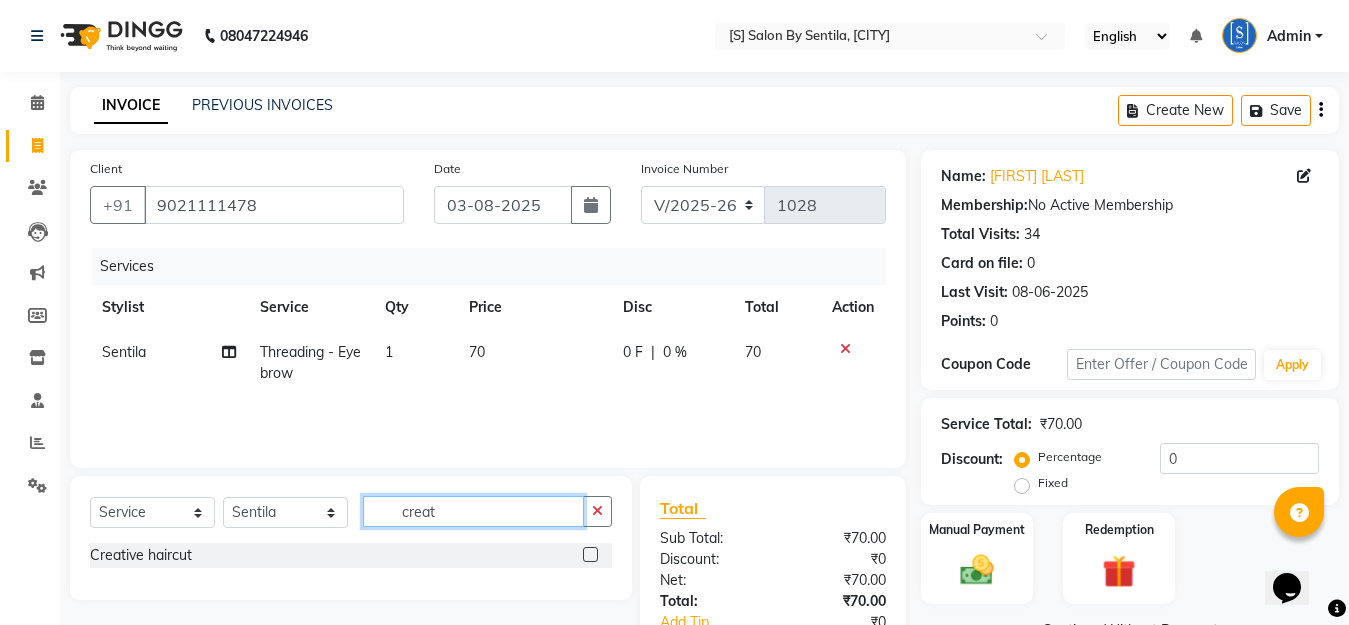 type on "creat" 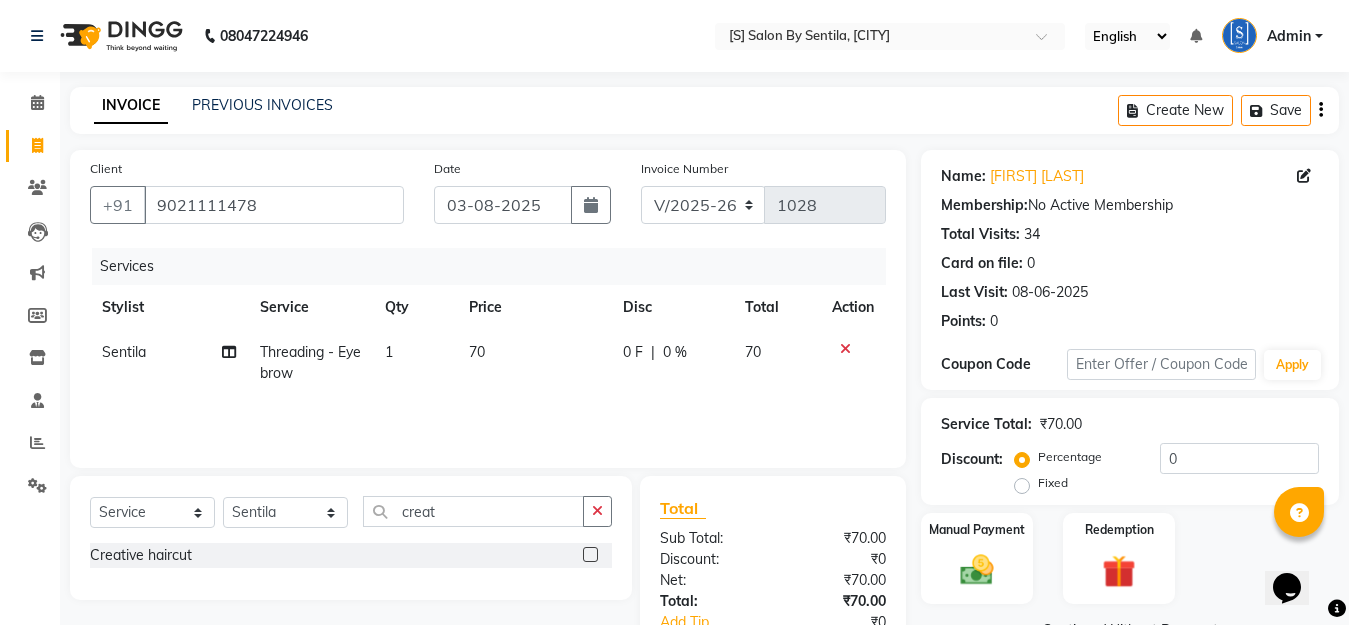 click 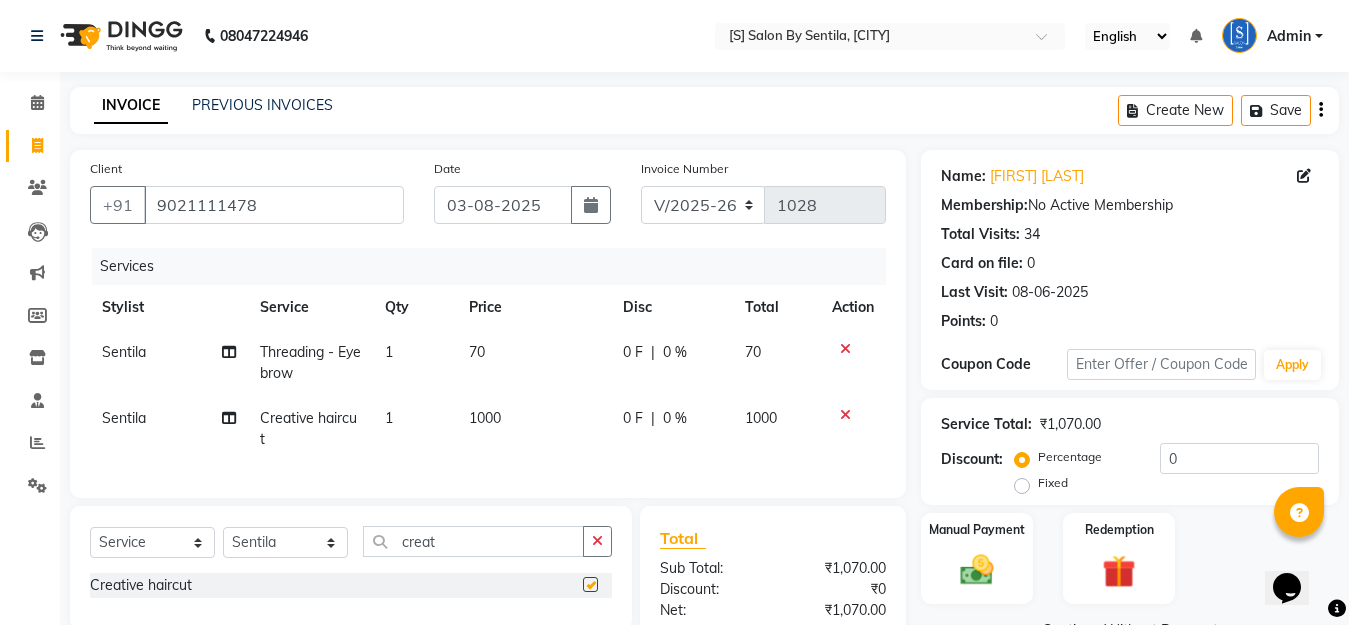 checkbox on "false" 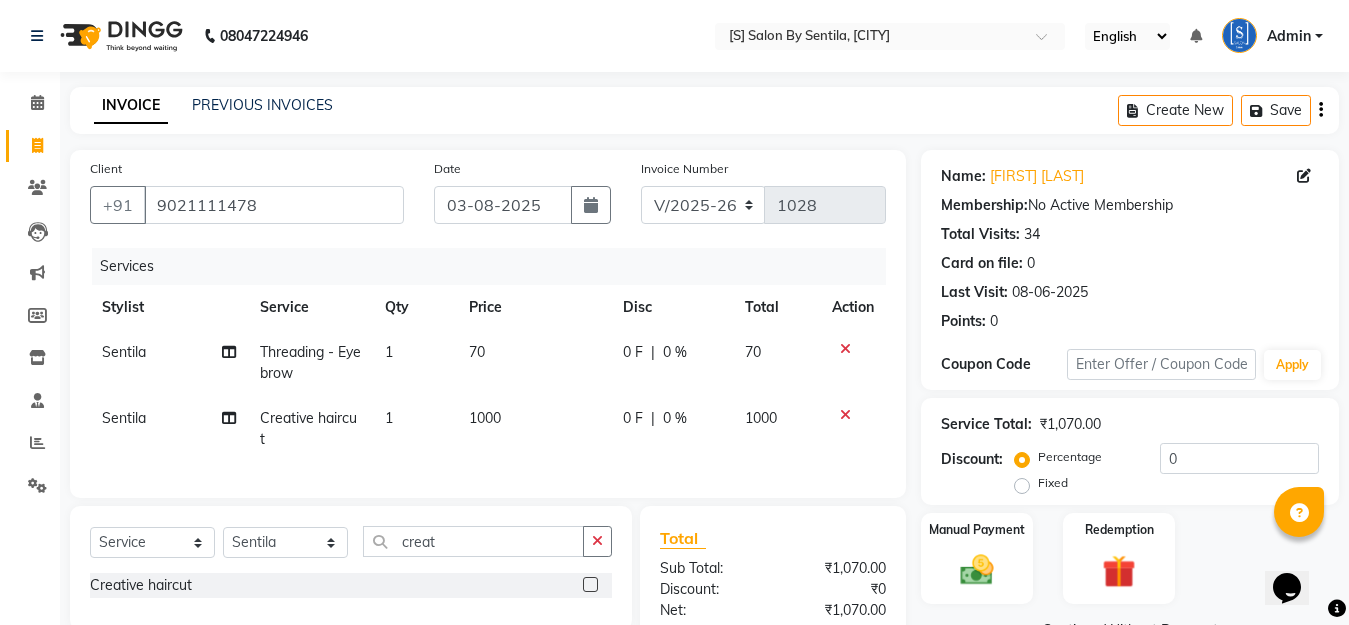 scroll, scrollTop: 180, scrollLeft: 0, axis: vertical 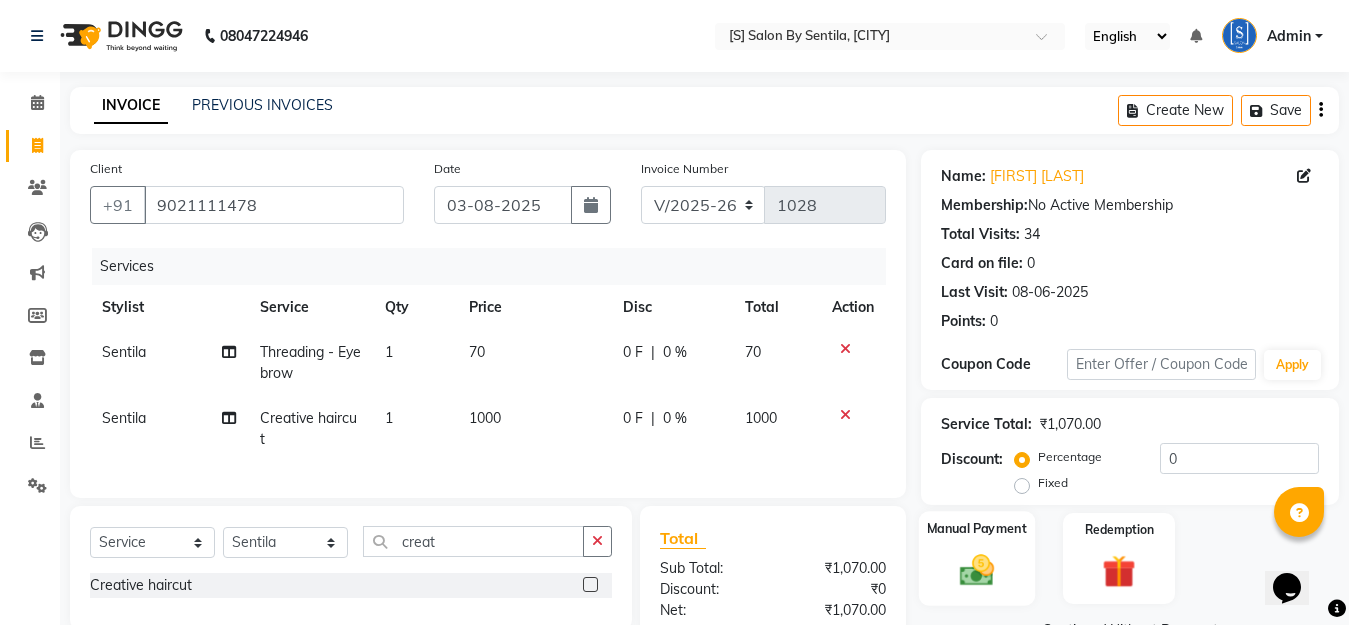 click 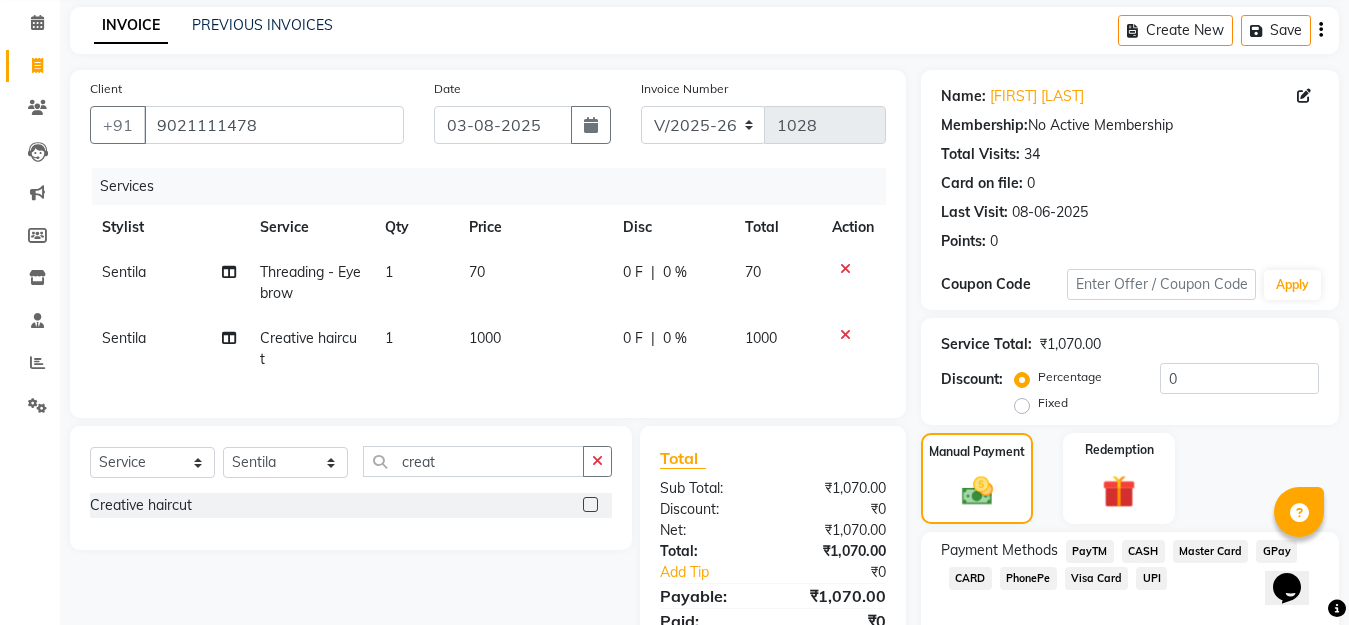 scroll, scrollTop: 180, scrollLeft: 0, axis: vertical 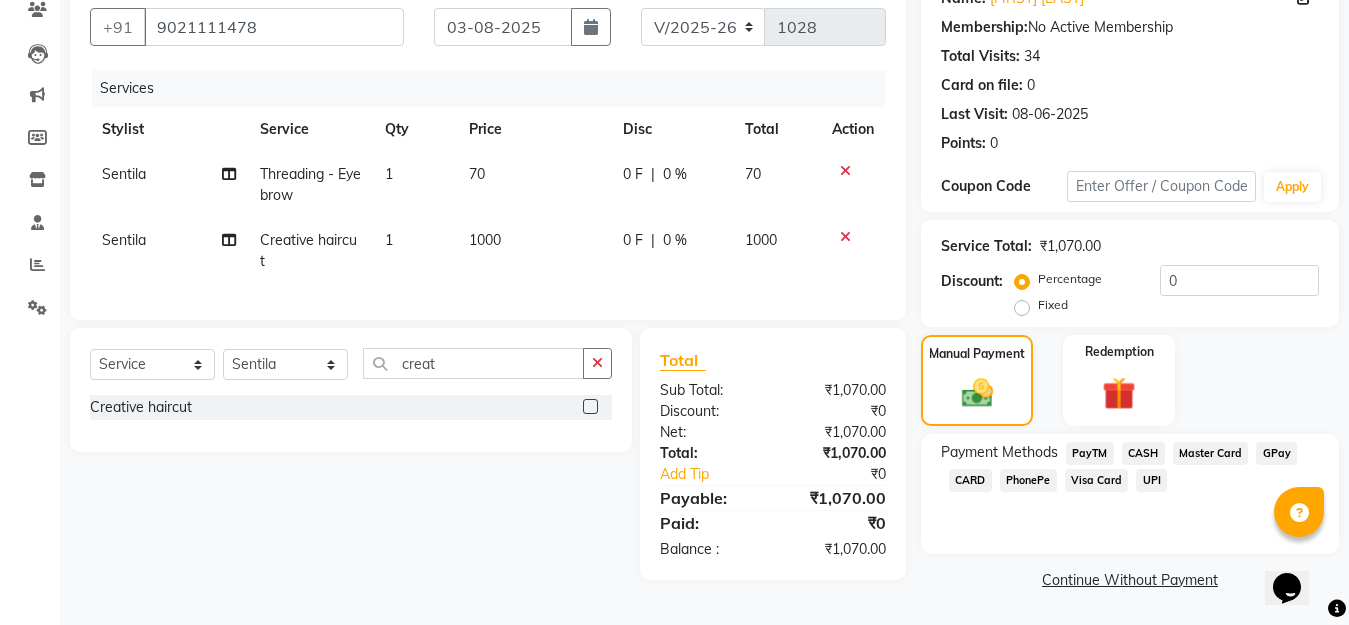 click on "GPay" 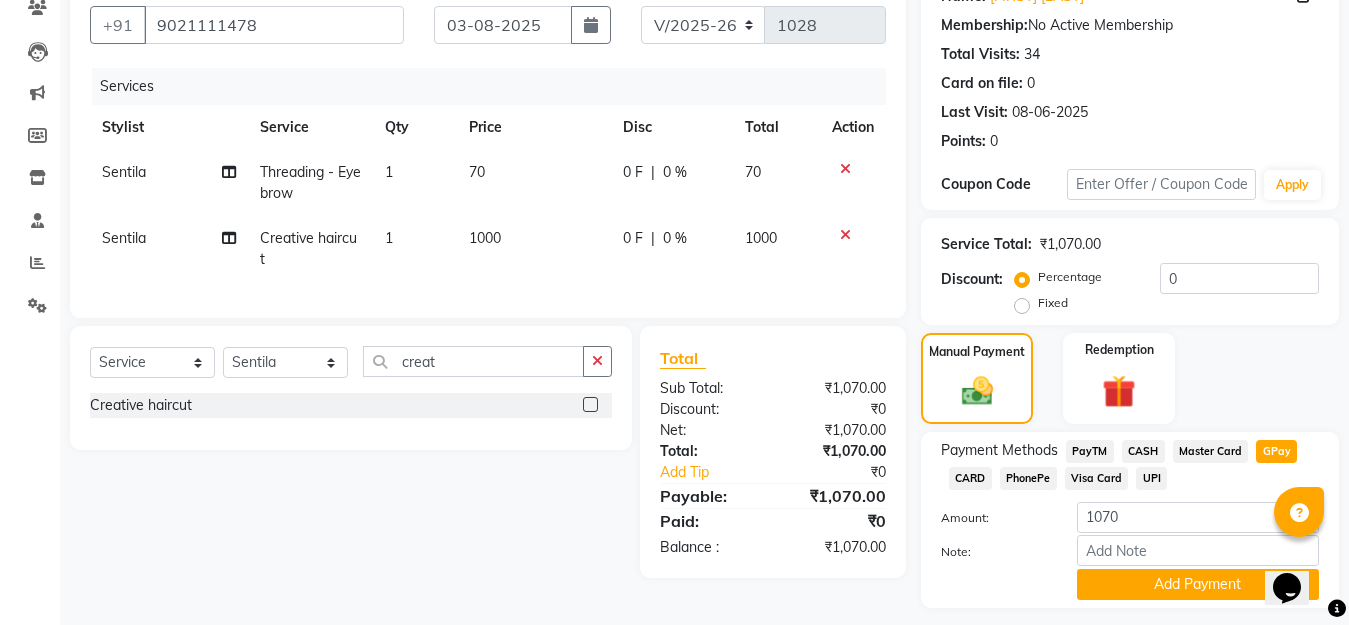 click on "GPay" 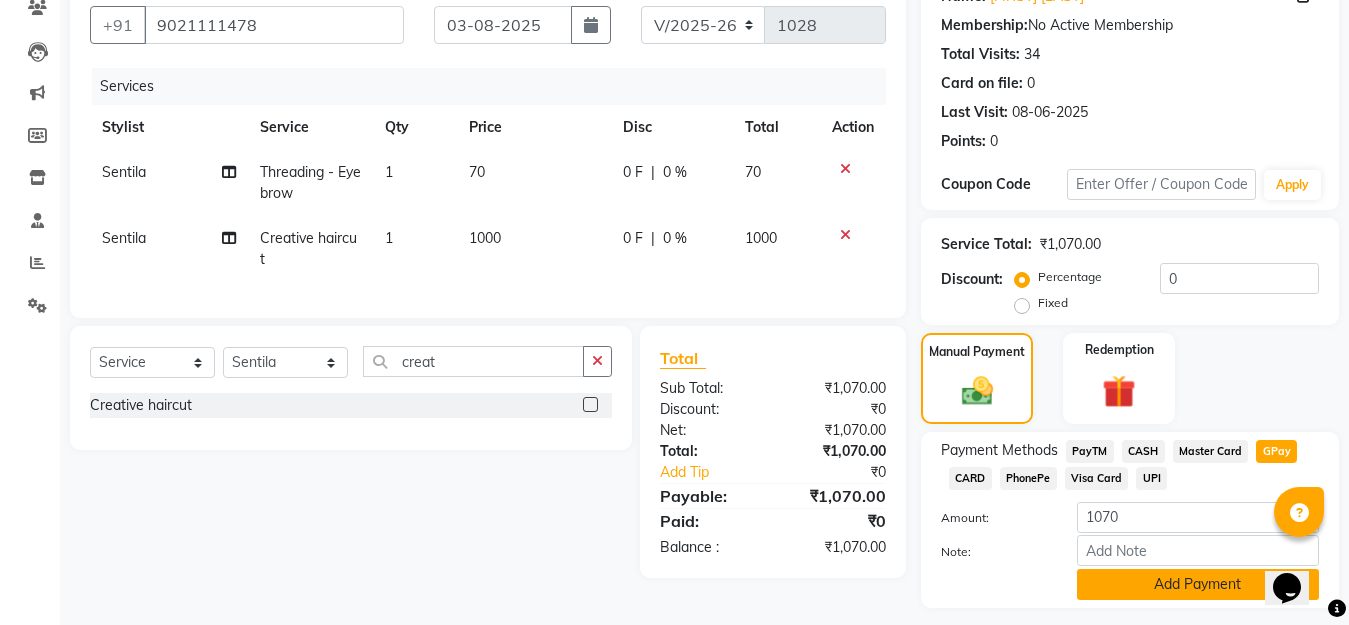 click on "Add Payment" 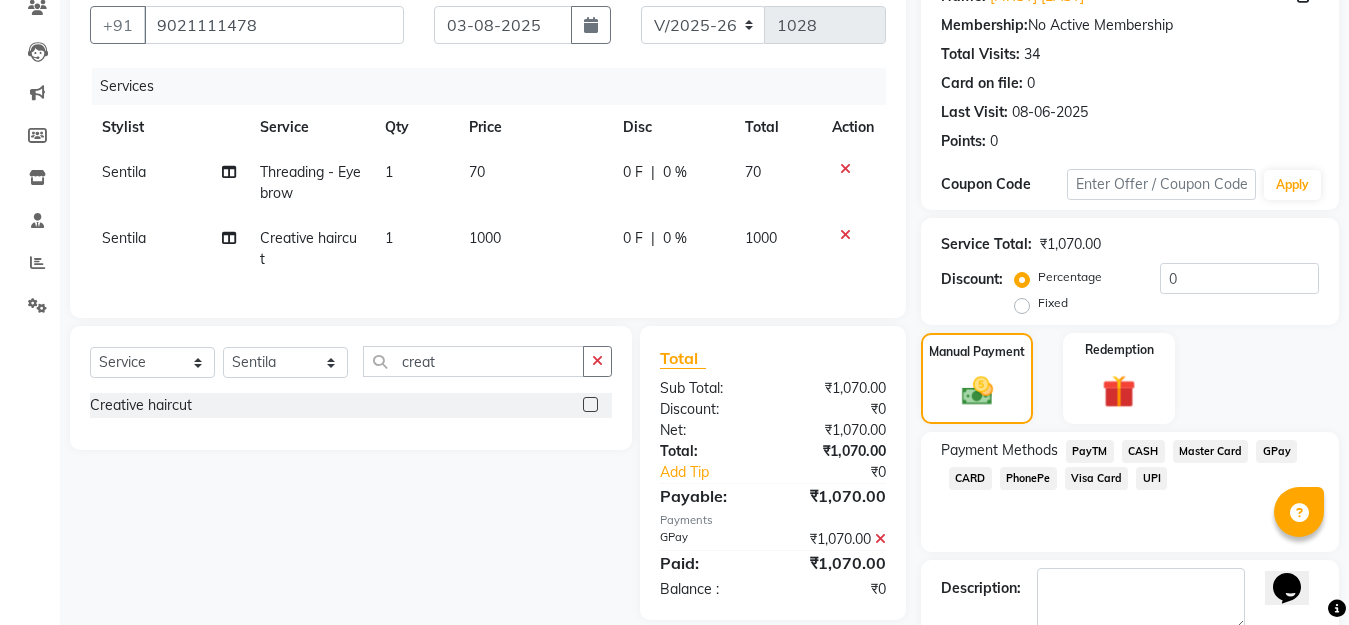 scroll, scrollTop: 291, scrollLeft: 0, axis: vertical 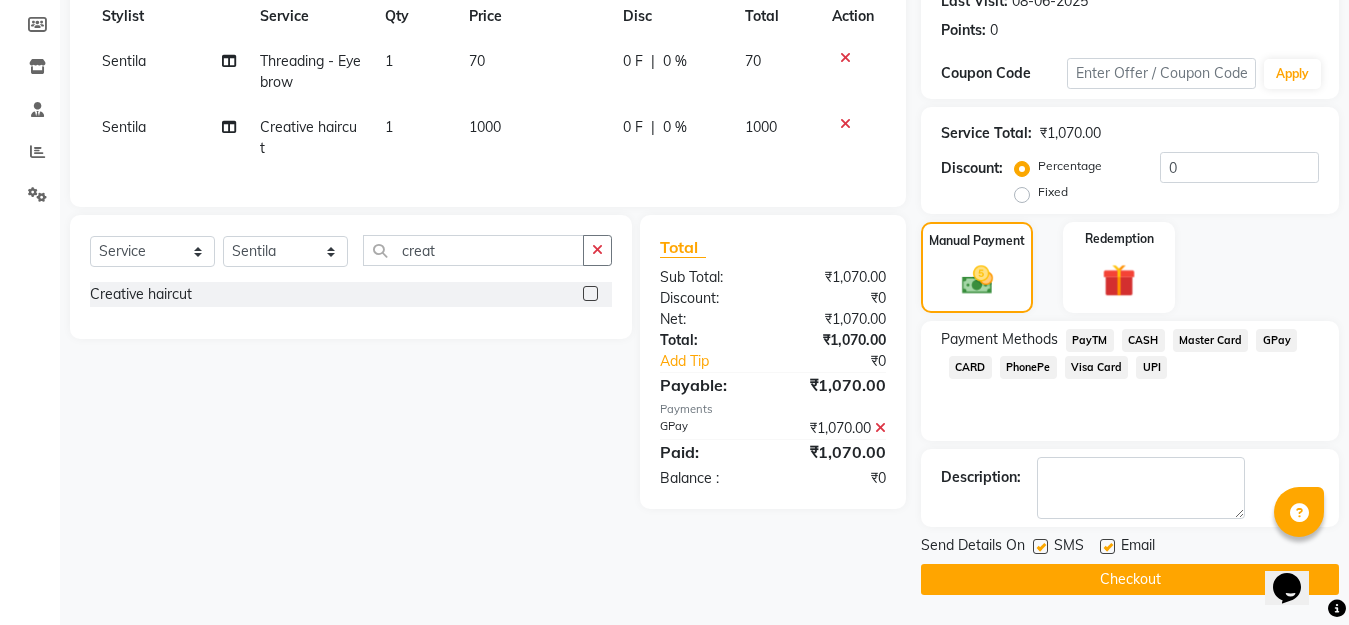 click on "Checkout" 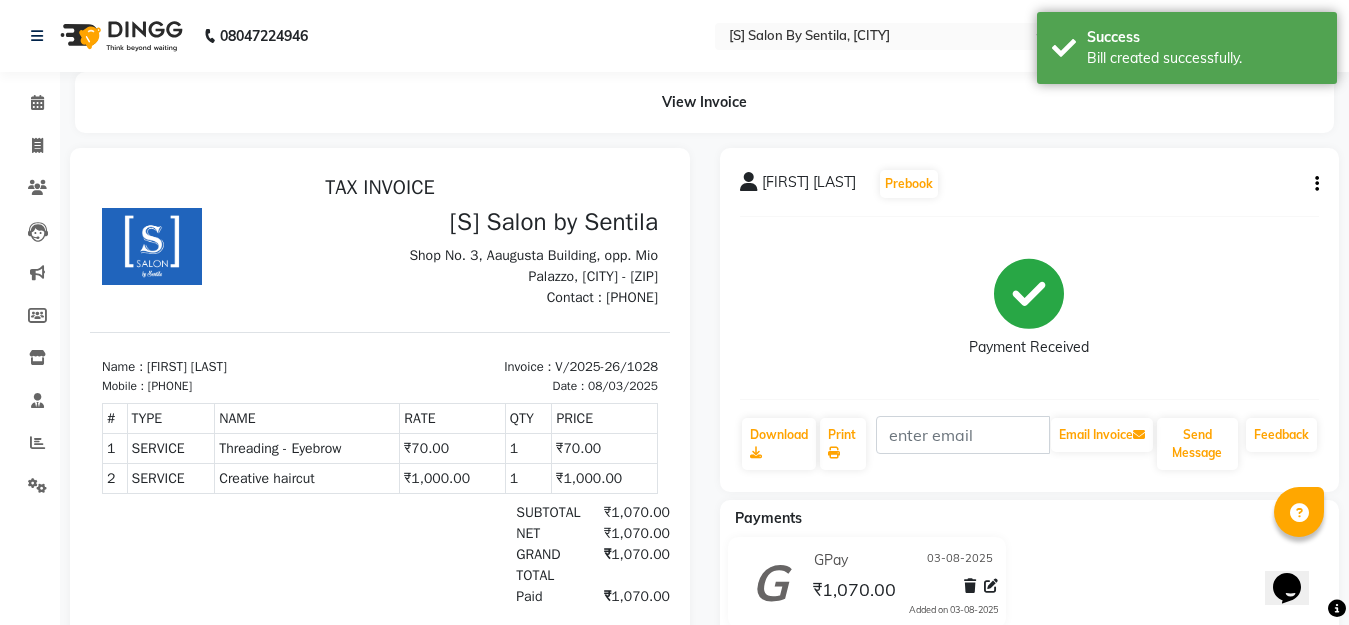 scroll, scrollTop: 0, scrollLeft: 0, axis: both 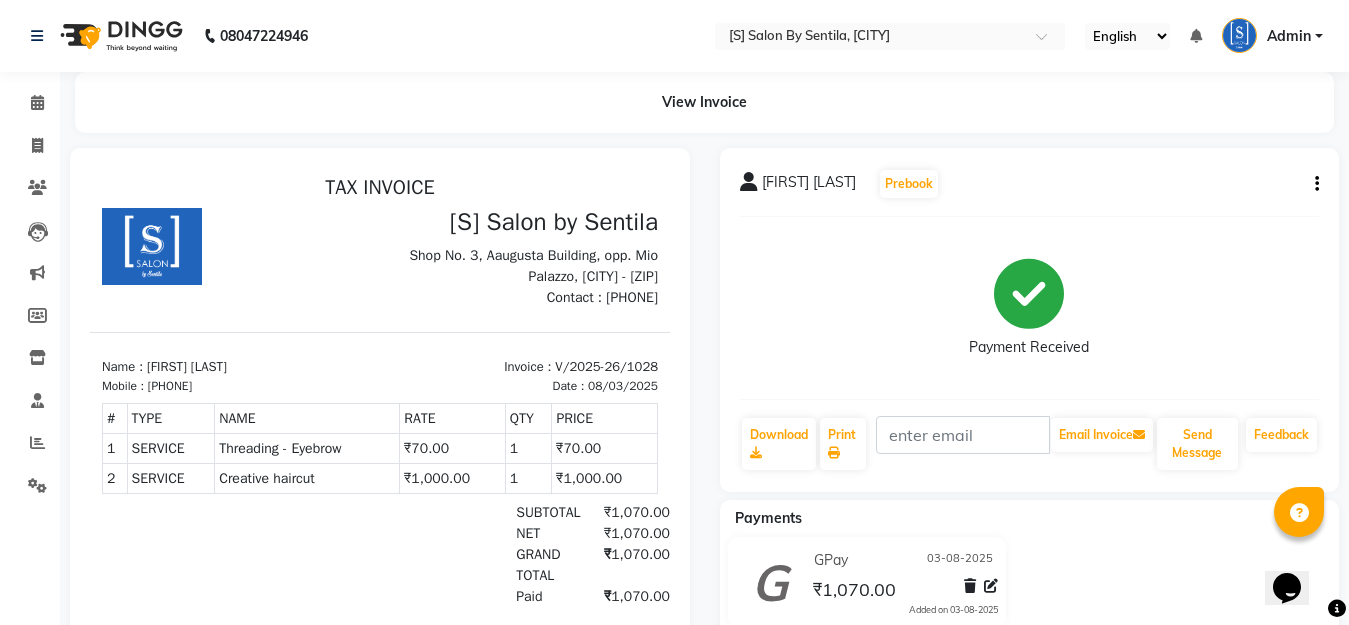 drag, startPoint x: 417, startPoint y: 176, endPoint x: 269, endPoint y: 223, distance: 155.28362 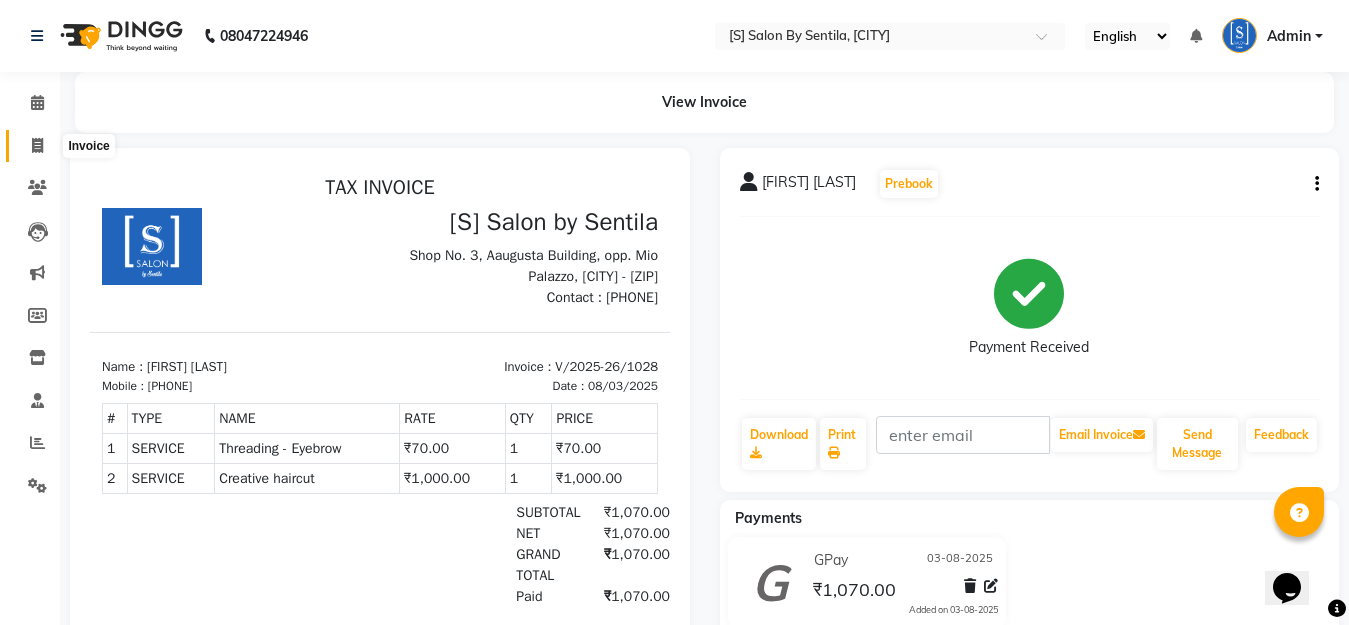 click 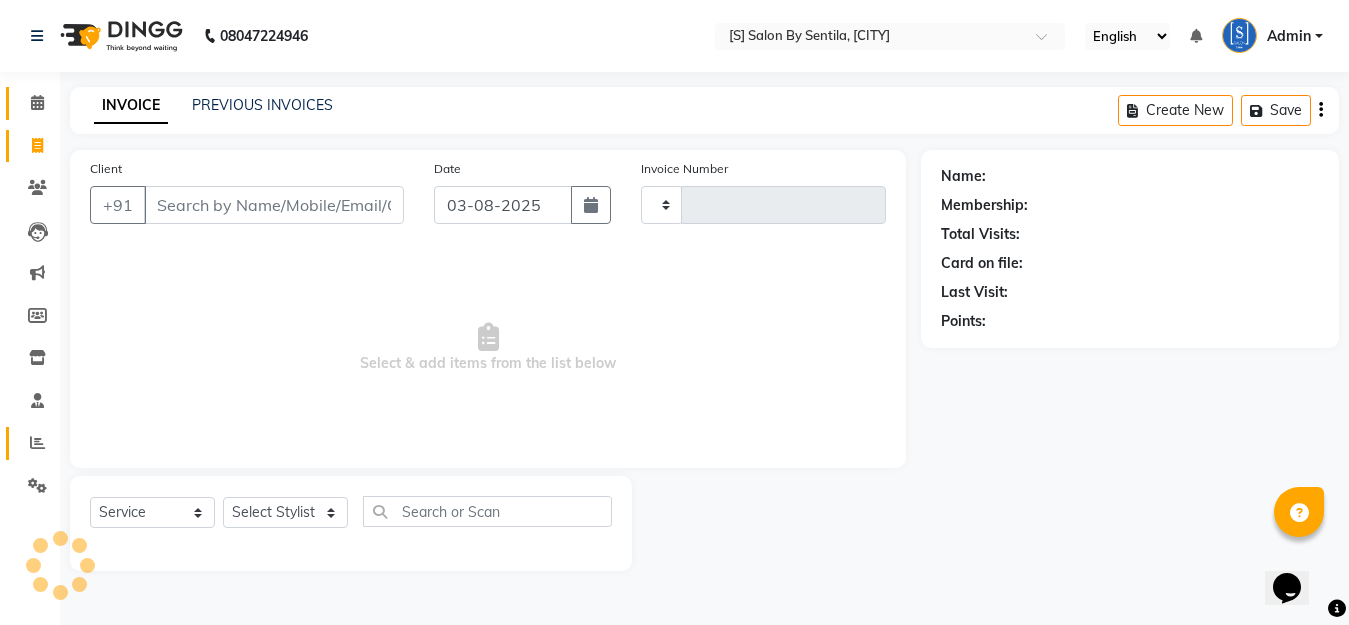 click 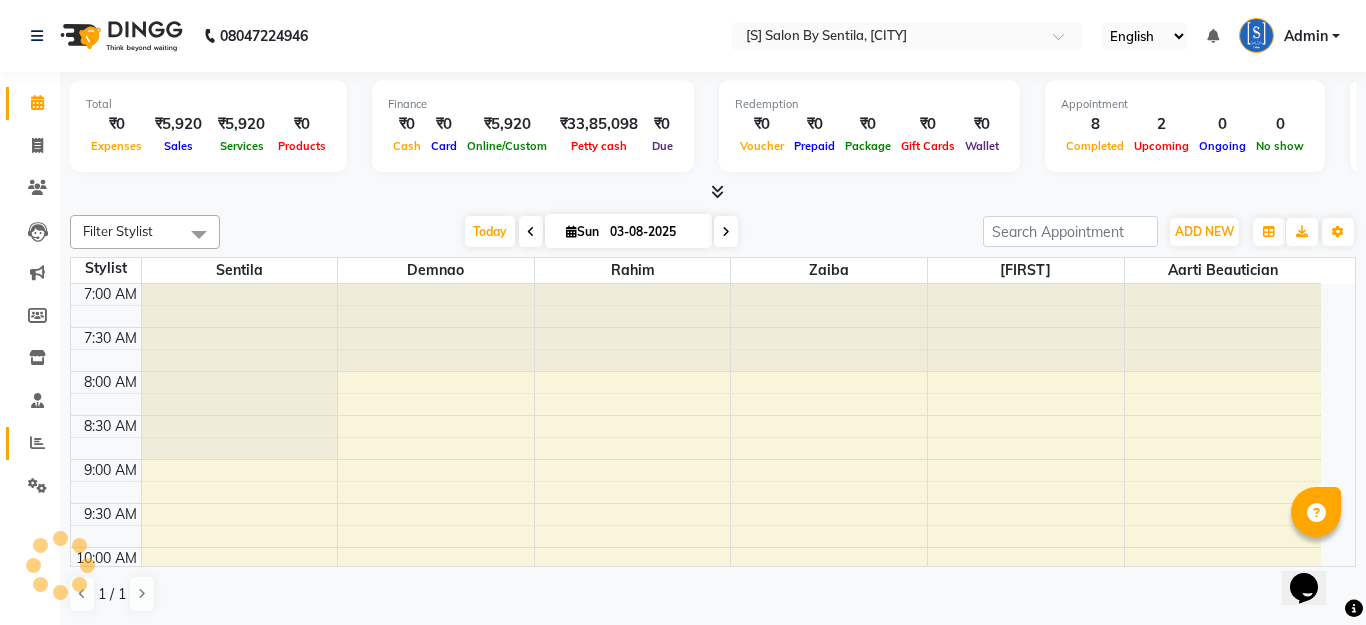 click 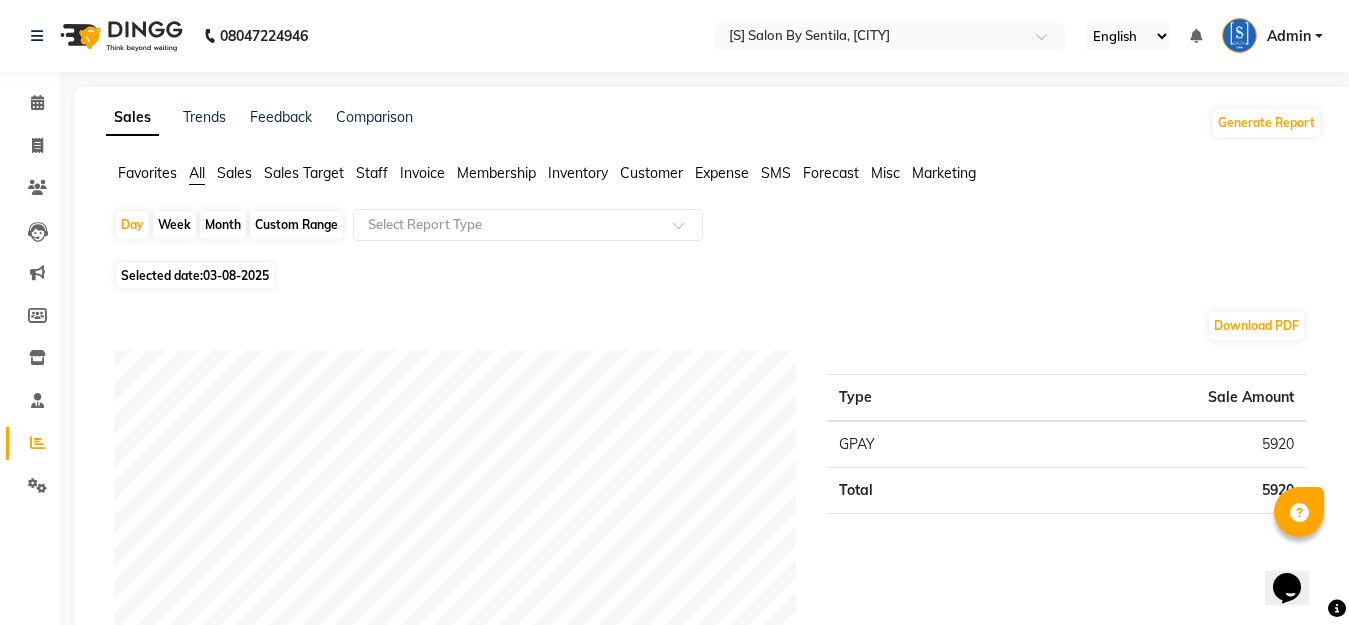 click on "Month" 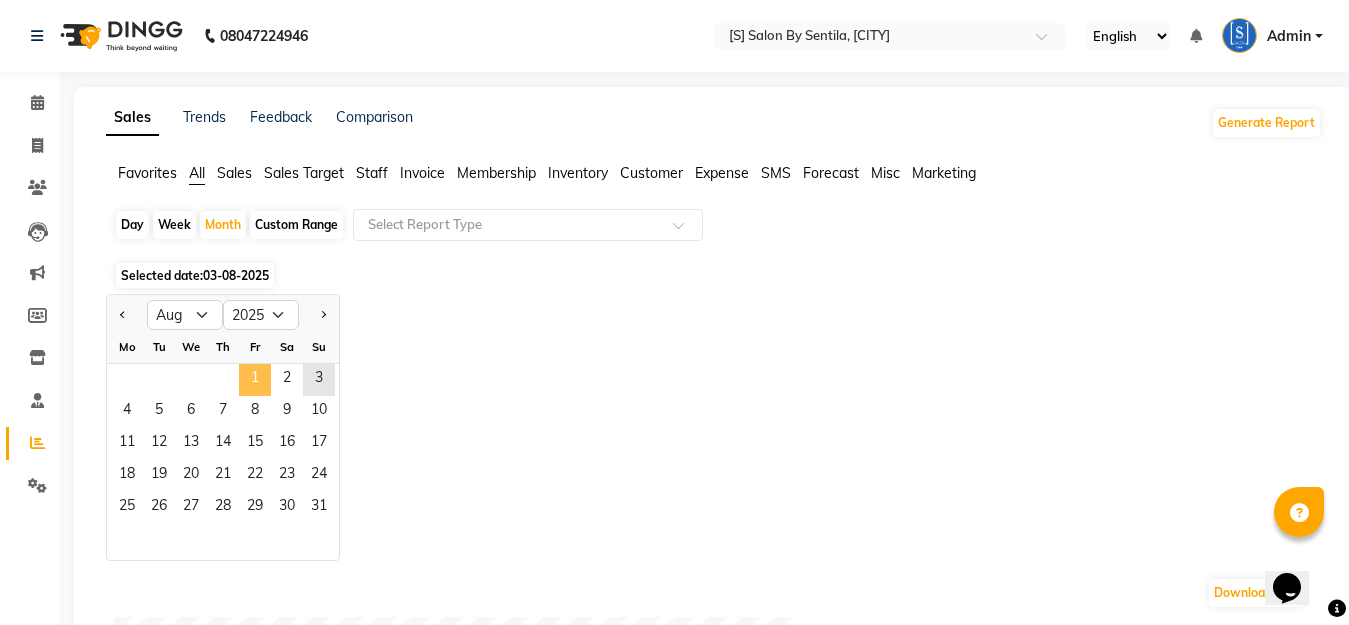 click on "1" 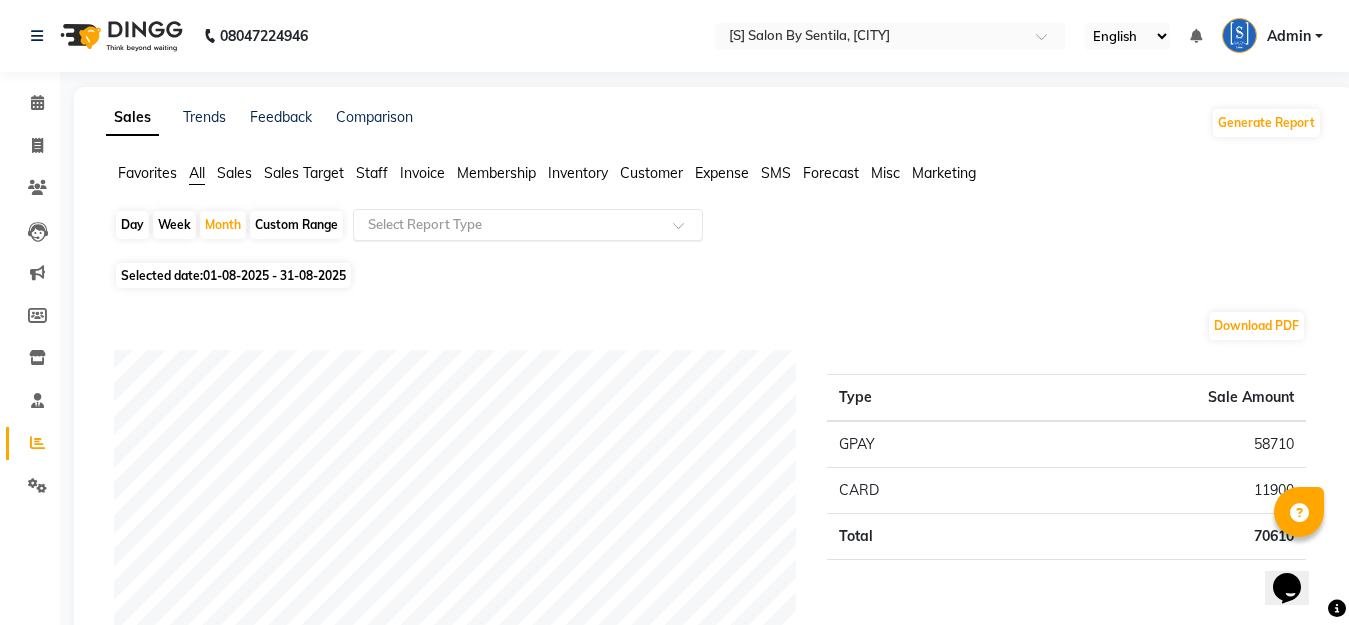 click 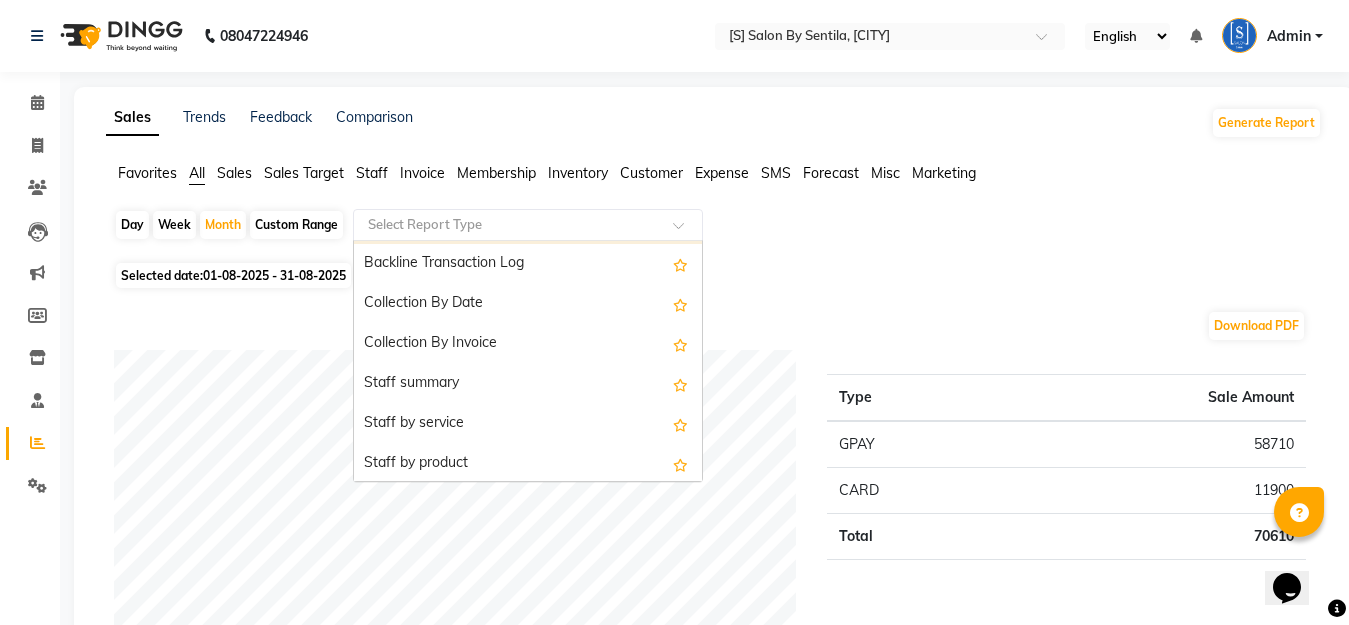 scroll, scrollTop: 600, scrollLeft: 0, axis: vertical 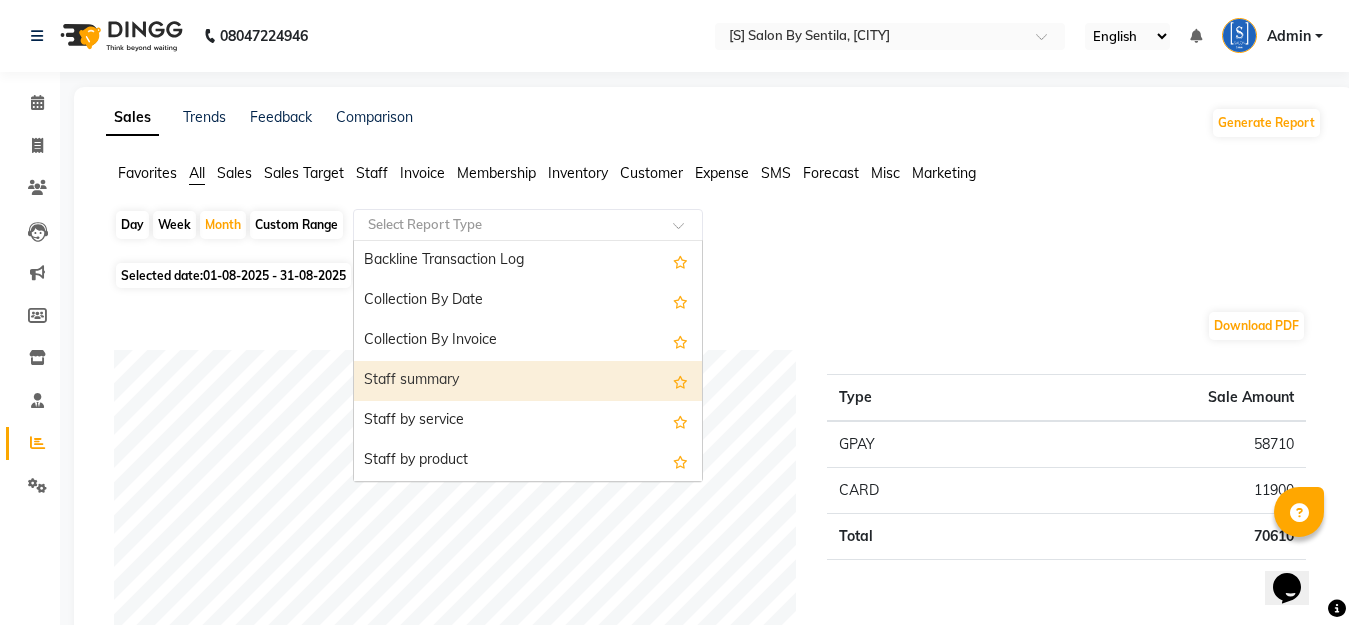 click on "Staff summary" at bounding box center [528, 381] 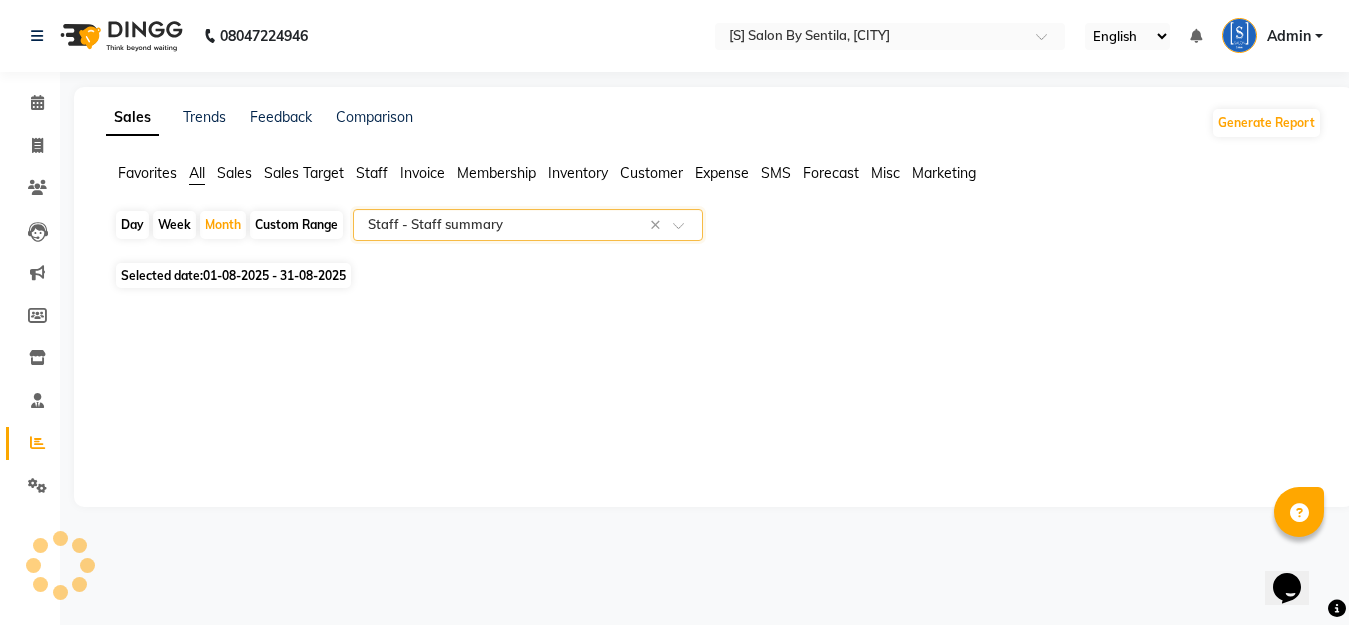 select on "full_report" 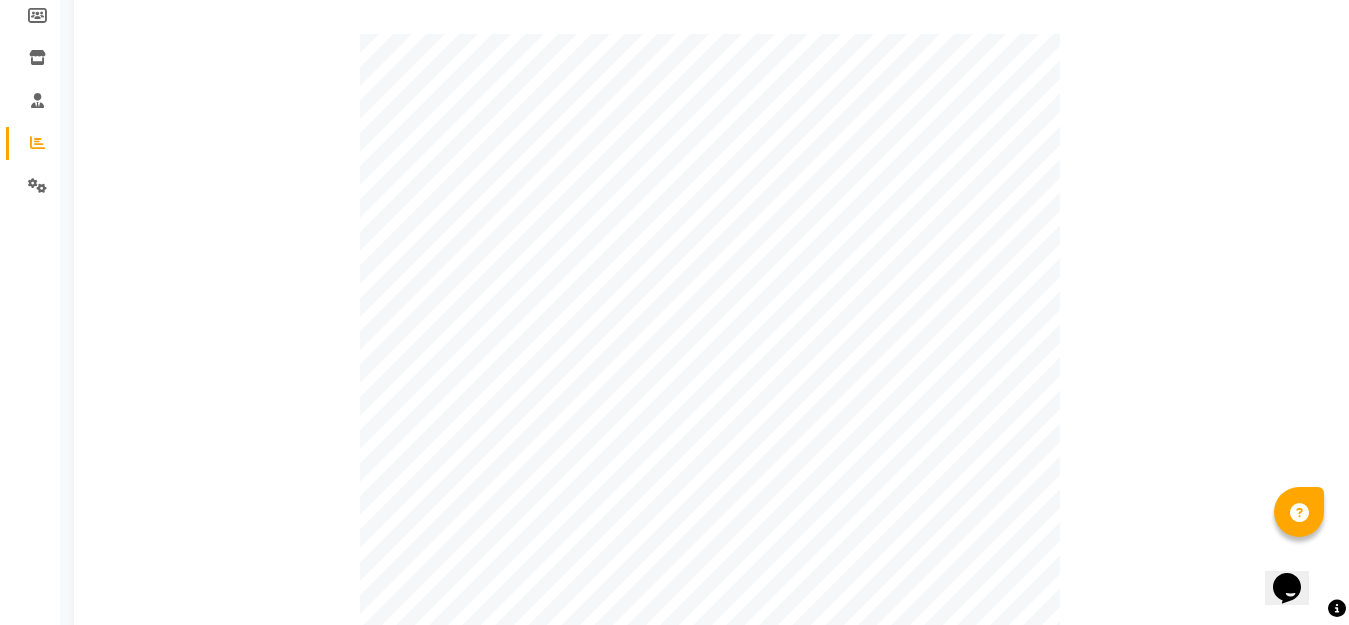 scroll, scrollTop: 0, scrollLeft: 0, axis: both 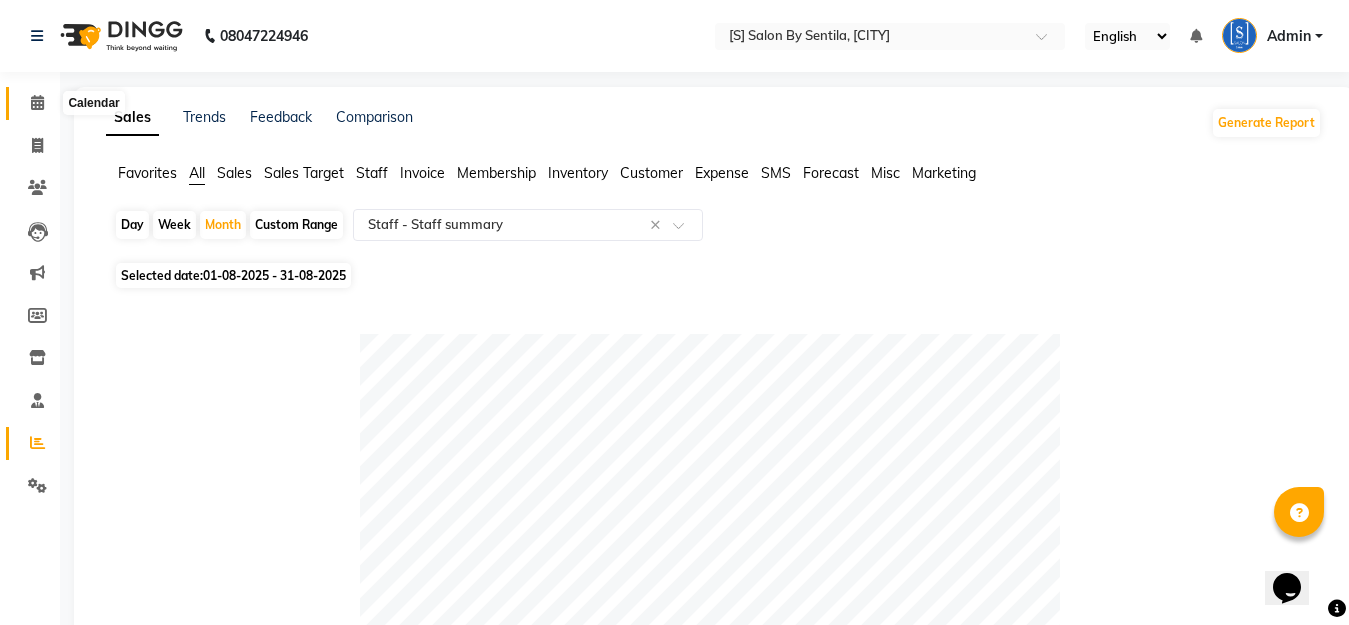 click 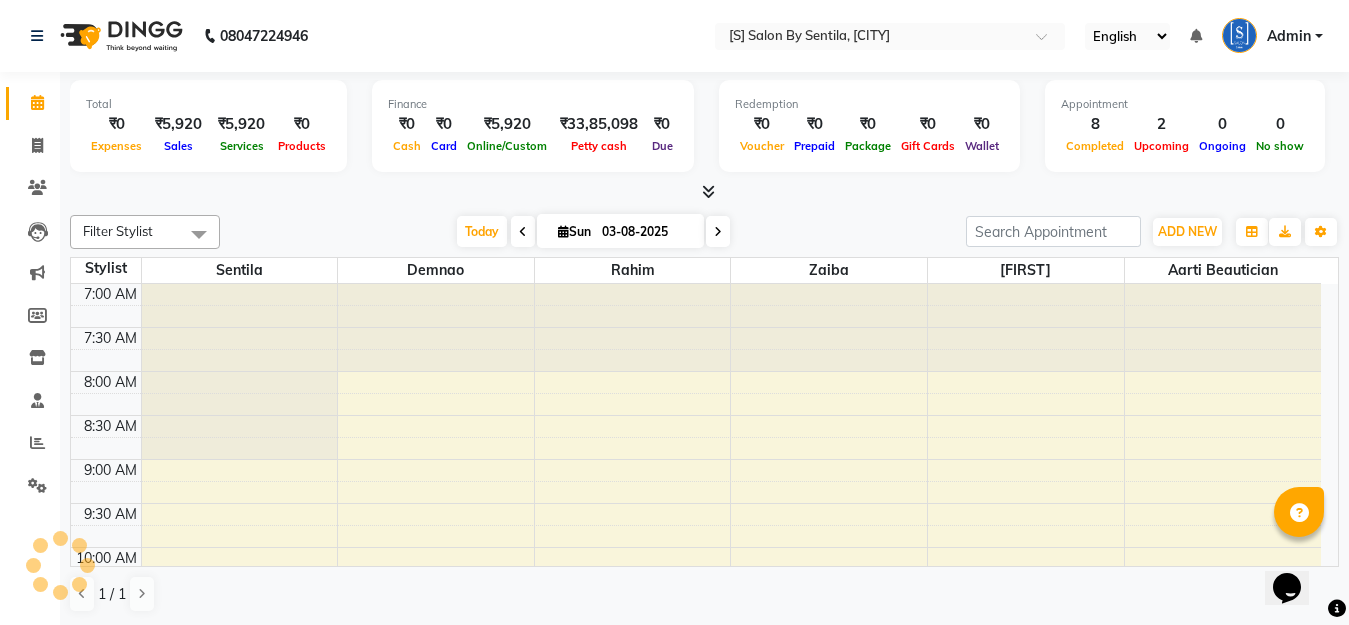 scroll, scrollTop: 0, scrollLeft: 0, axis: both 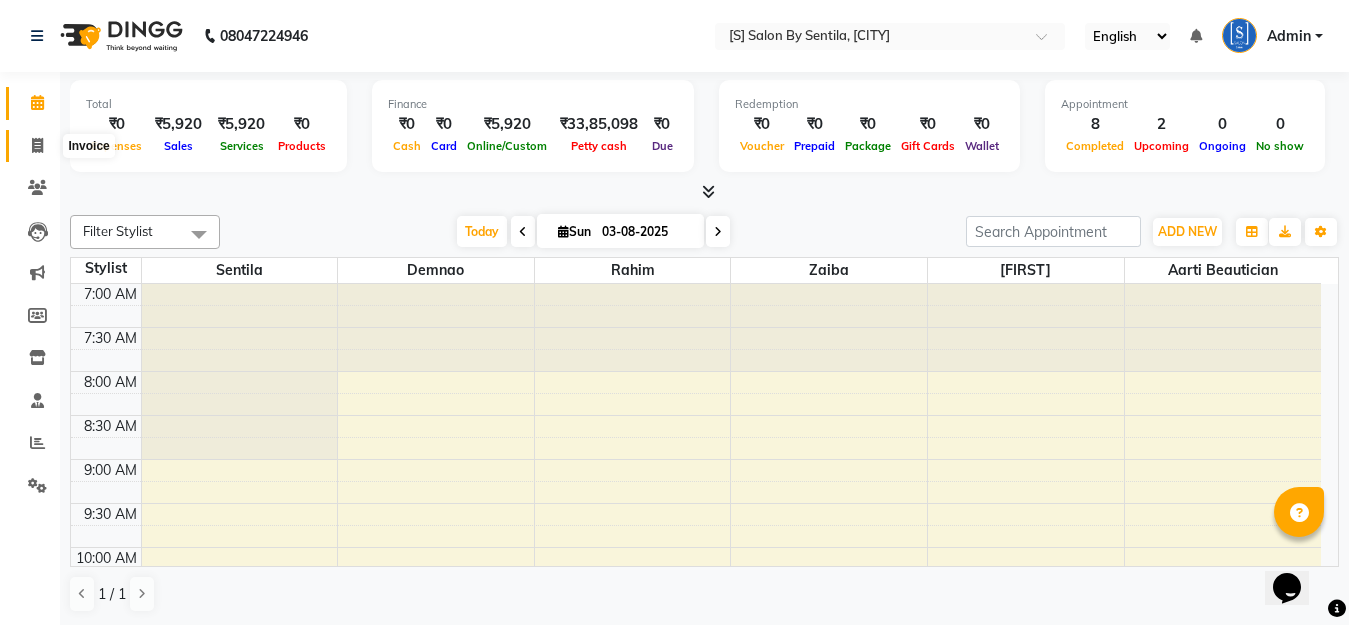 click 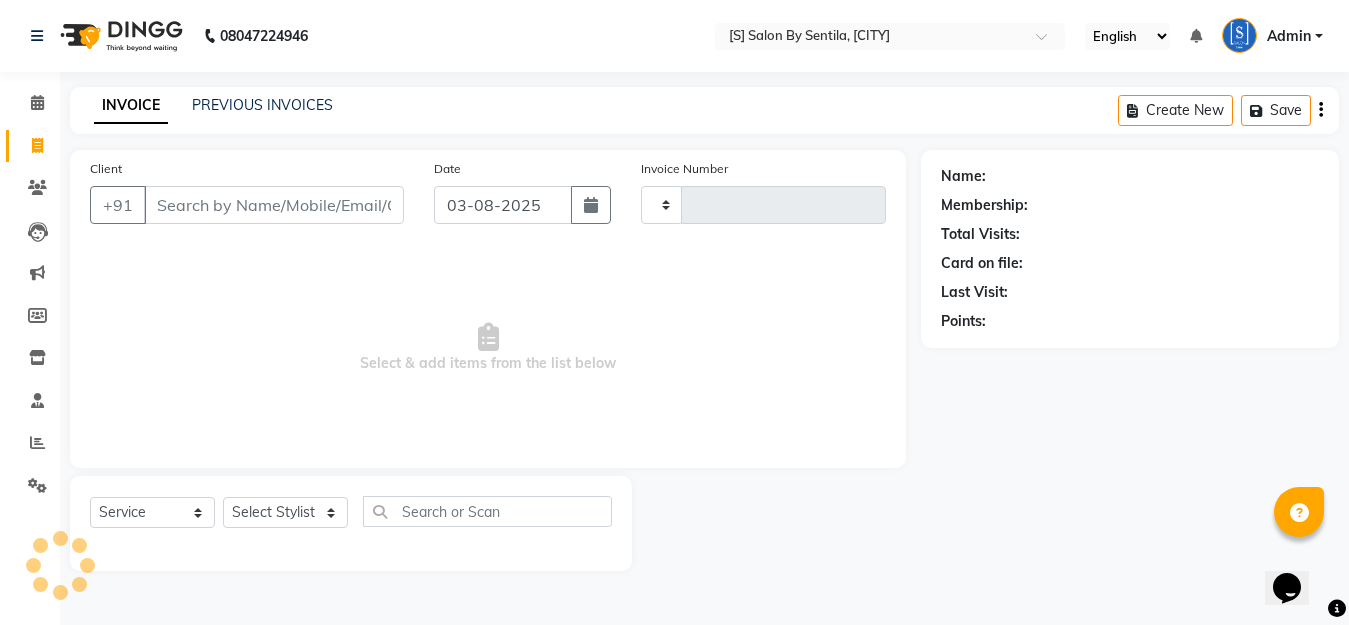 type on "1029" 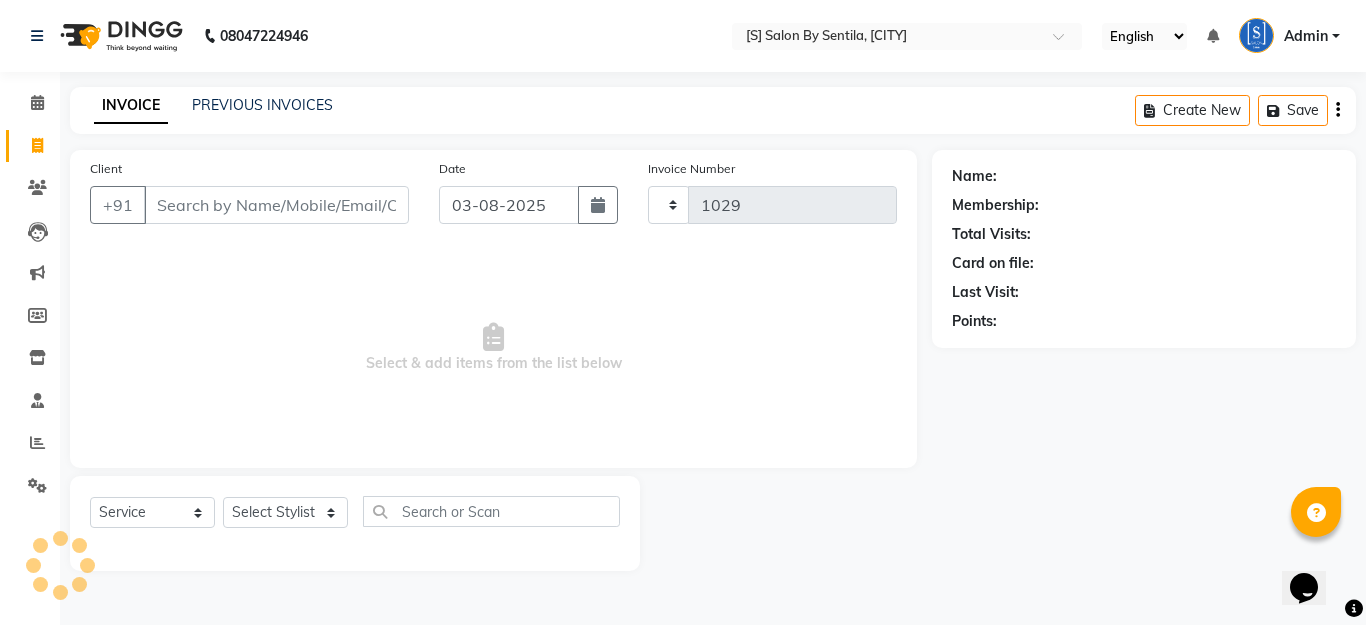 select on "45" 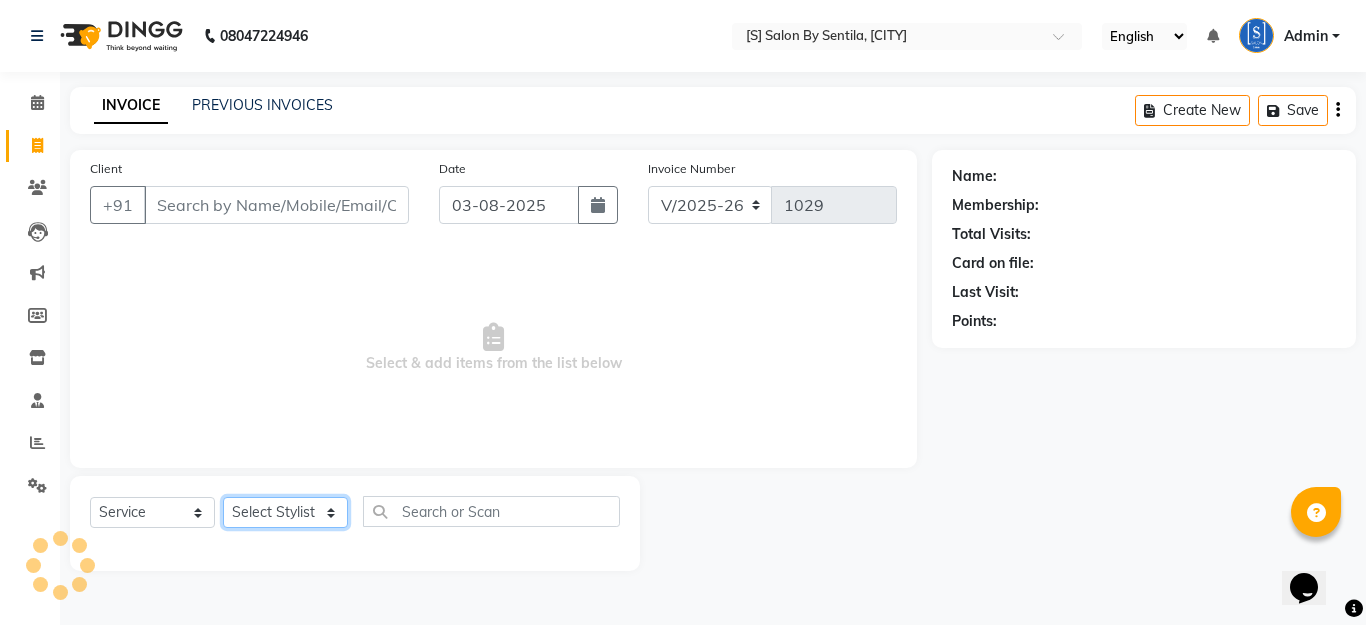 click on "Select Stylist" 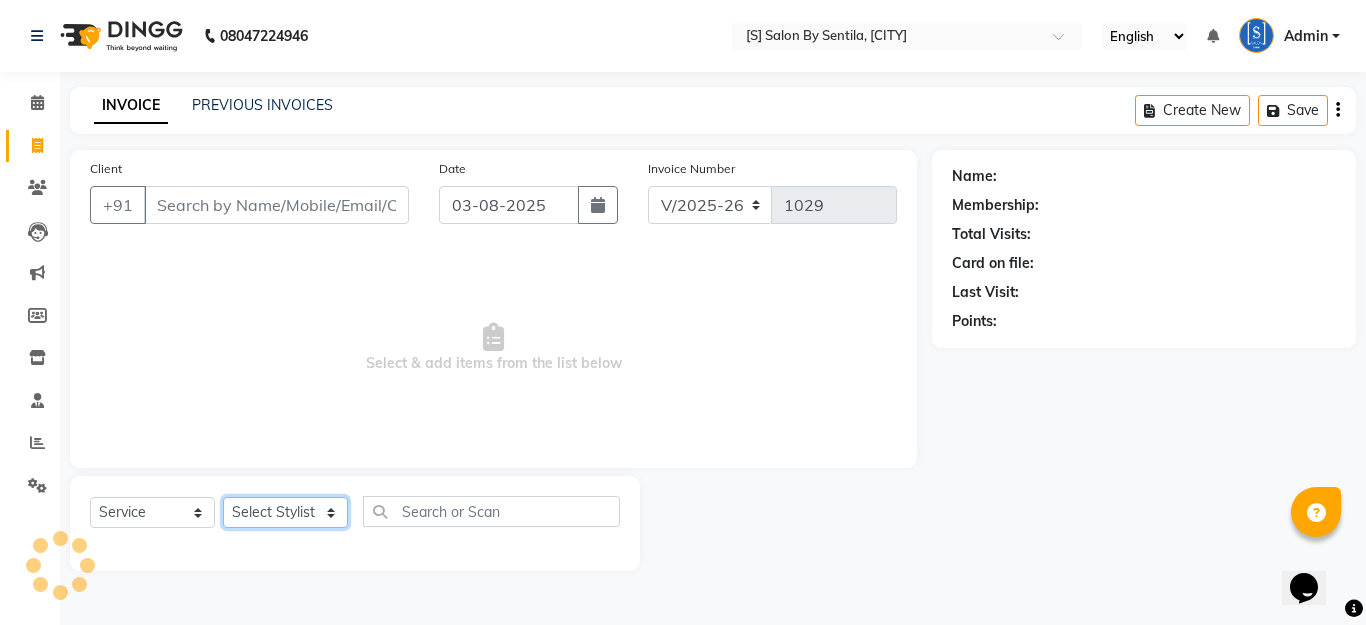 click on "Select Stylist" 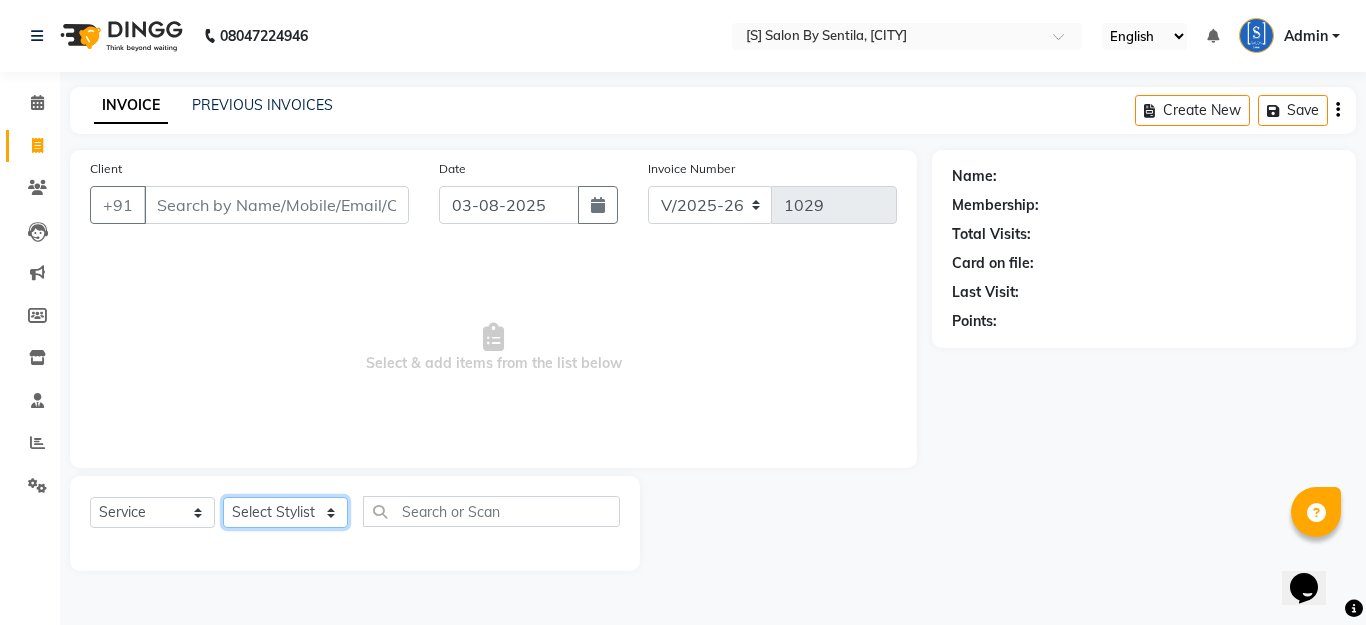 select on "20836" 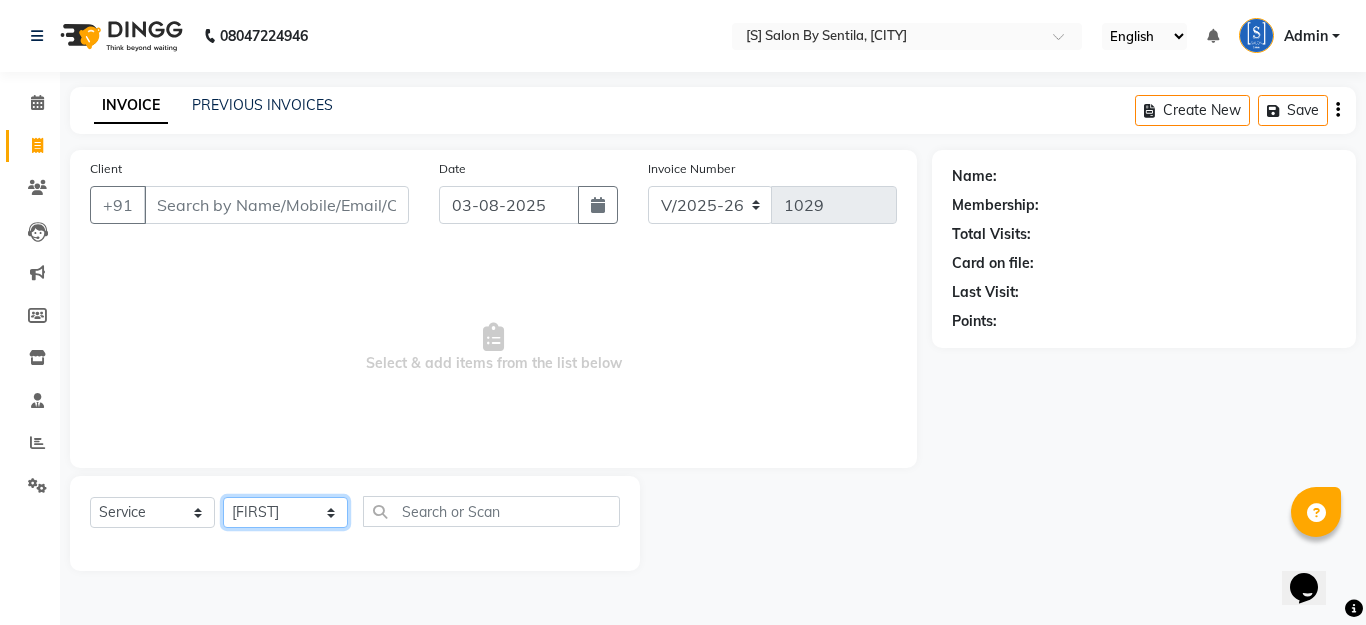 click on "Select Stylist [NAME] Beautician [NAME] [NAME] [NAME] [NAME] [NAME]" 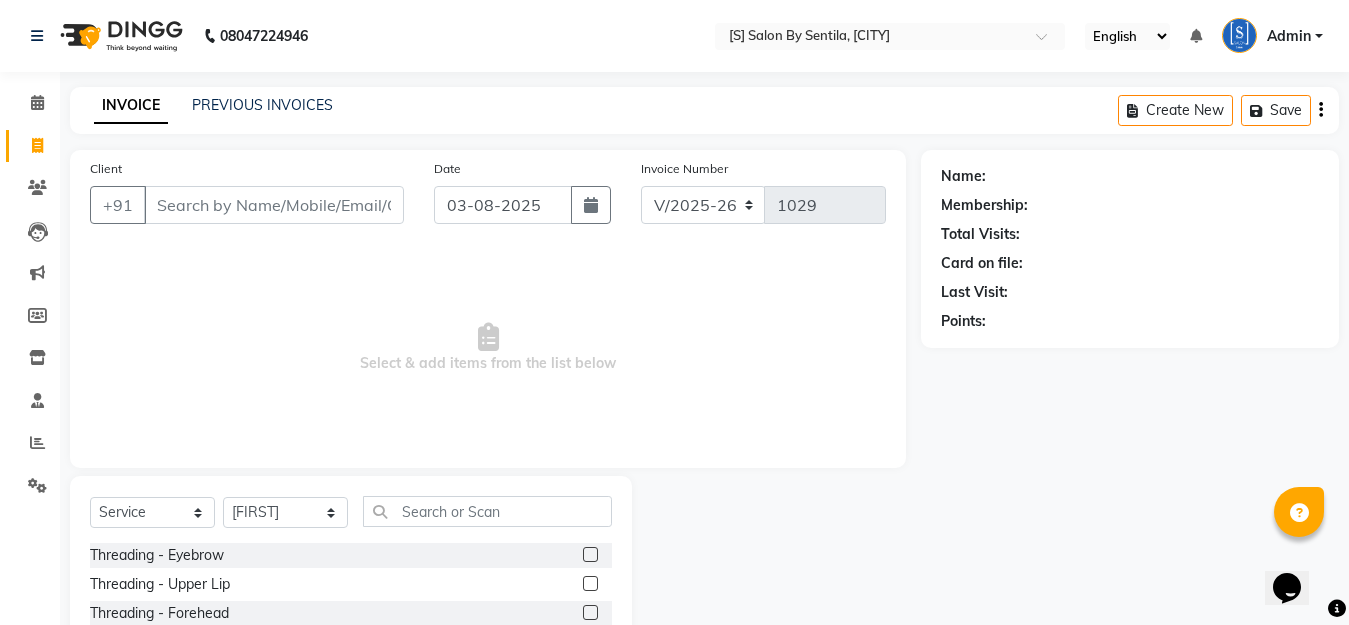 click 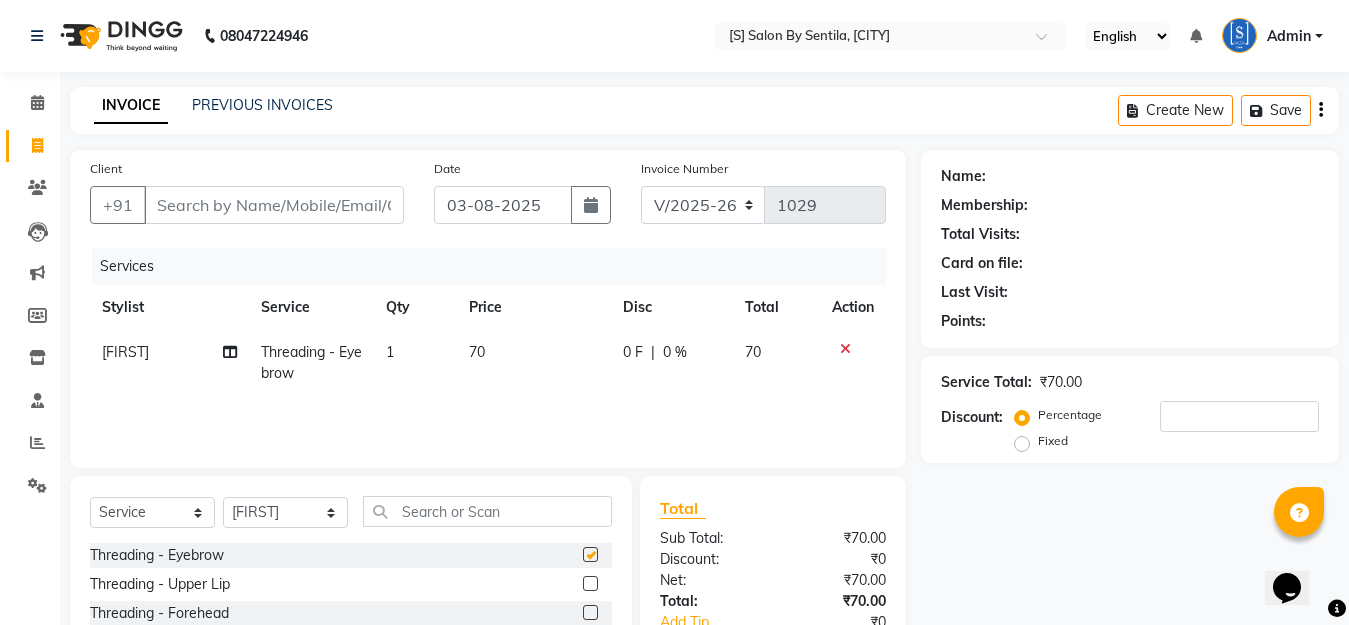 checkbox on "false" 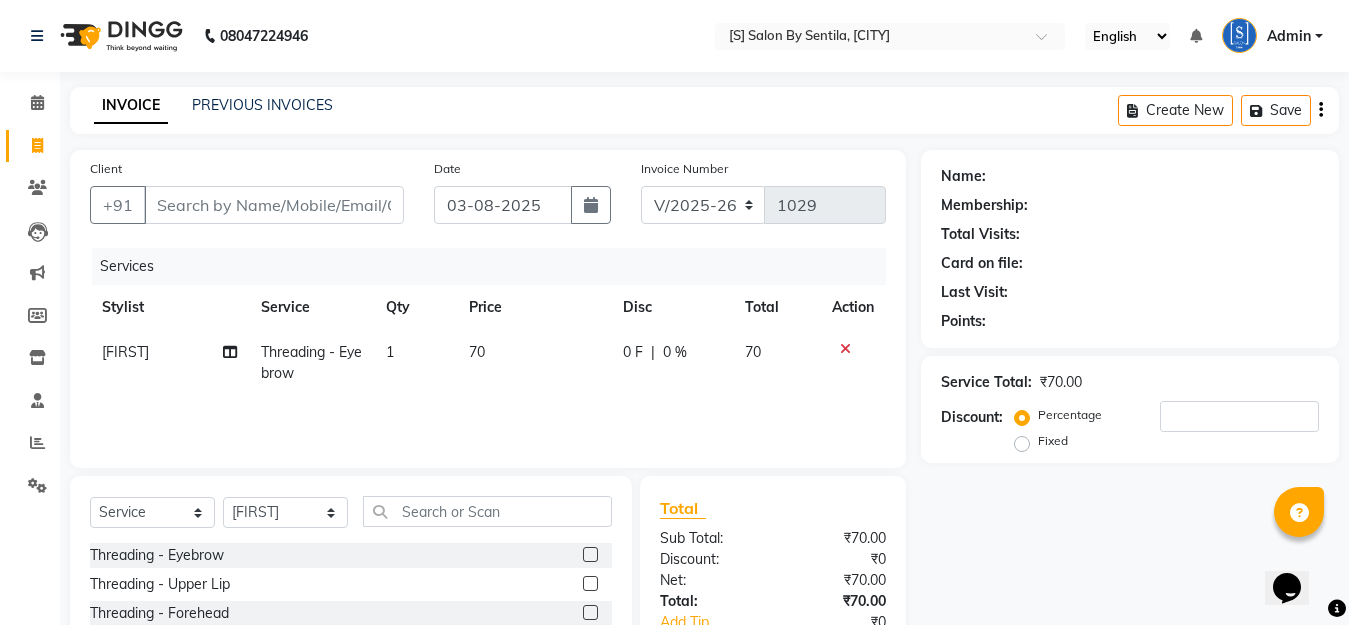 click 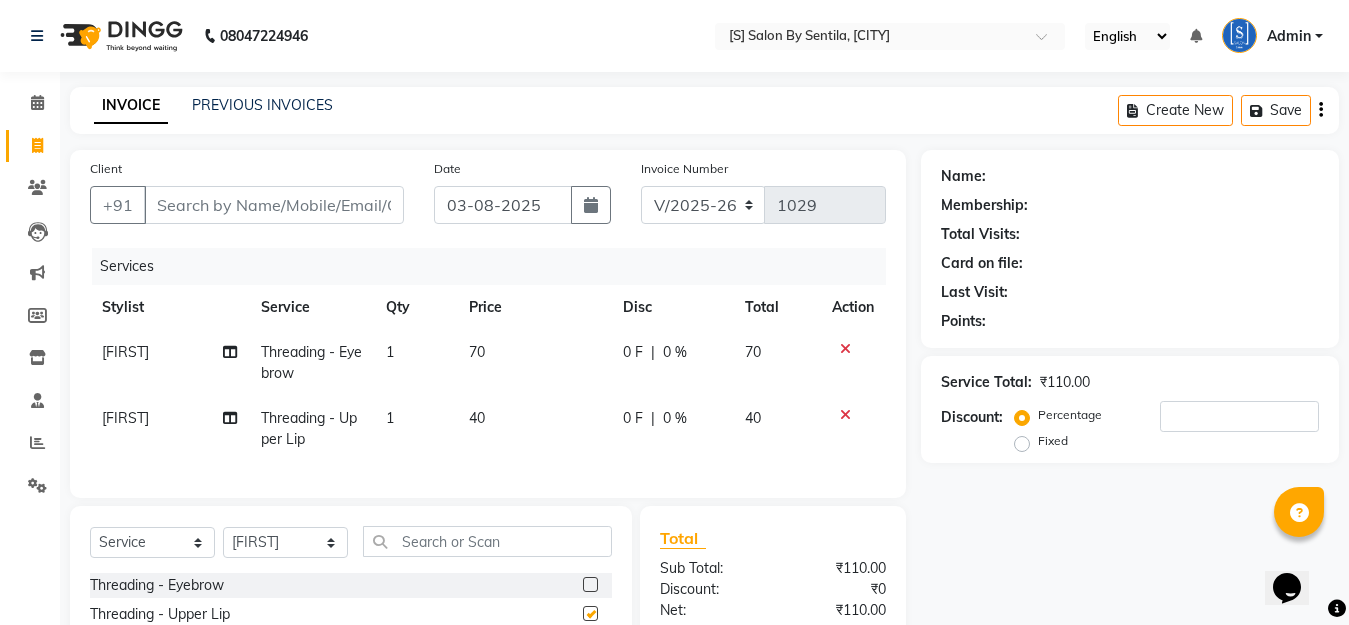 checkbox on "false" 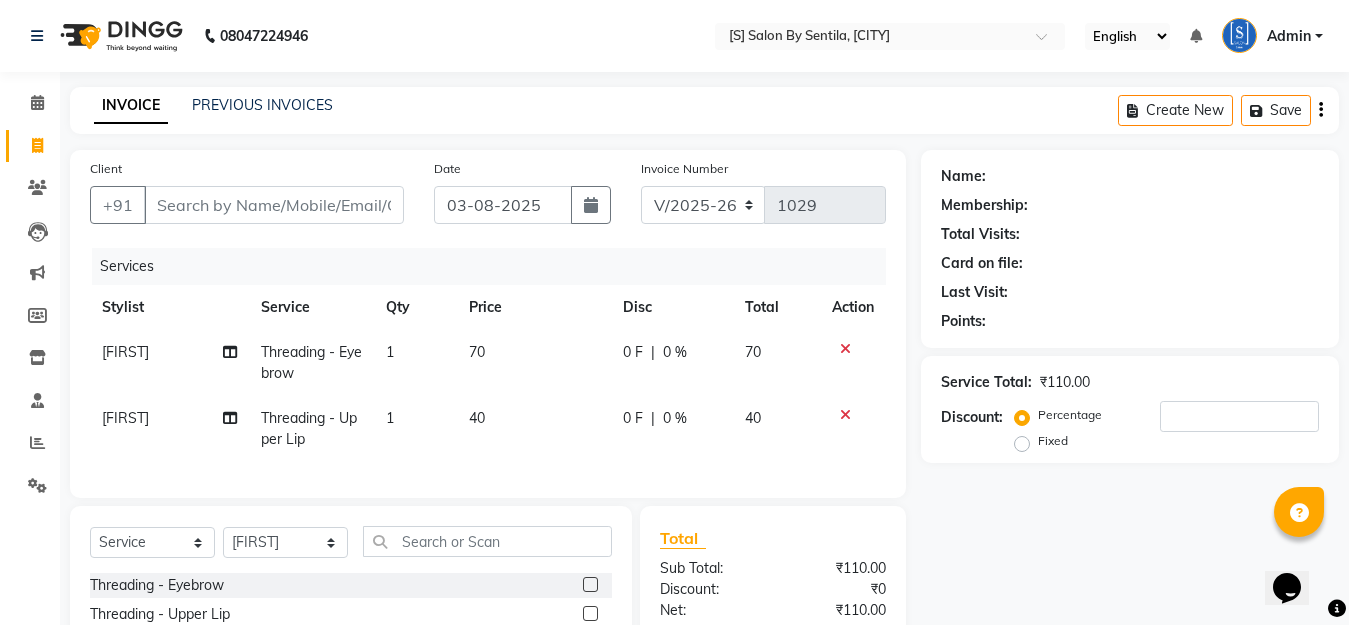 scroll, scrollTop: 223, scrollLeft: 0, axis: vertical 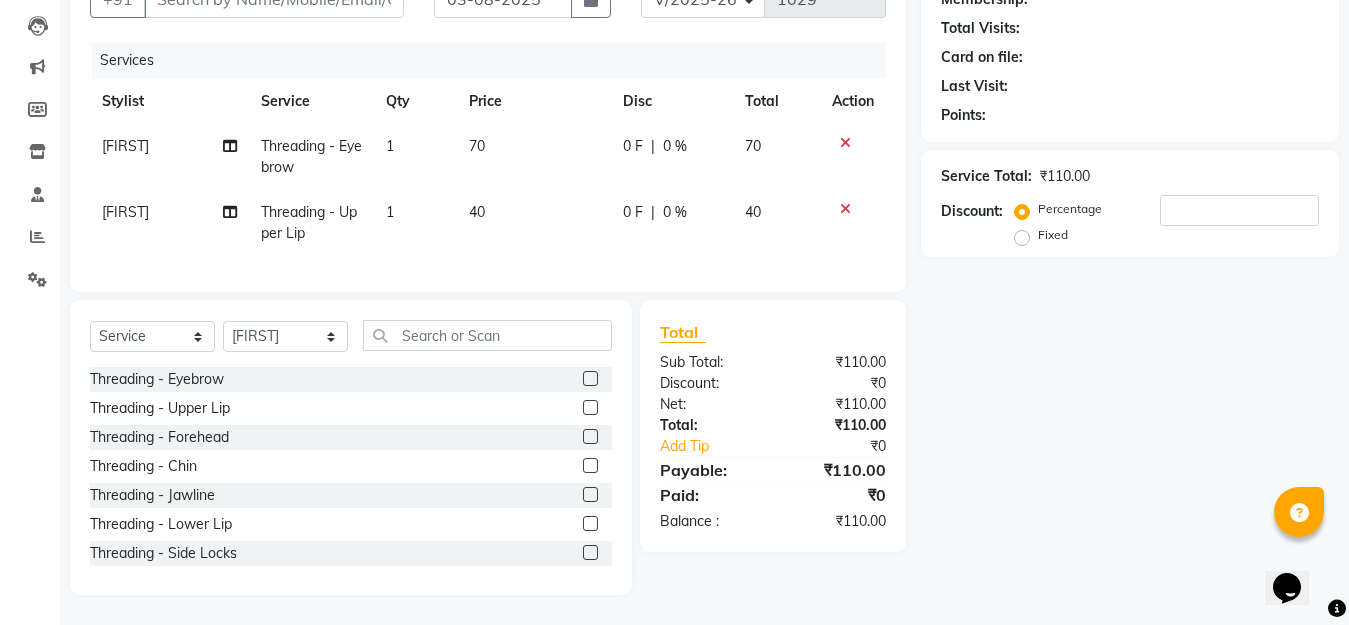 click 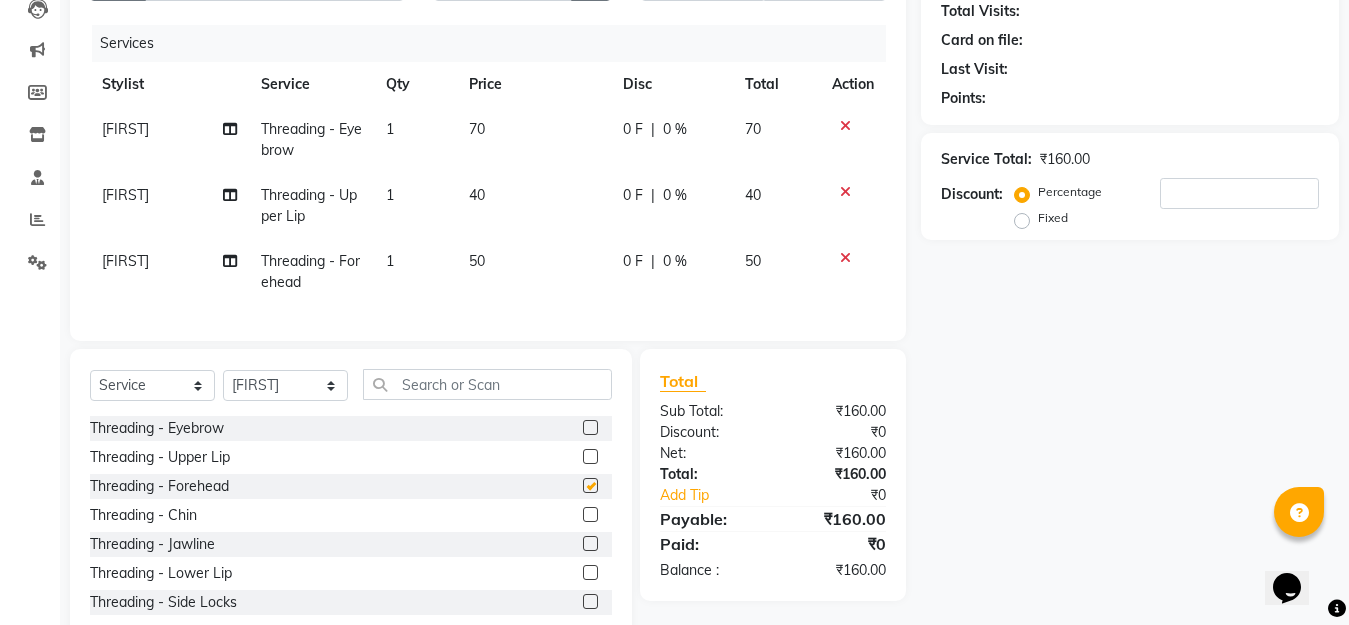 checkbox on "false" 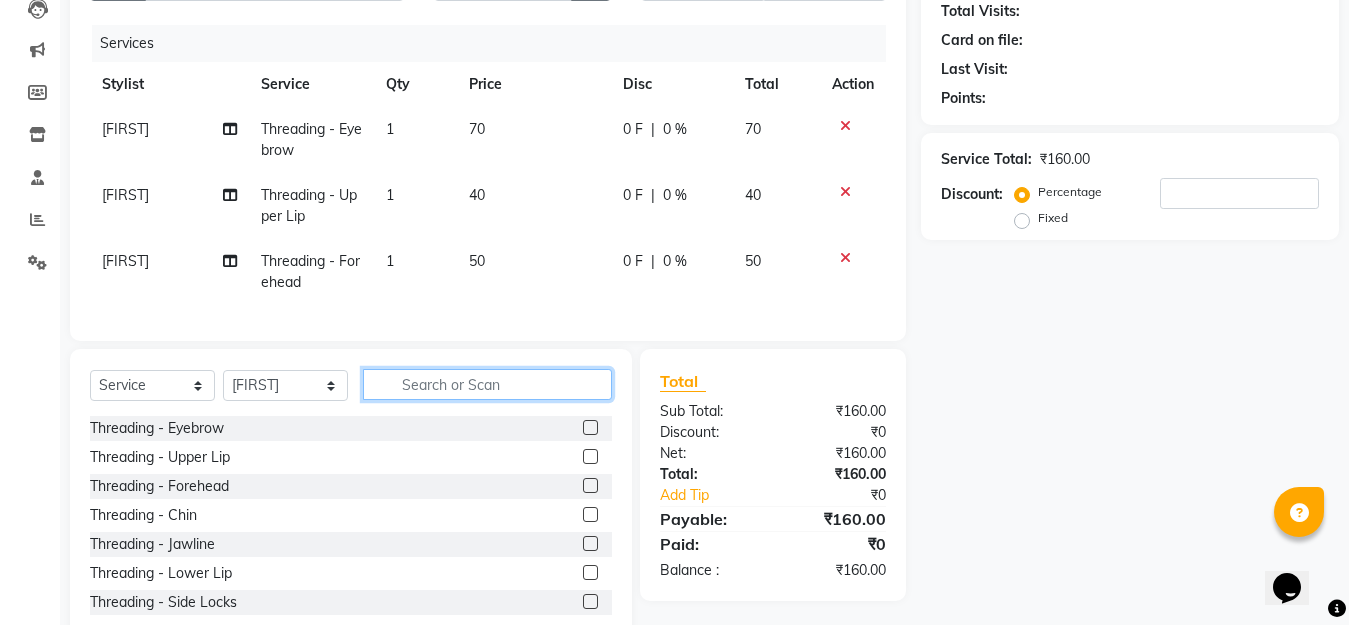 click 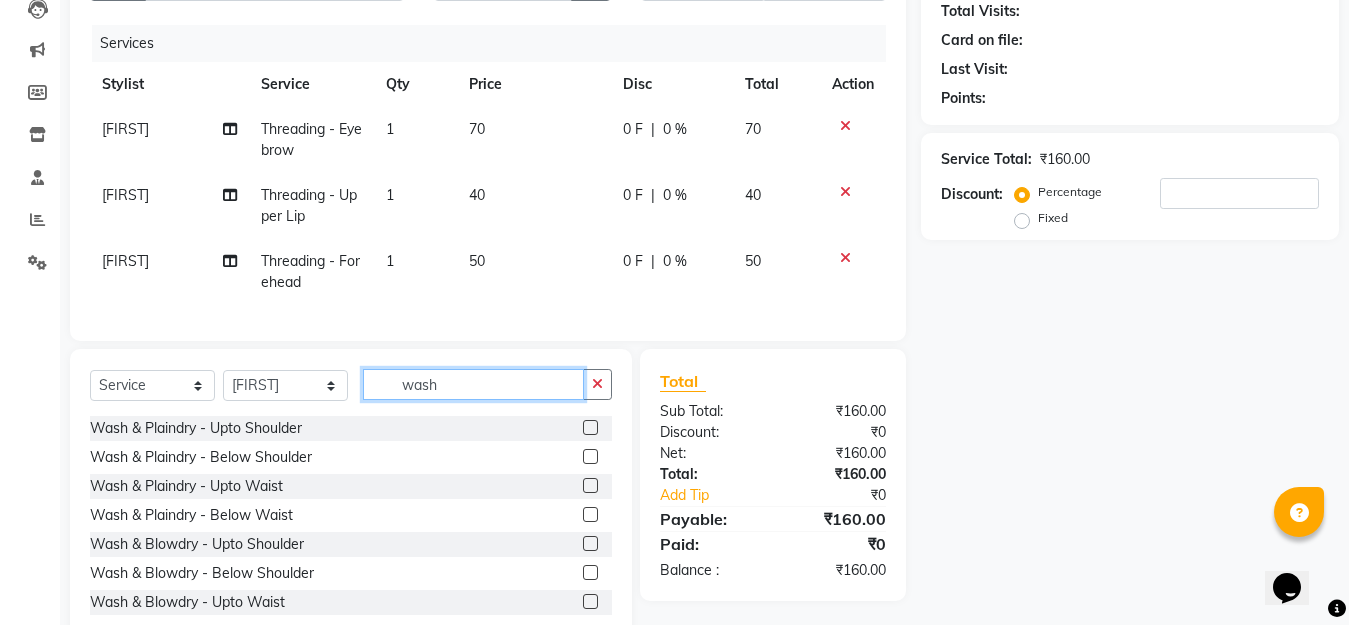 type on "wash" 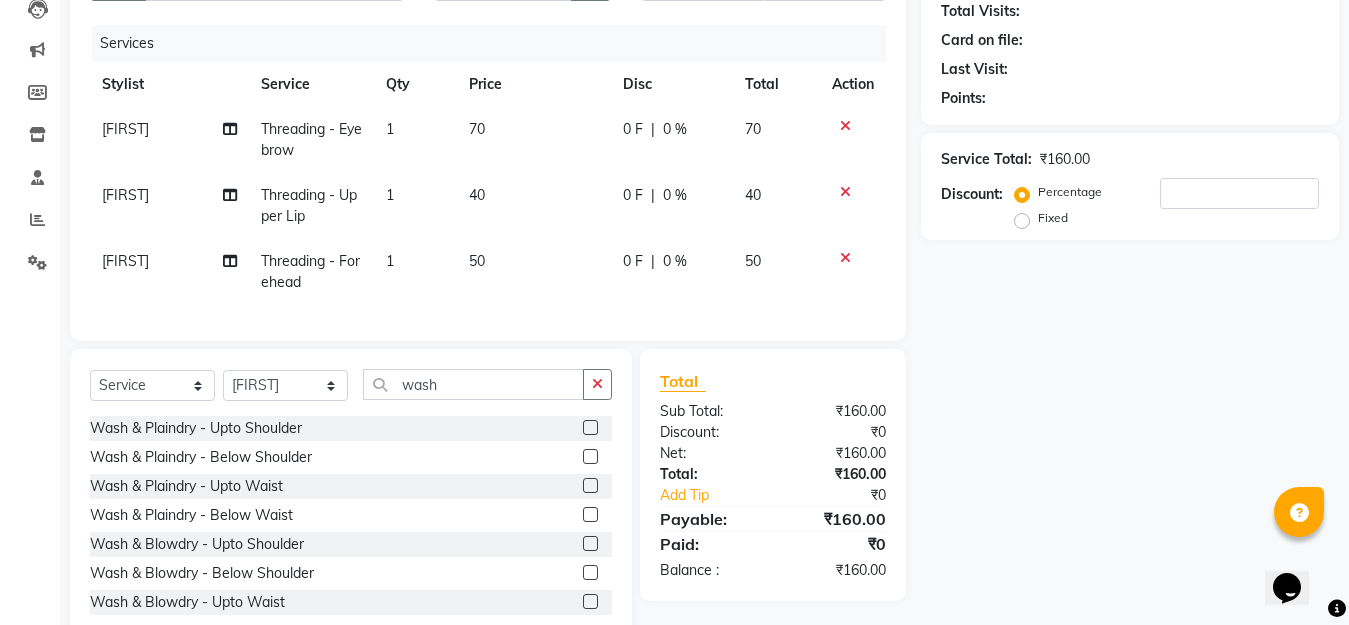 click 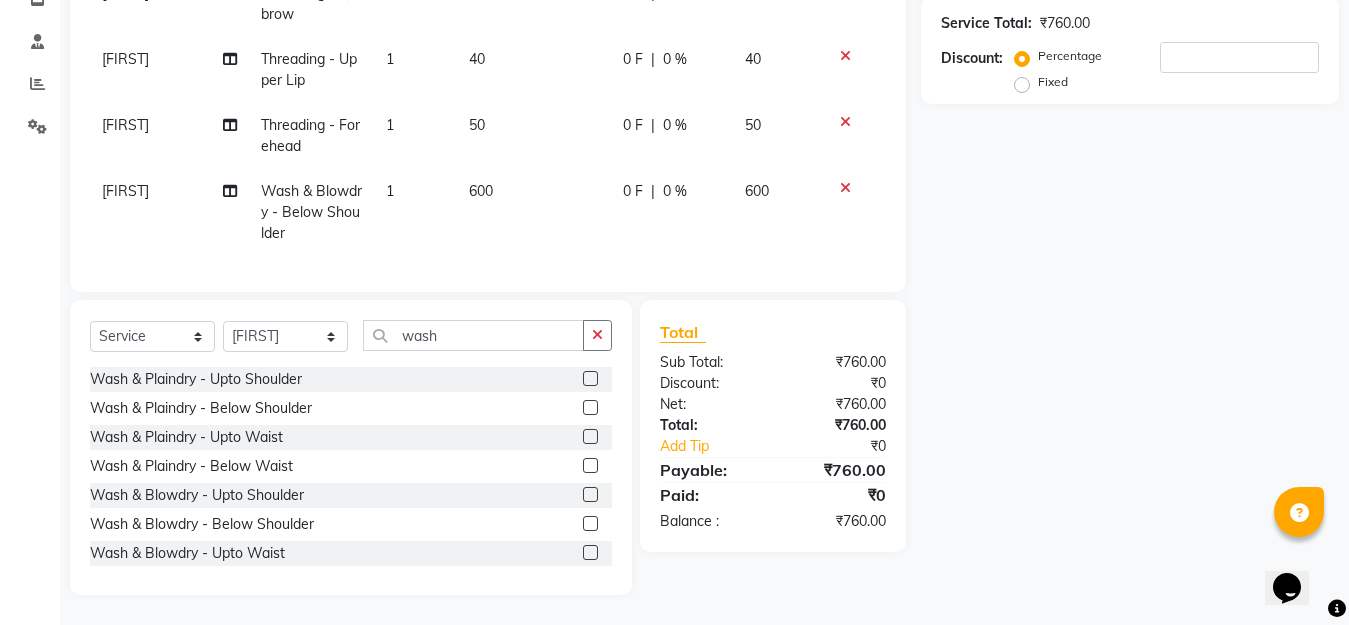scroll, scrollTop: 376, scrollLeft: 0, axis: vertical 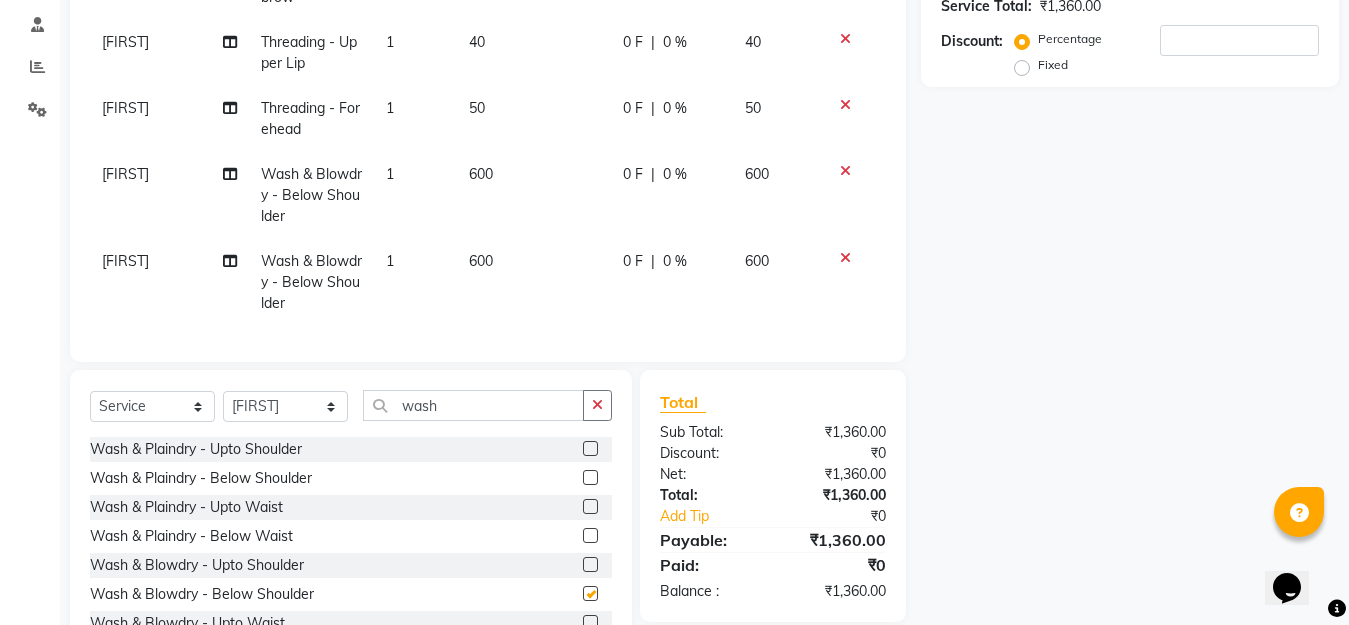 checkbox on "false" 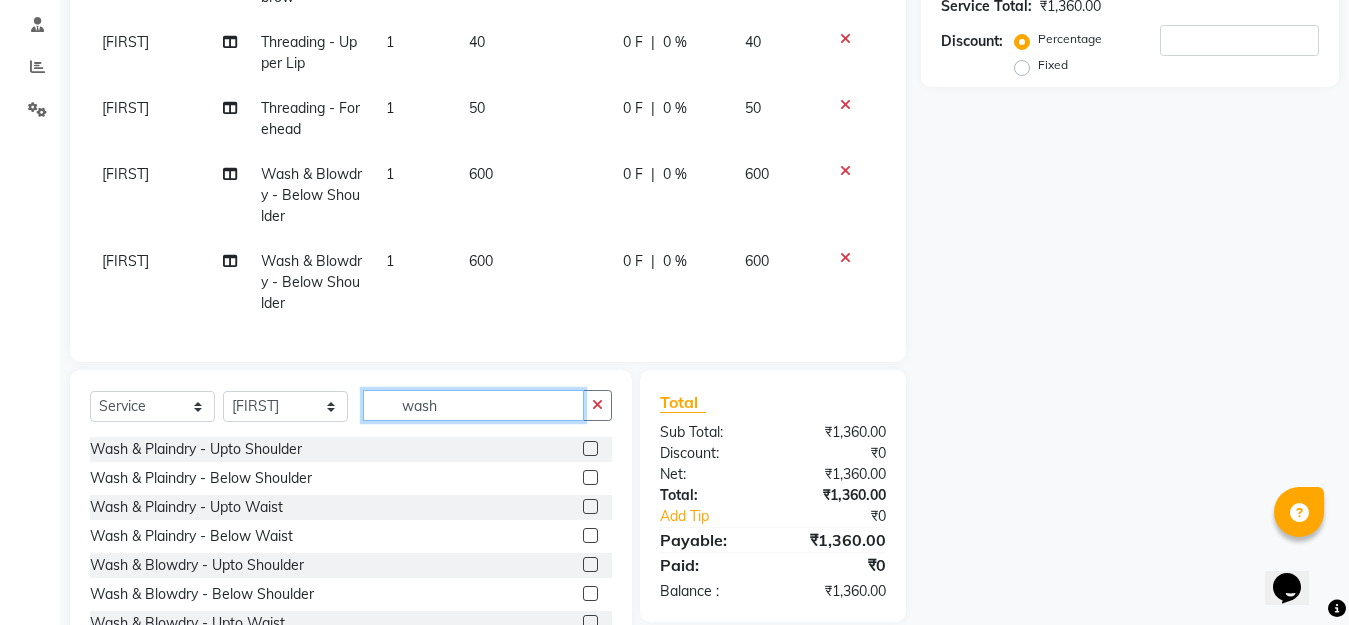 drag, startPoint x: 377, startPoint y: 427, endPoint x: 424, endPoint y: 476, distance: 67.89698 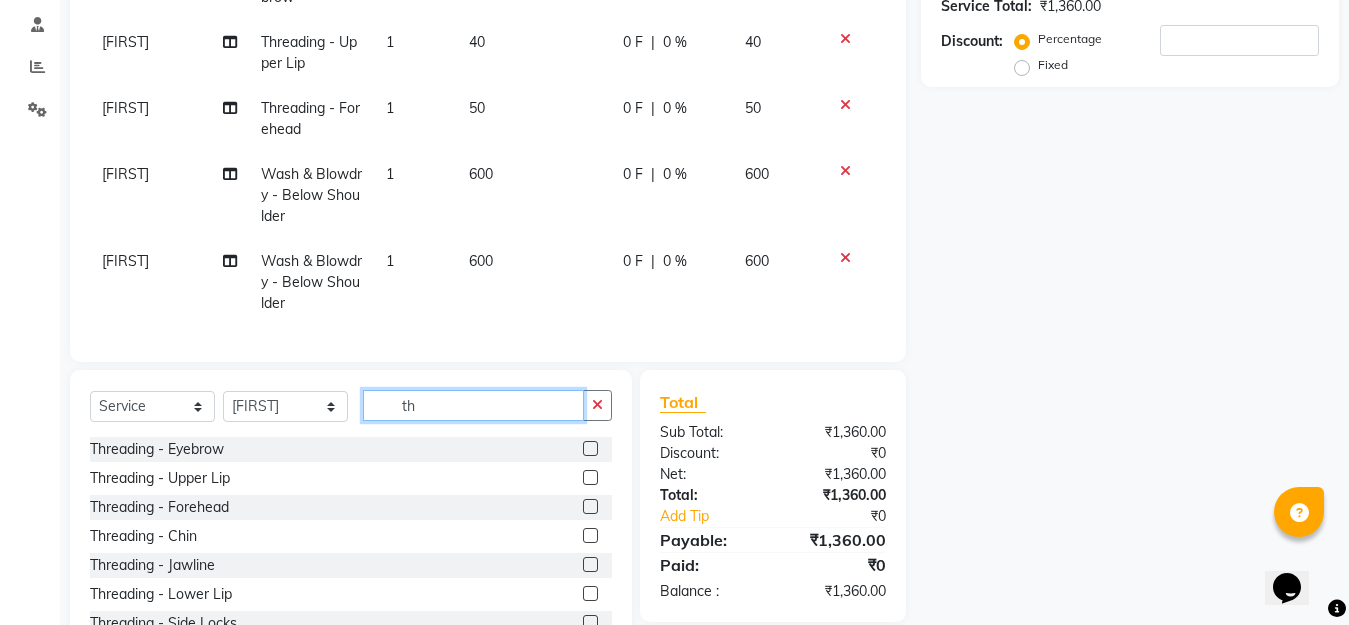 type on "th" 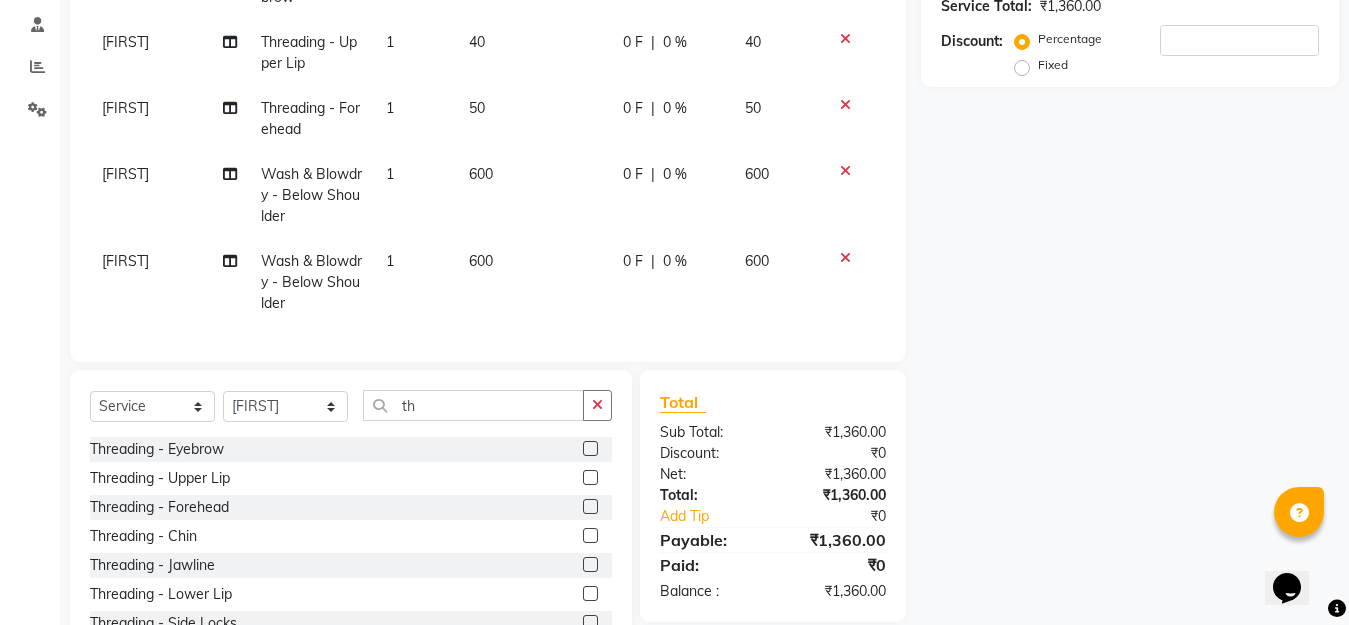 click 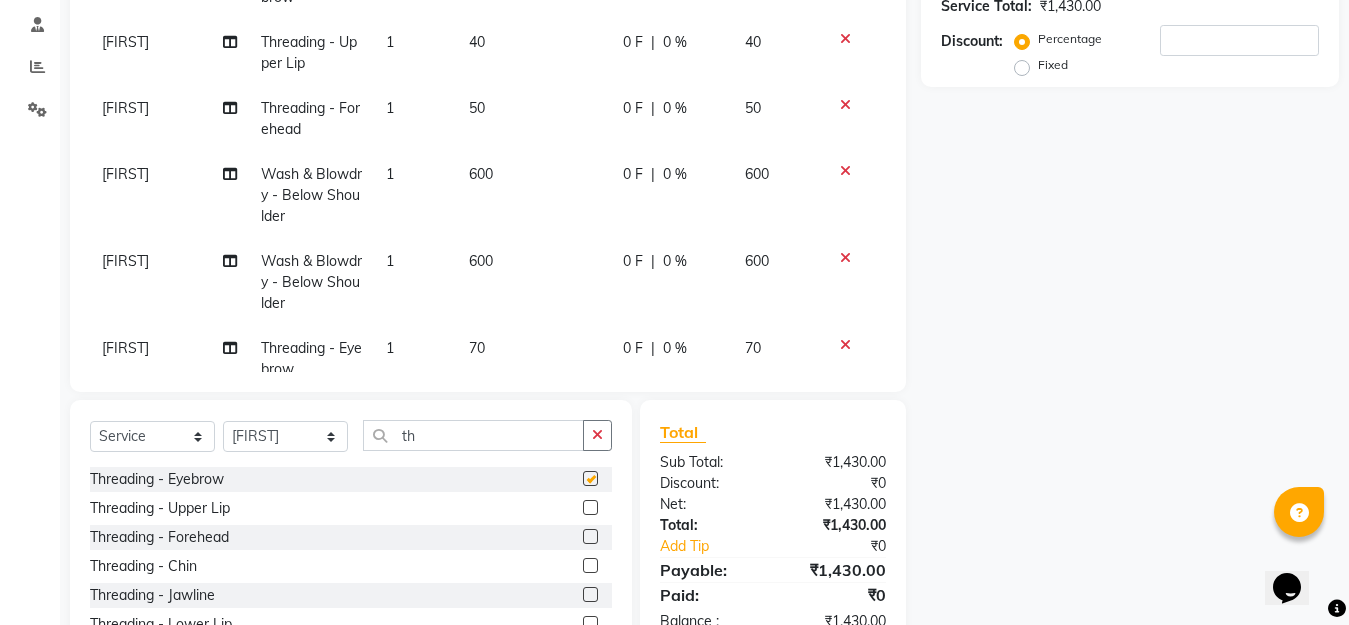checkbox on "false" 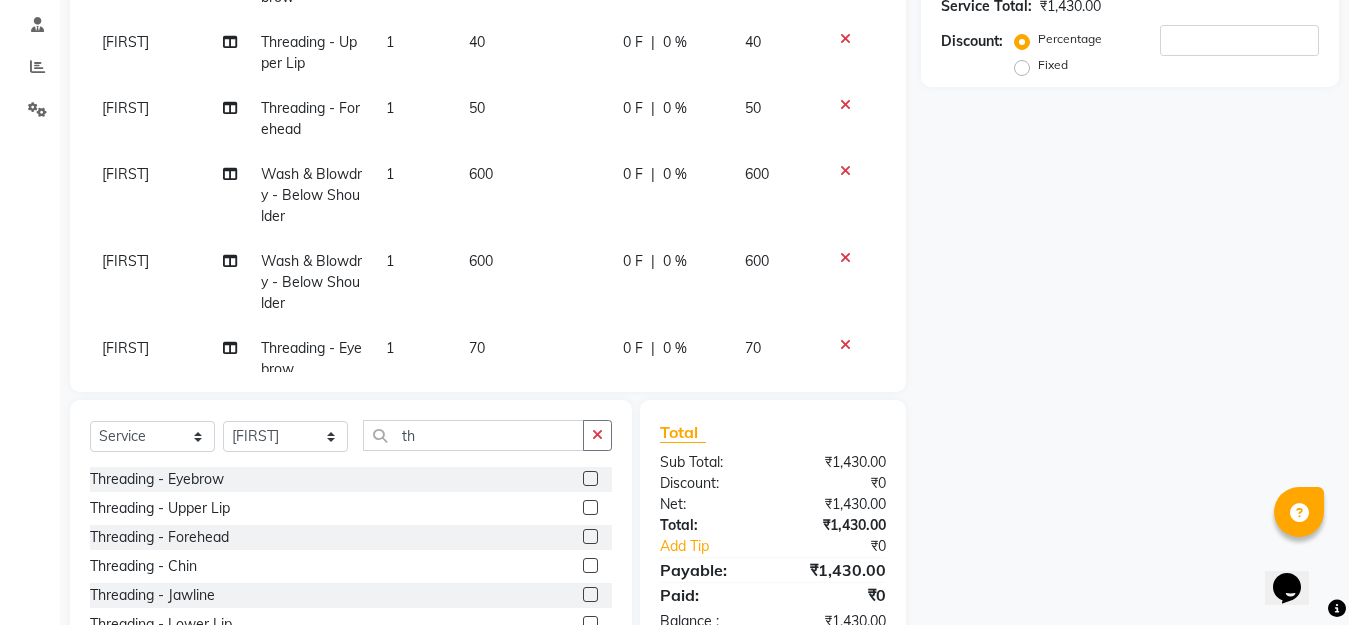 click 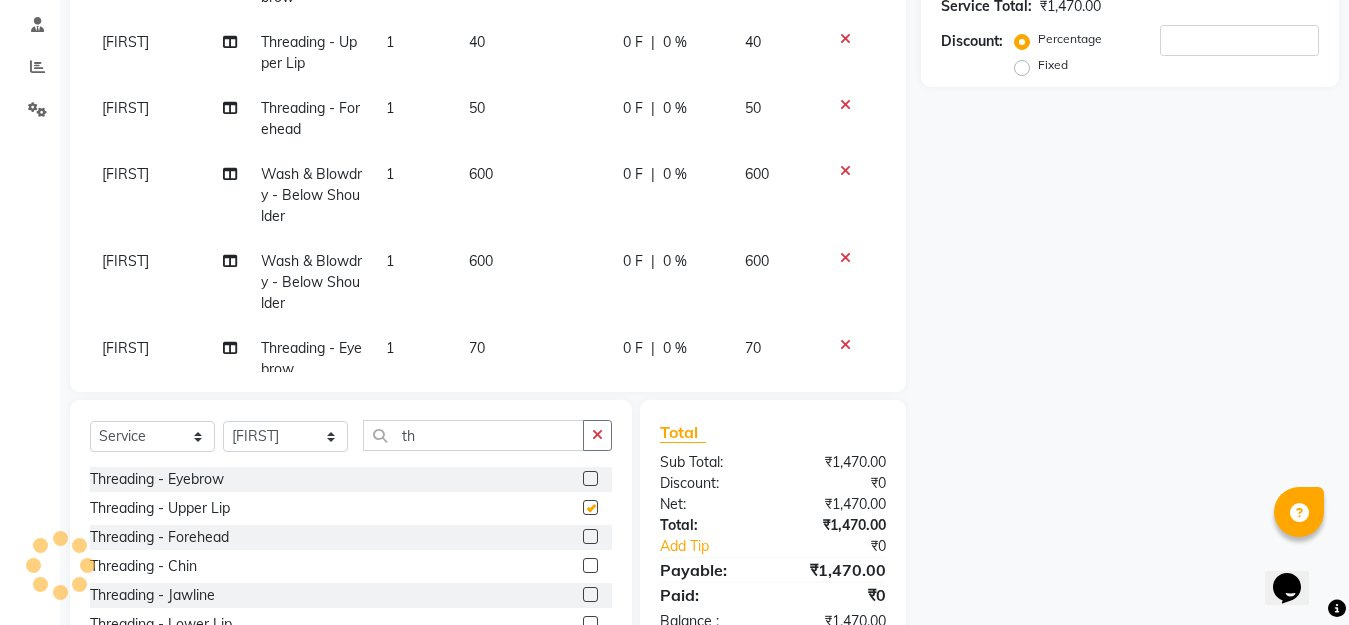 checkbox on "false" 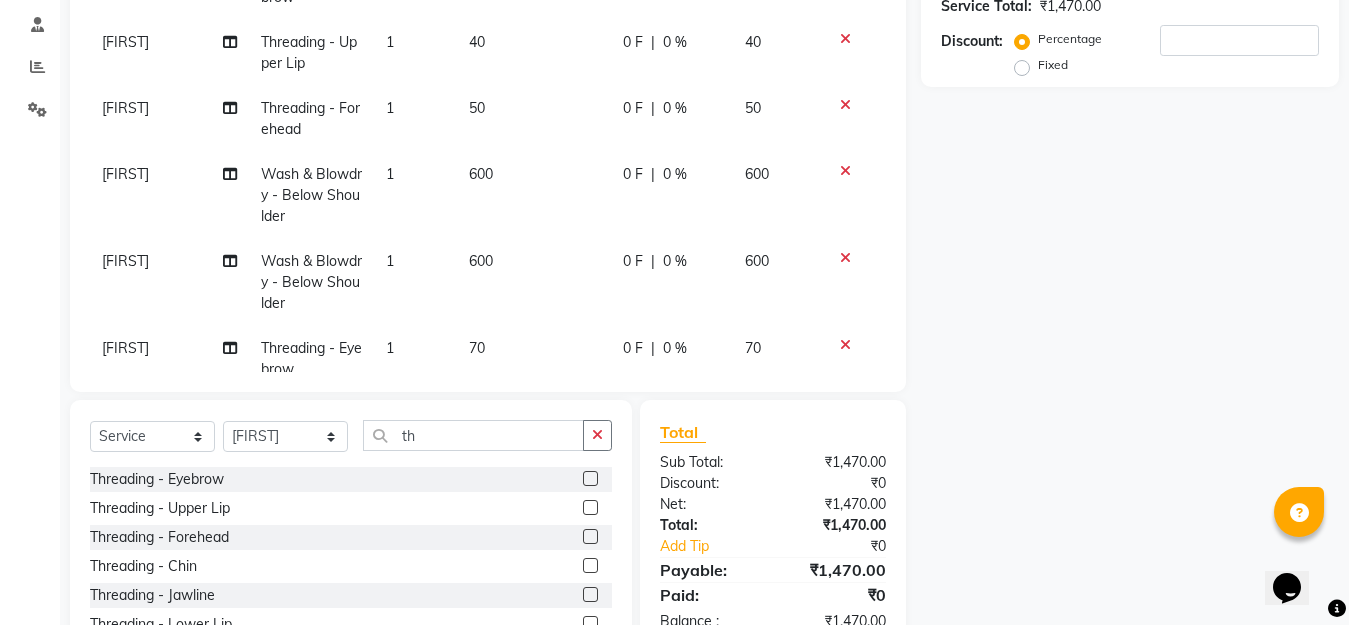 click 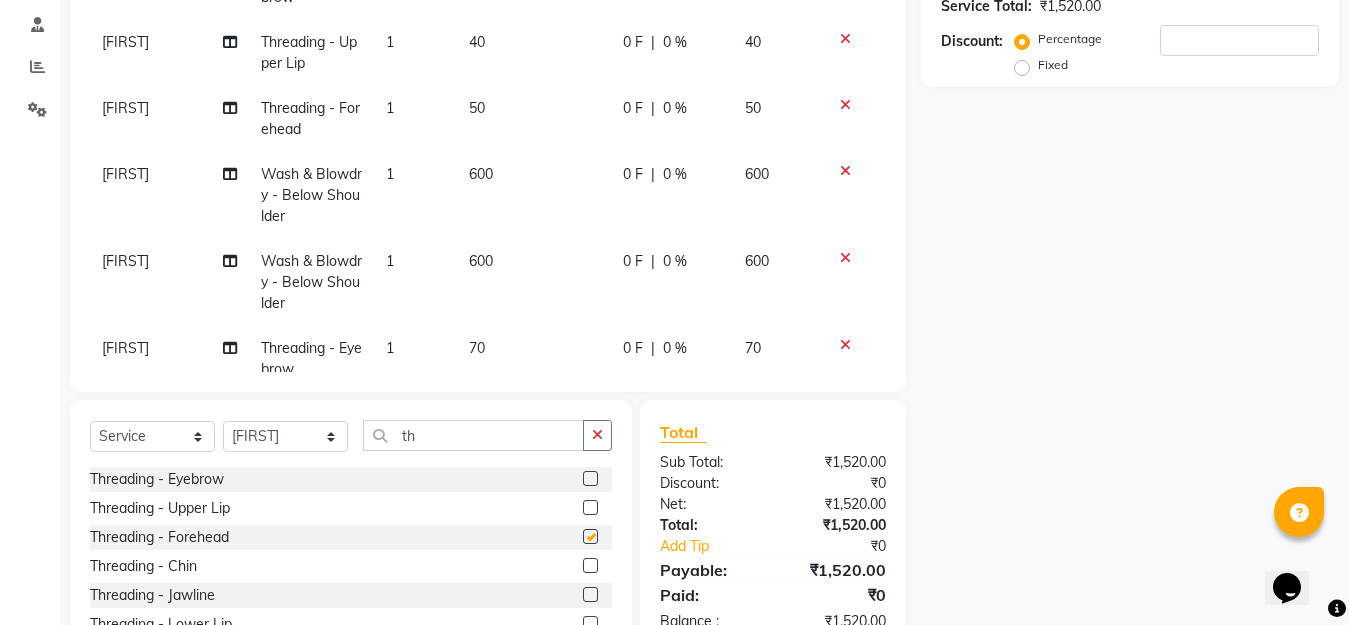 checkbox on "false" 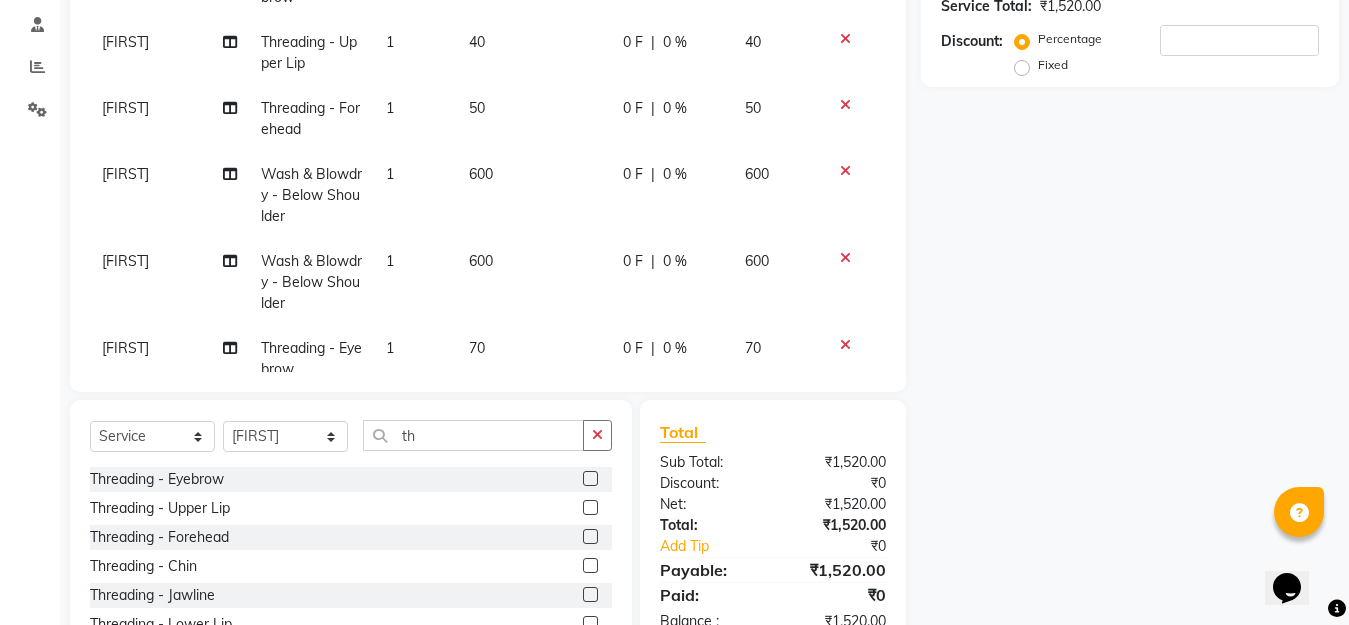 scroll, scrollTop: 0, scrollLeft: 0, axis: both 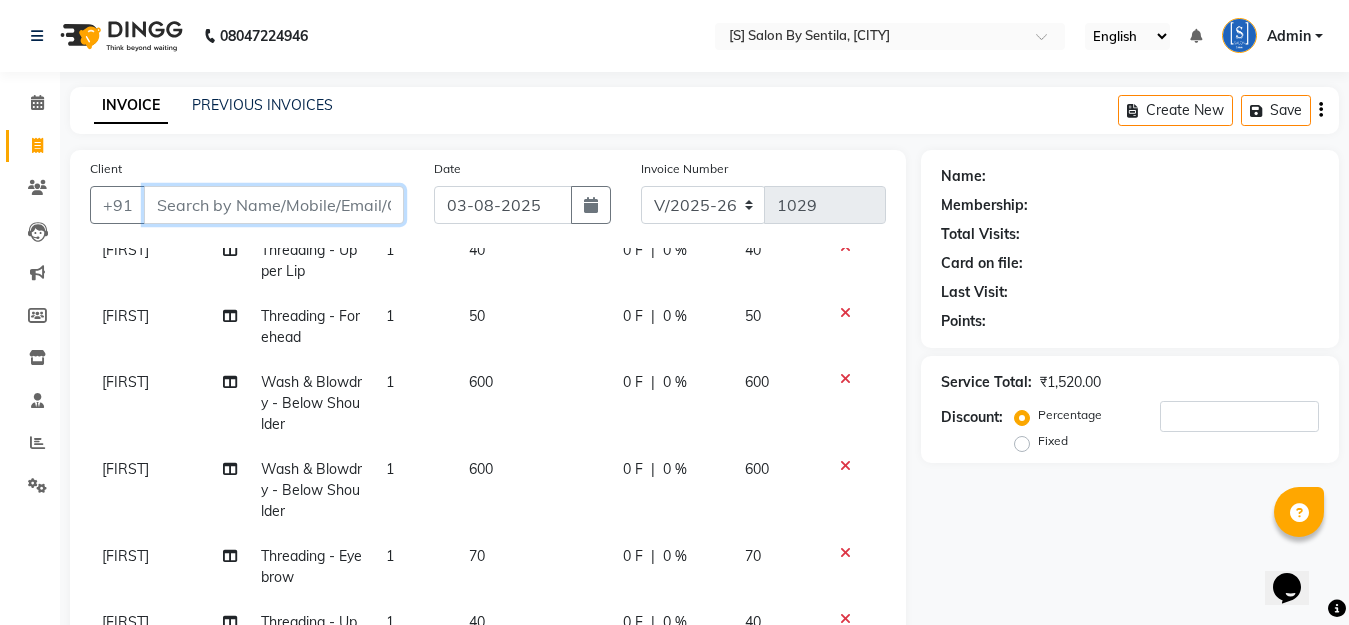 click on "Client" at bounding box center [274, 205] 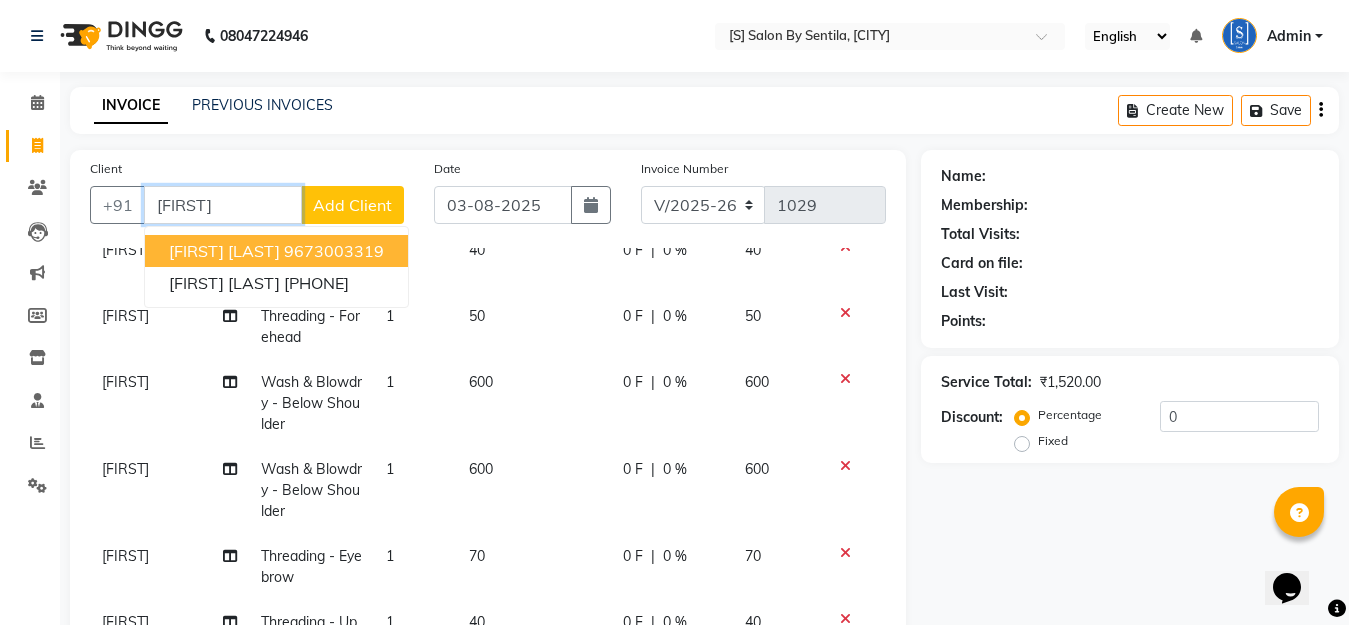 click on "9673003319" at bounding box center (334, 251) 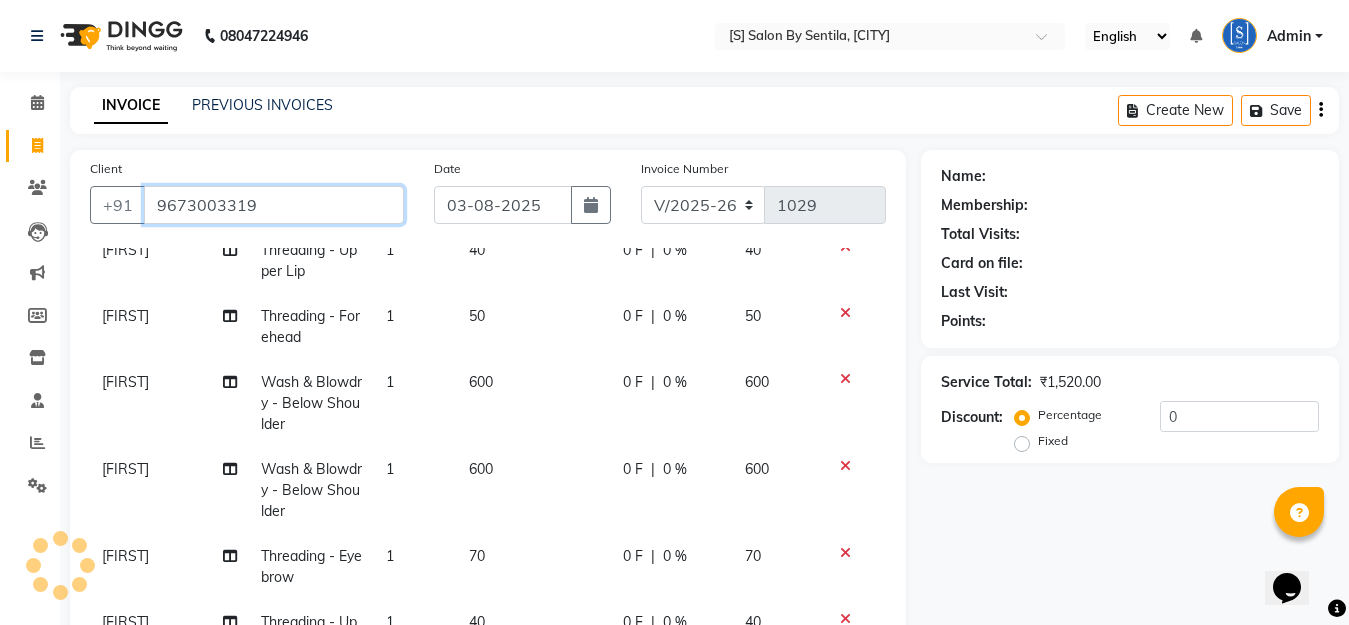 type on "9673003319" 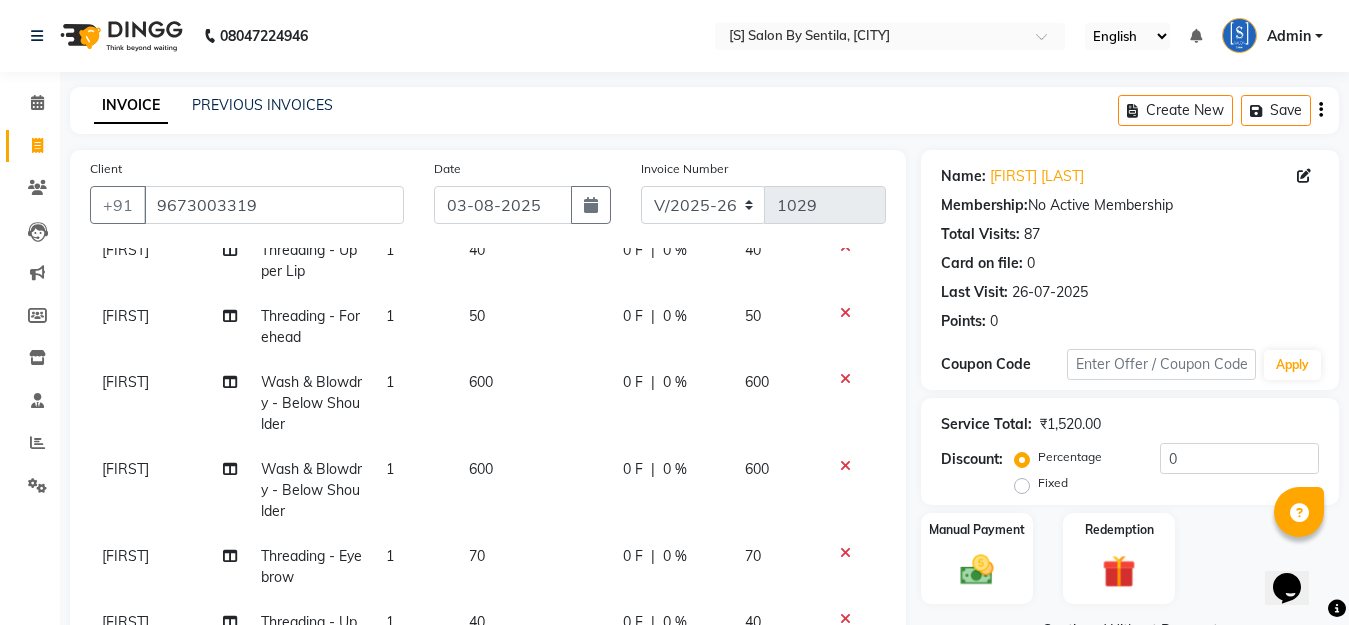 scroll, scrollTop: 200, scrollLeft: 0, axis: vertical 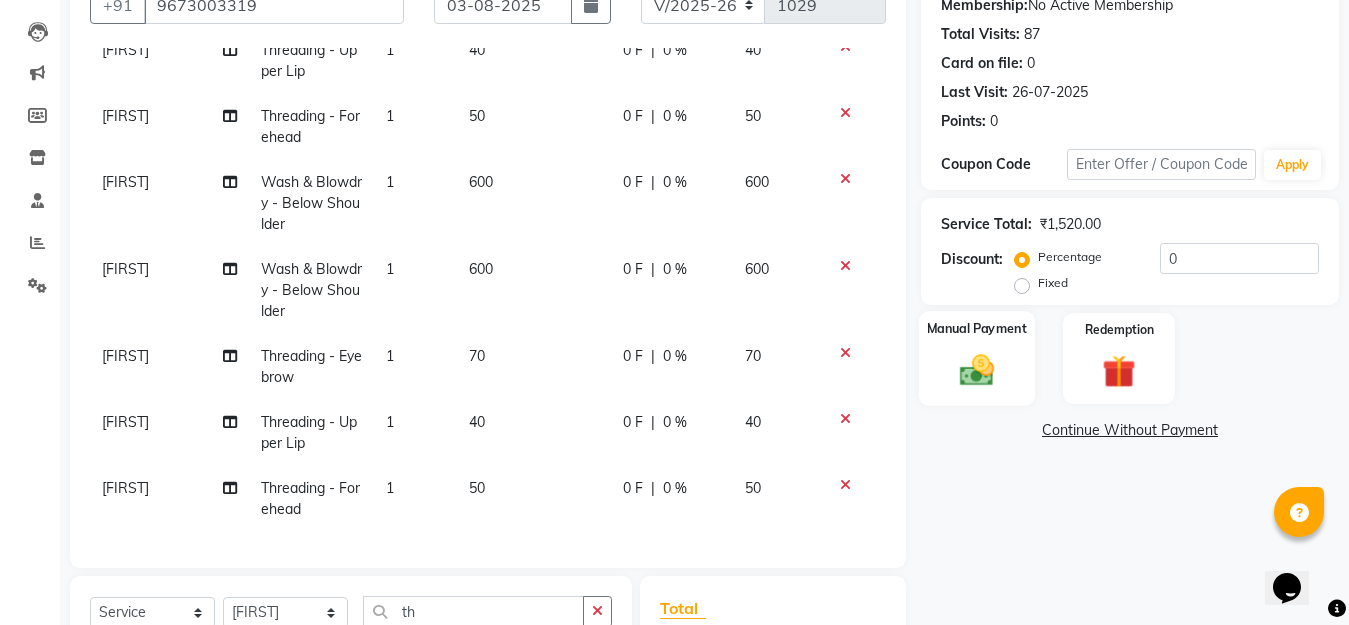 click 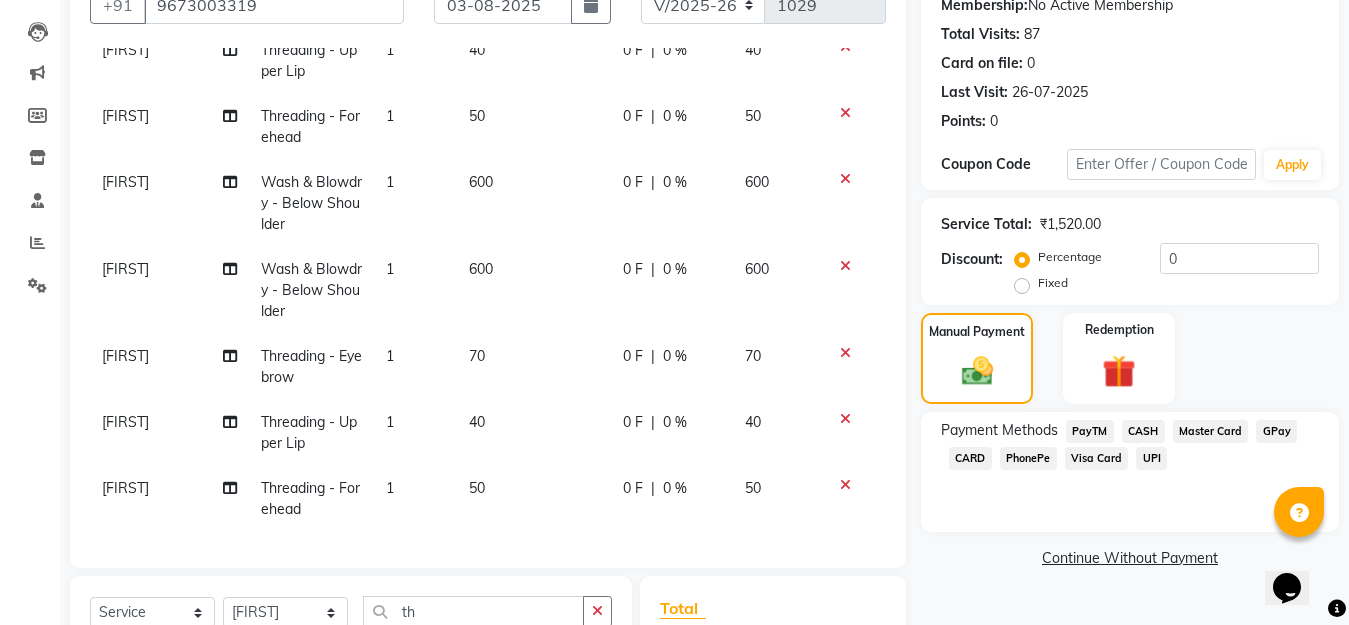 click on "GPay" 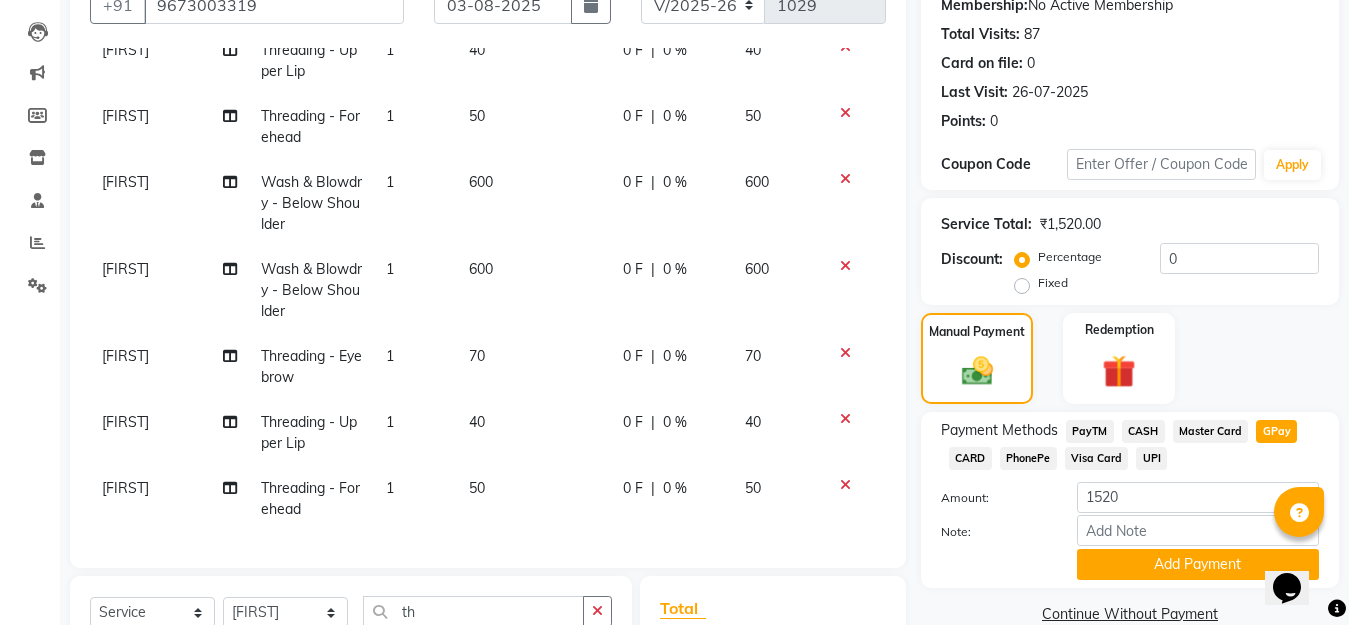 scroll, scrollTop: 476, scrollLeft: 0, axis: vertical 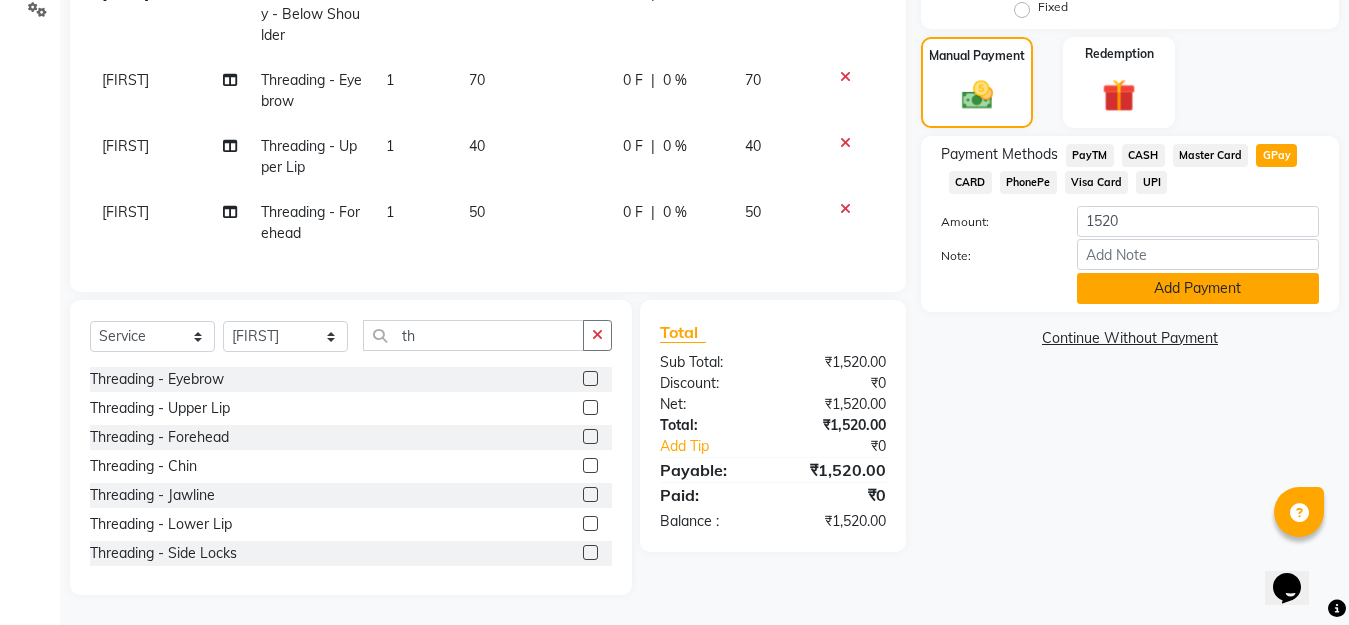 click on "Add Payment" 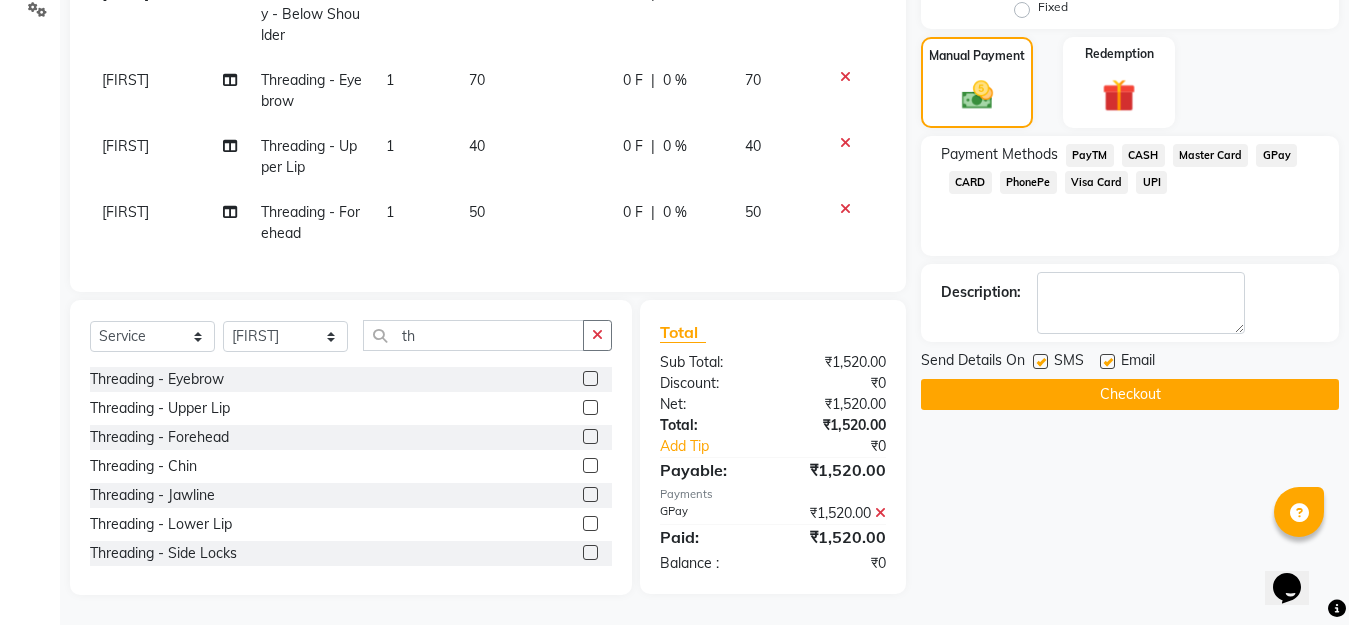 click on "Checkout" 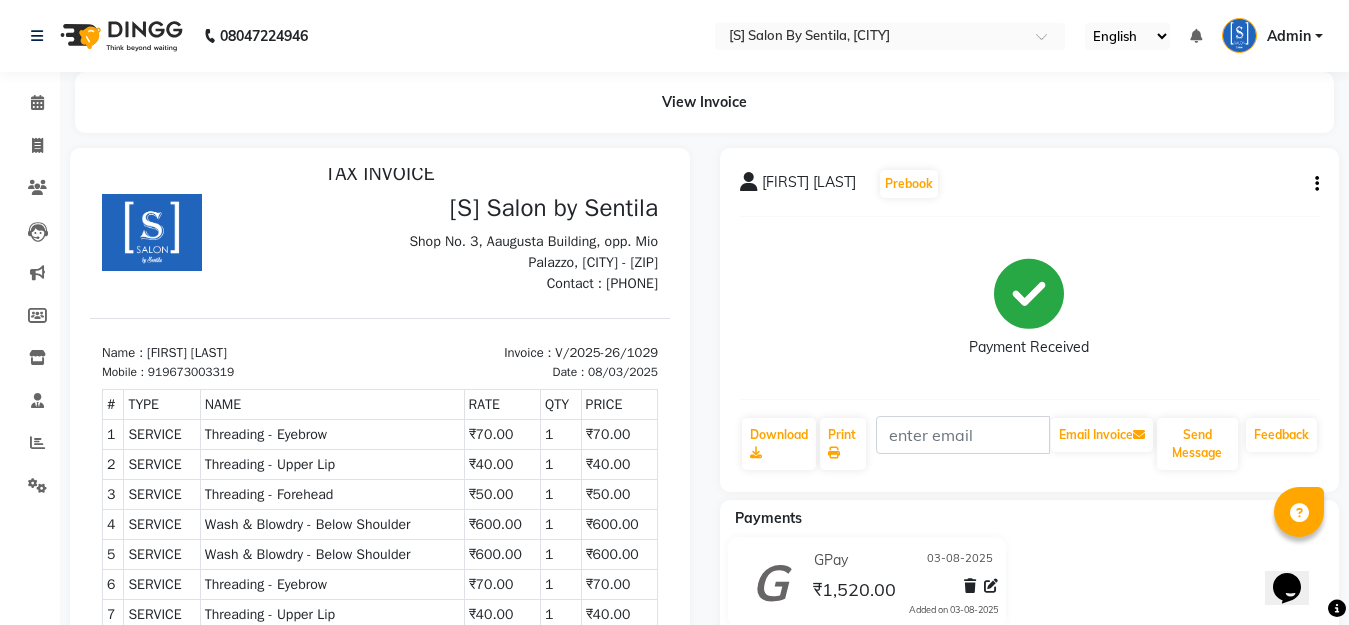 scroll, scrollTop: 0, scrollLeft: 0, axis: both 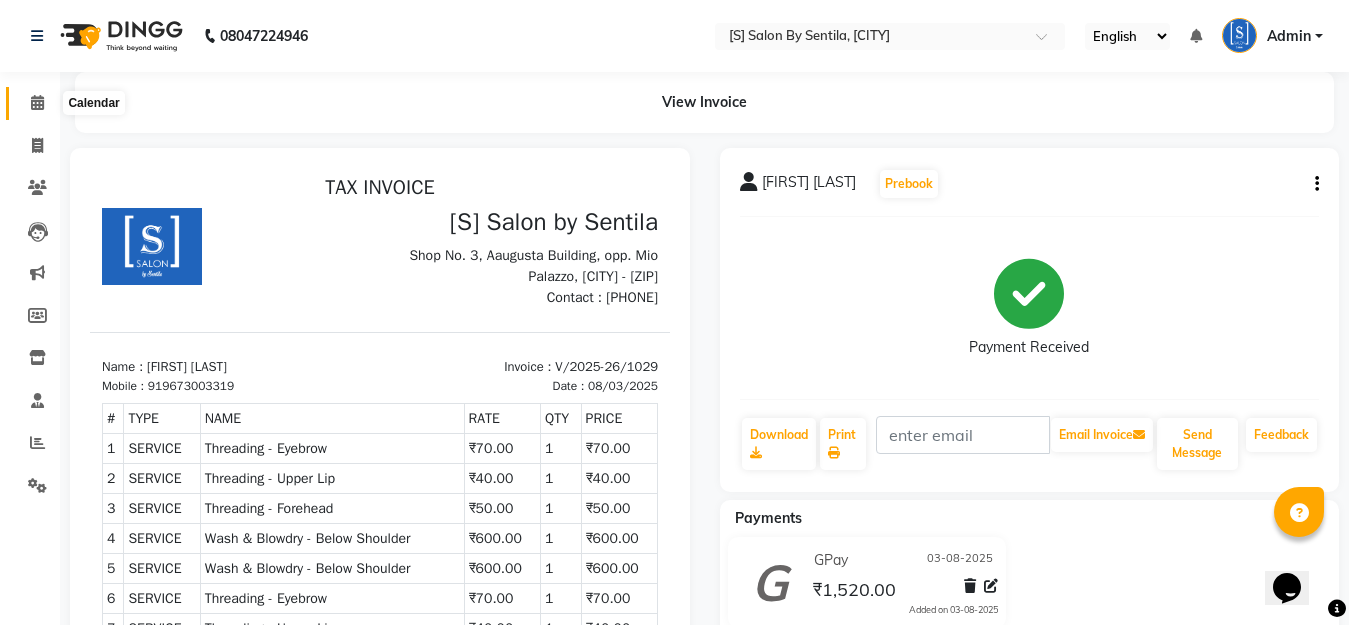 click 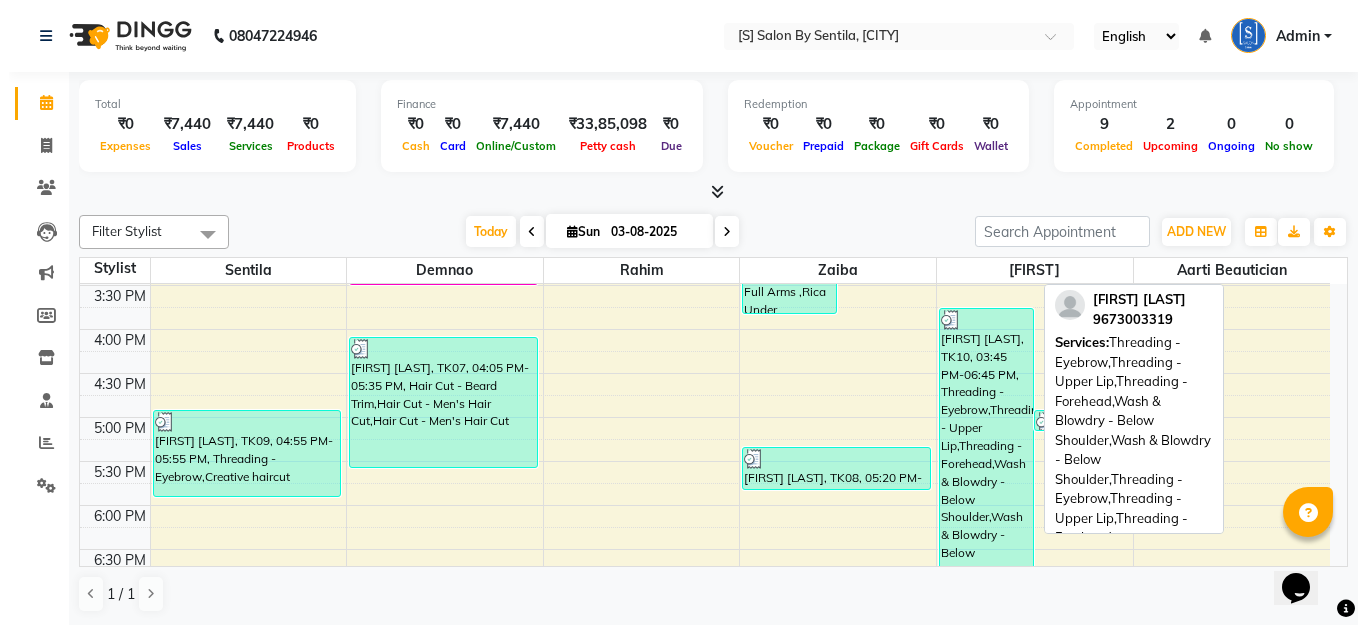 scroll, scrollTop: 700, scrollLeft: 0, axis: vertical 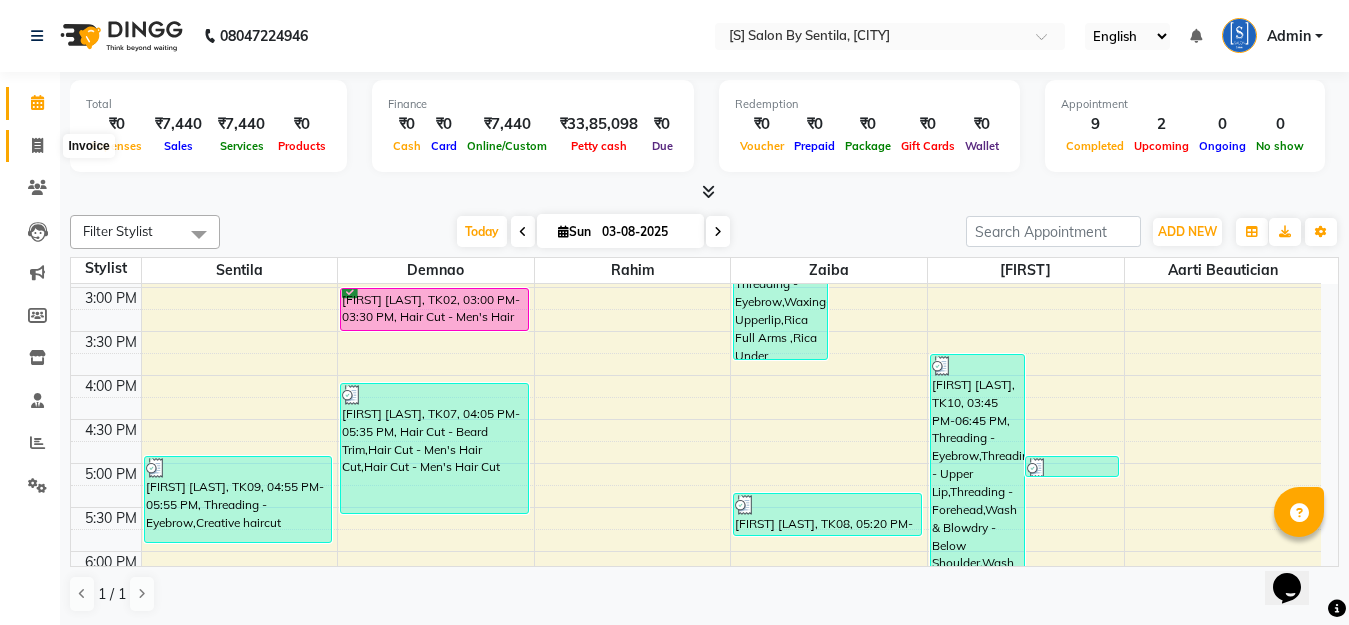 click 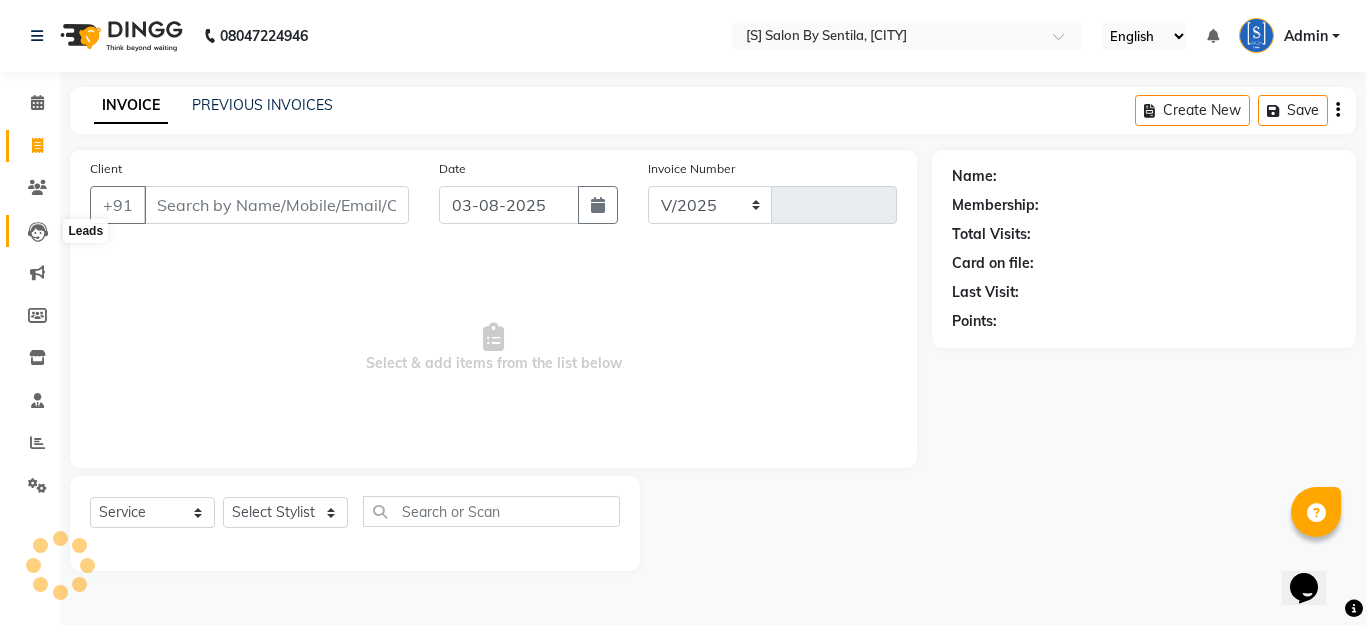 select on "45" 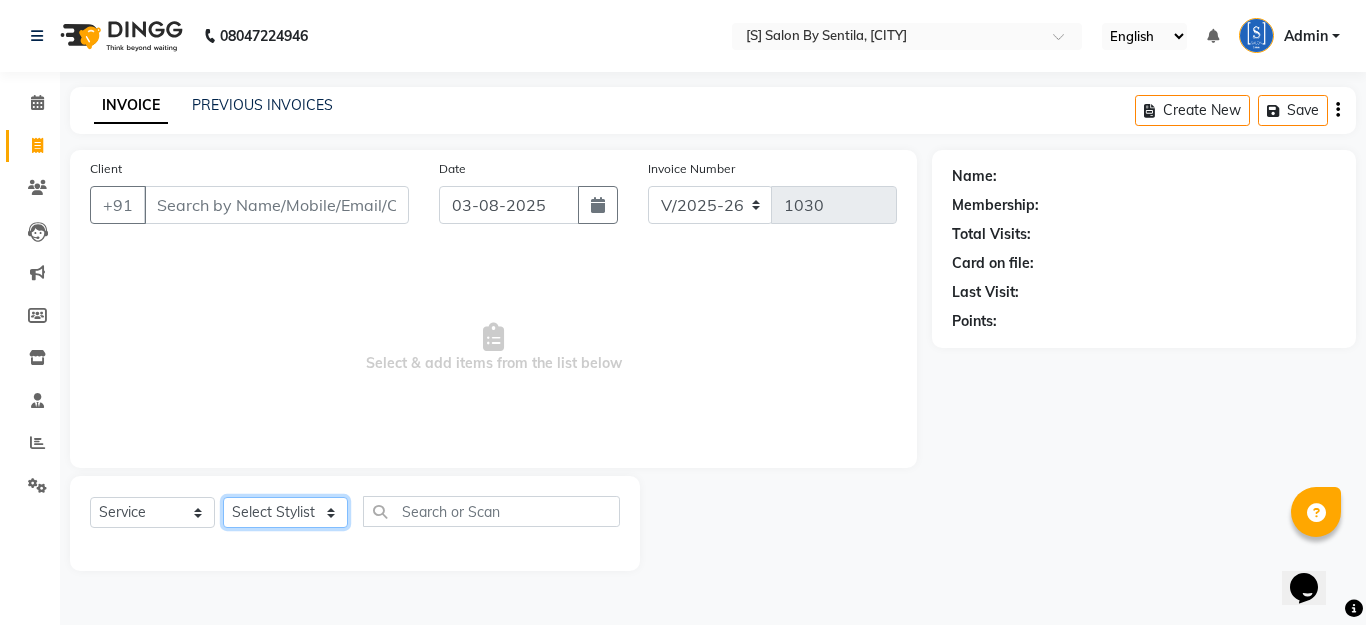 click on "Select Stylist [NAME] Beautician [NAME] [NAME] [NAME] [NAME] [NAME]" 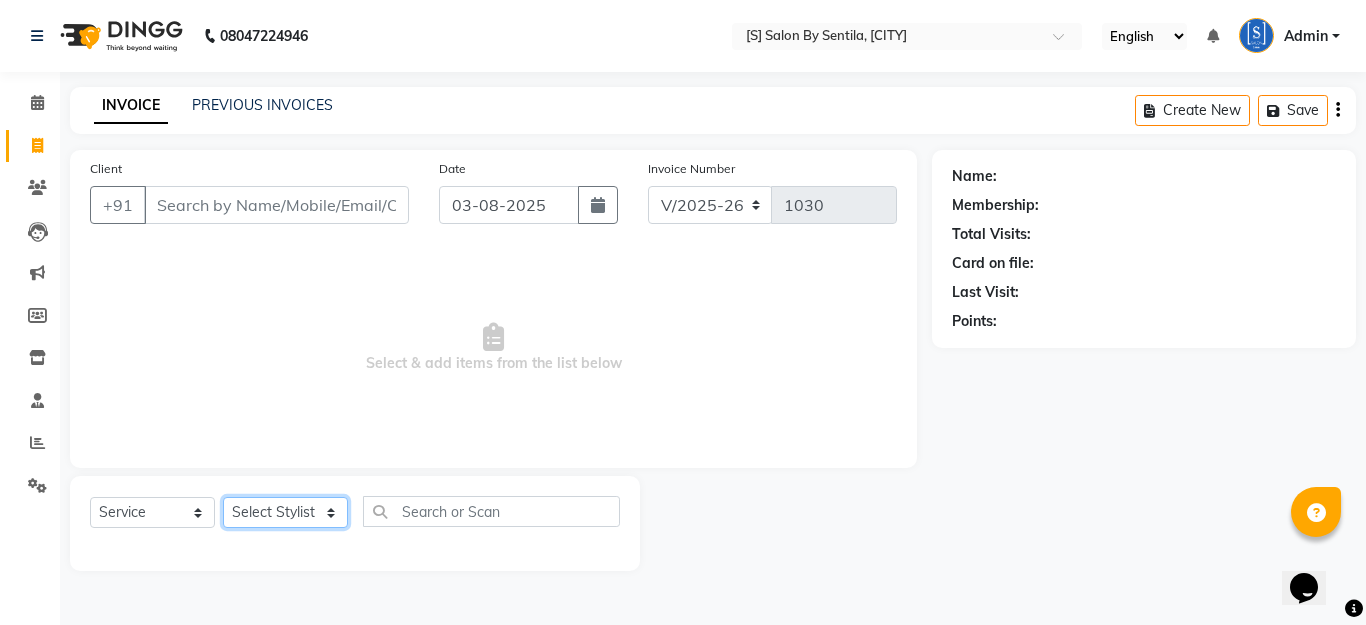 select on "50987" 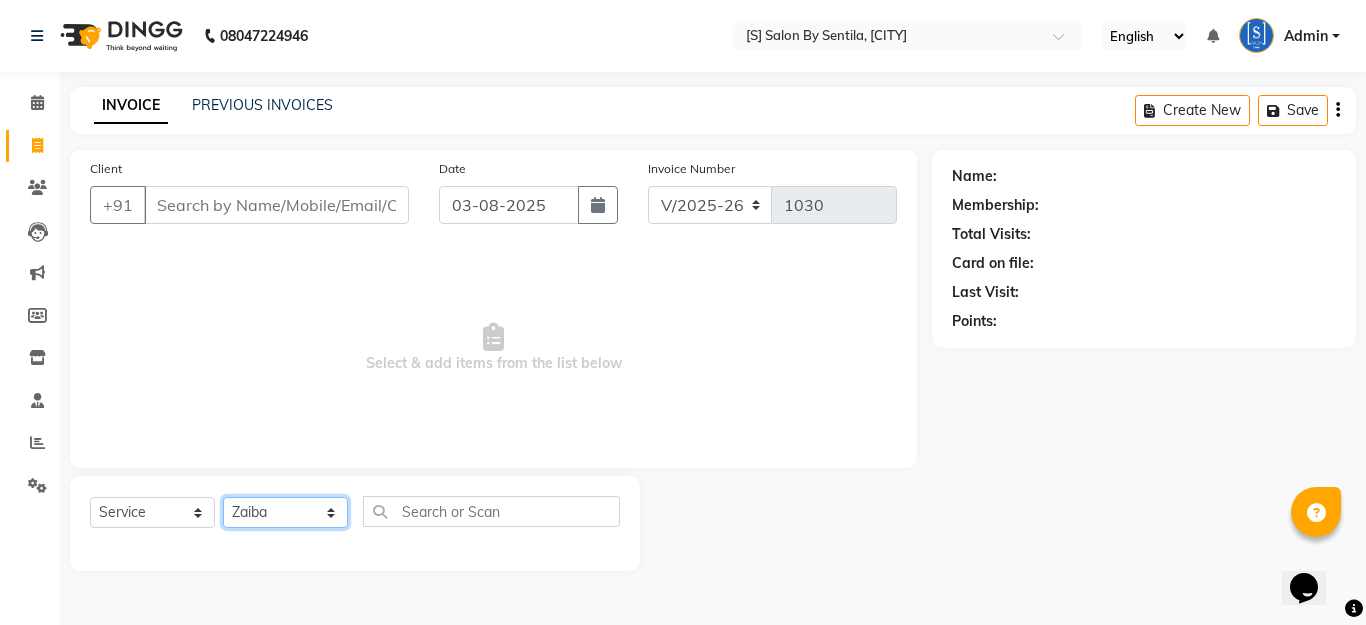 click on "Select Stylist [NAME] Beautician [NAME] [NAME] [NAME] [NAME] [NAME]" 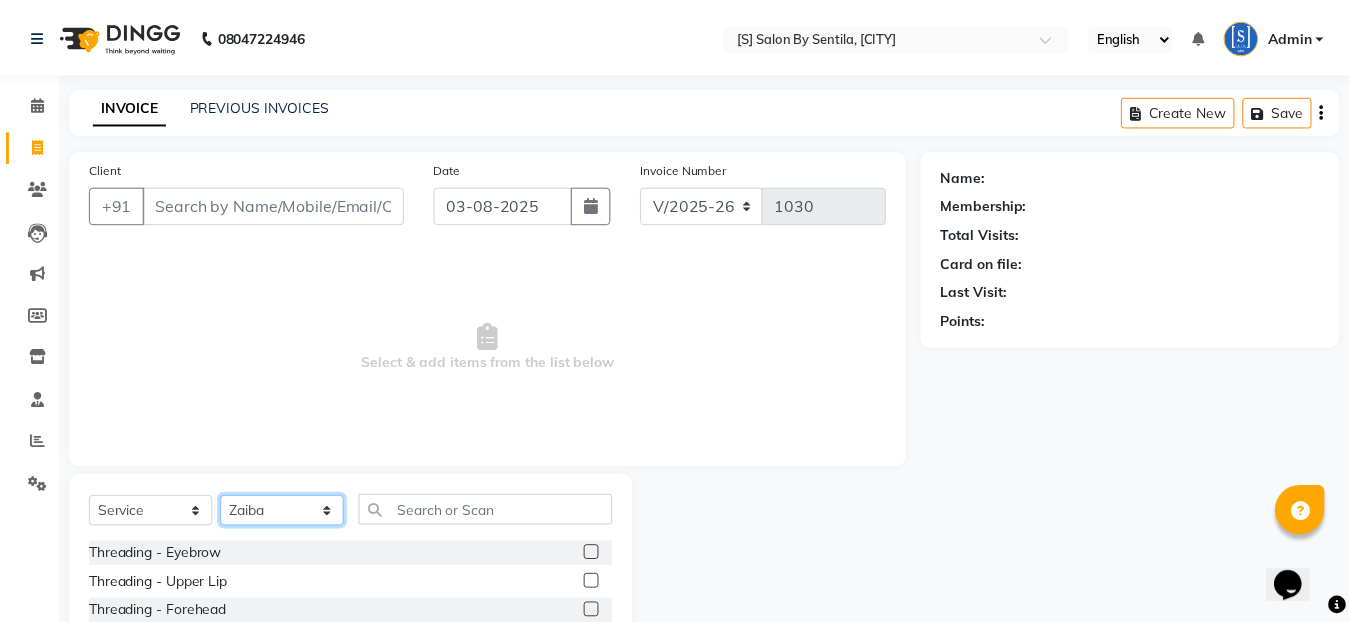 scroll, scrollTop: 176, scrollLeft: 0, axis: vertical 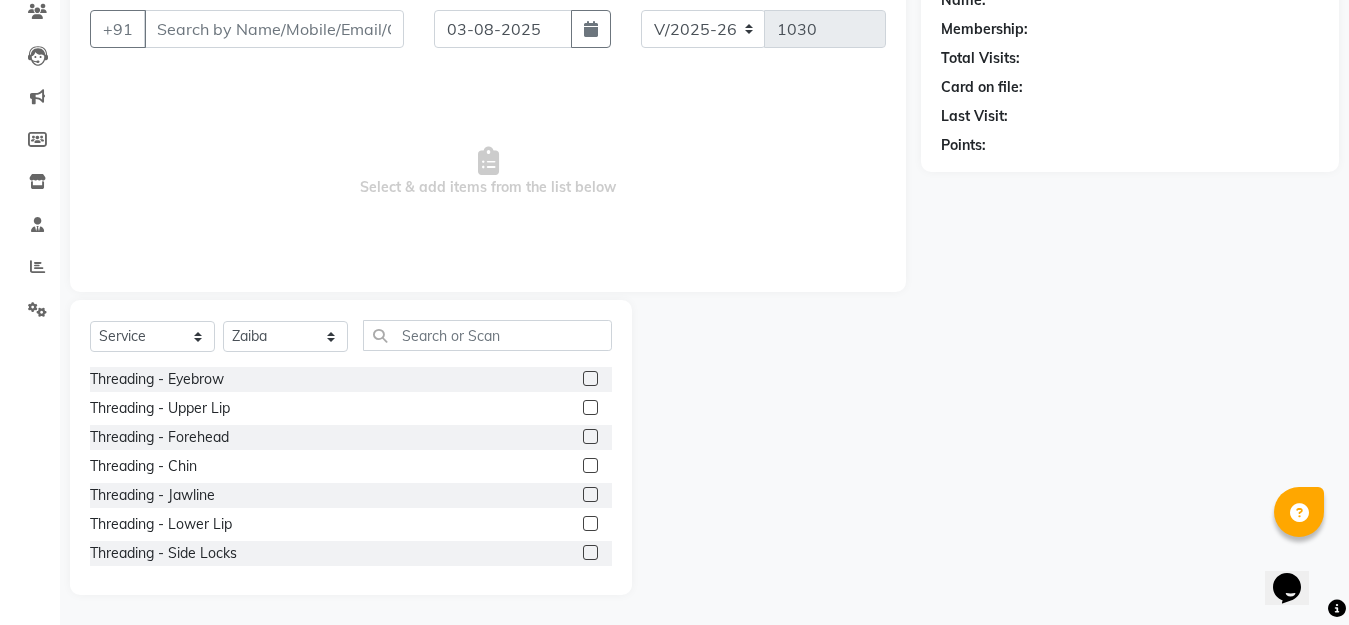 click 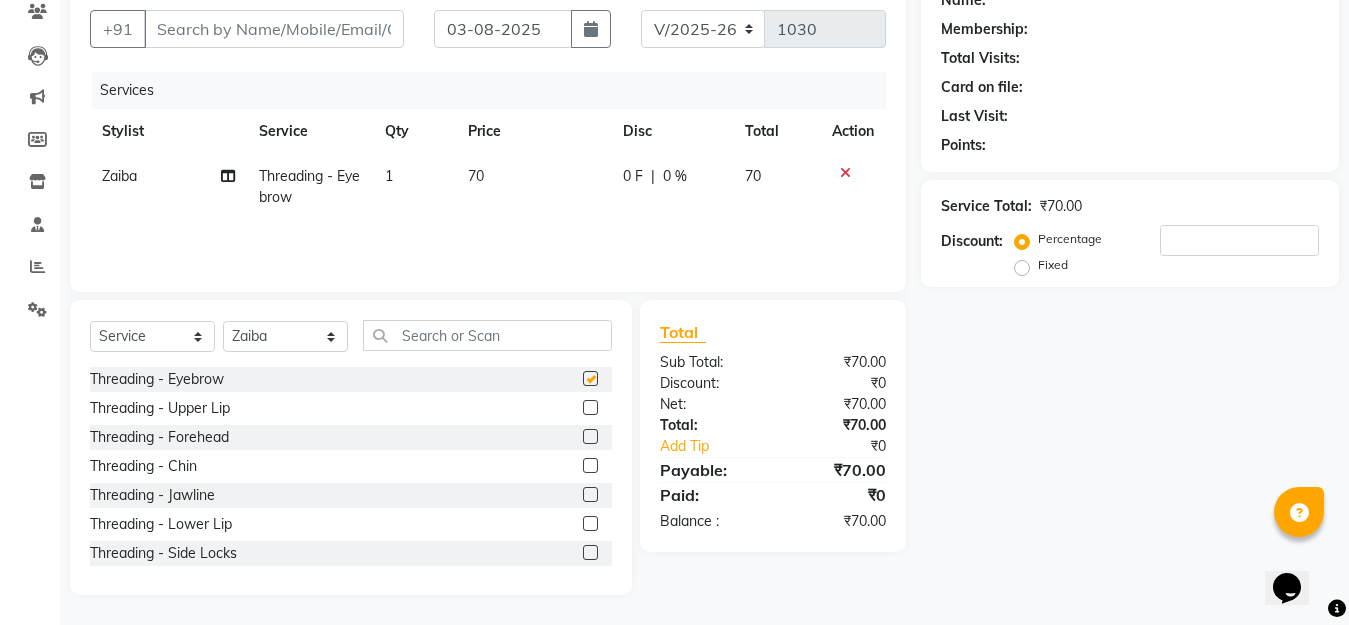 checkbox on "false" 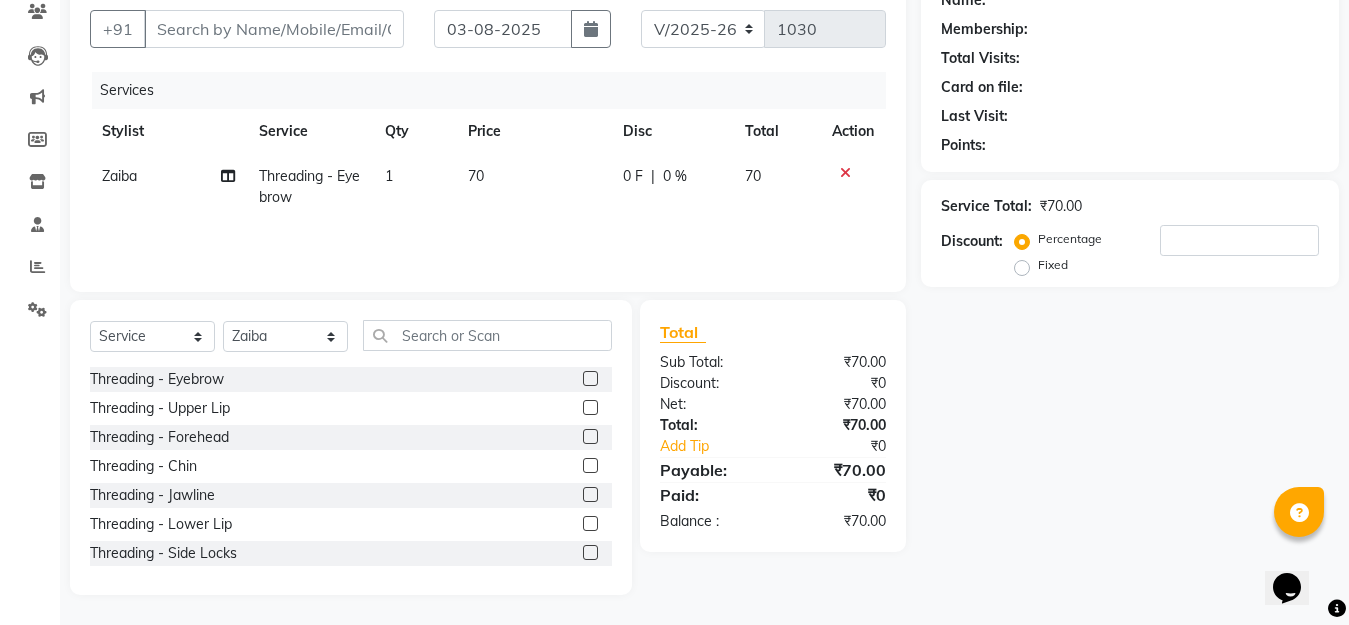 click 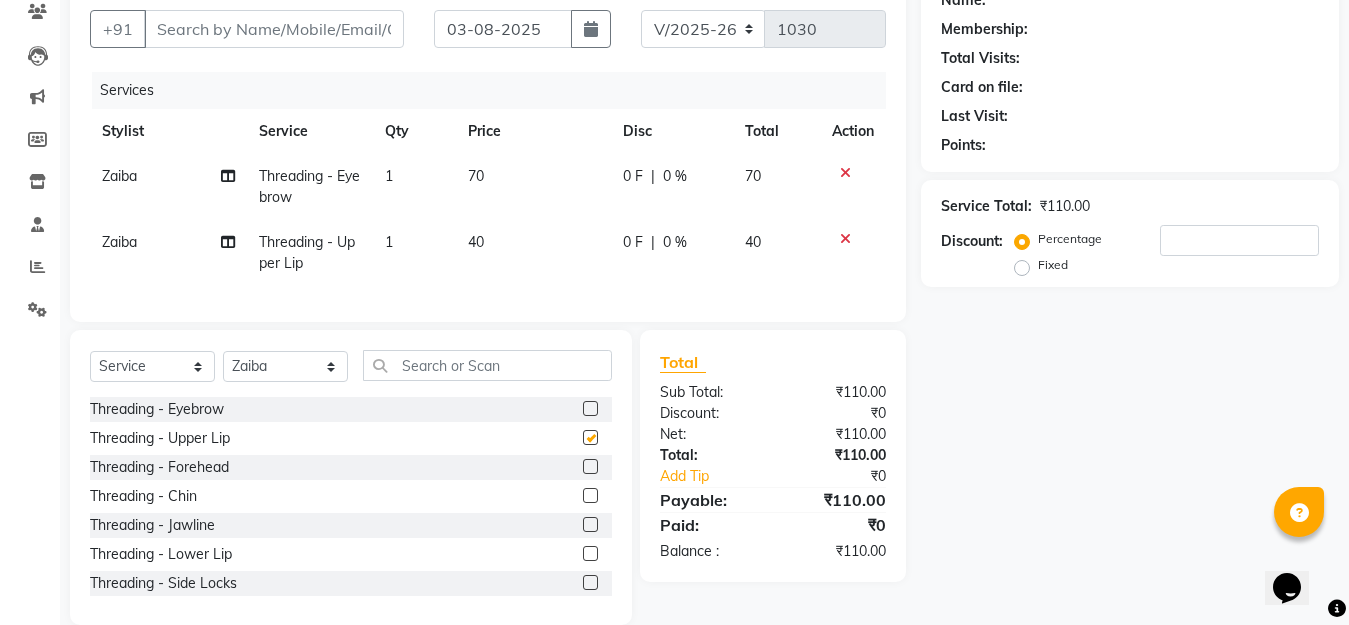 checkbox on "false" 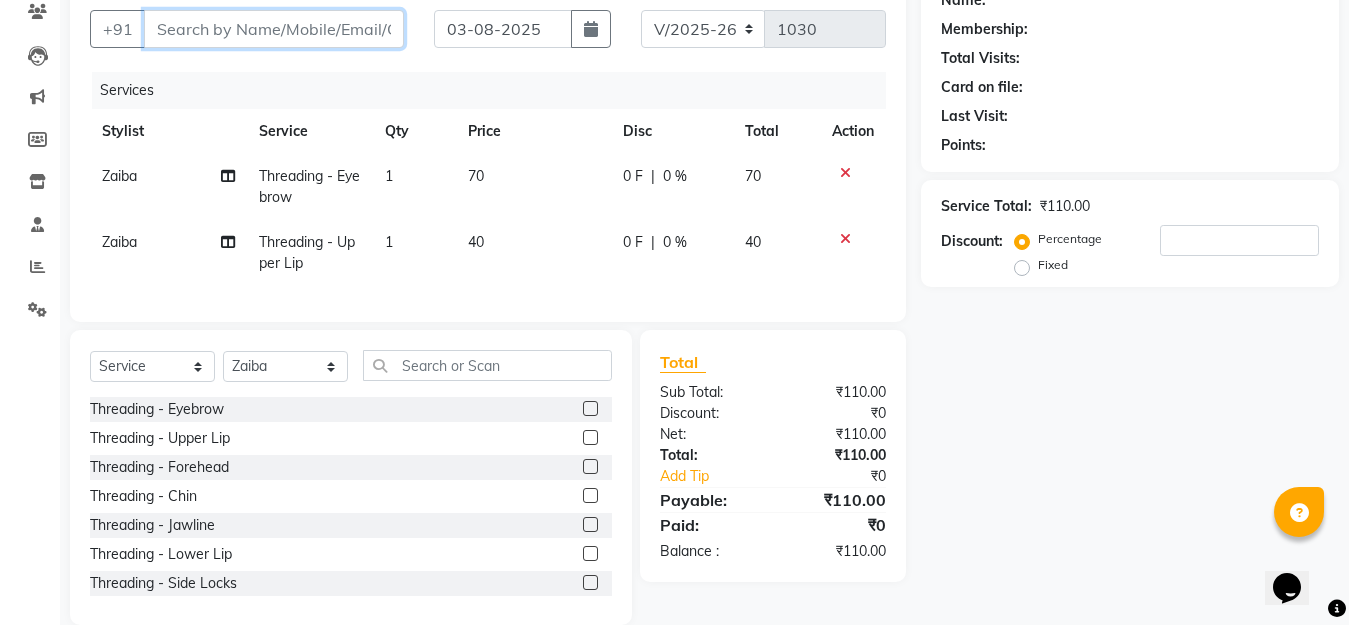 click on "Client" at bounding box center (274, 29) 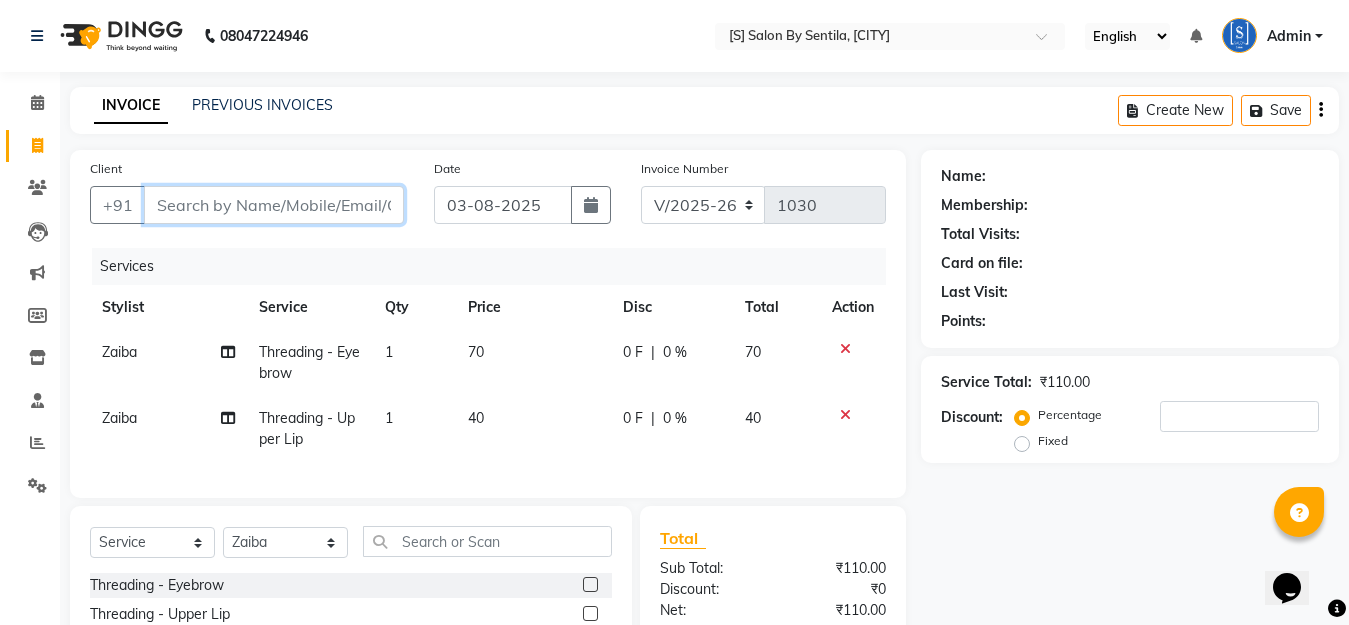 type on "9" 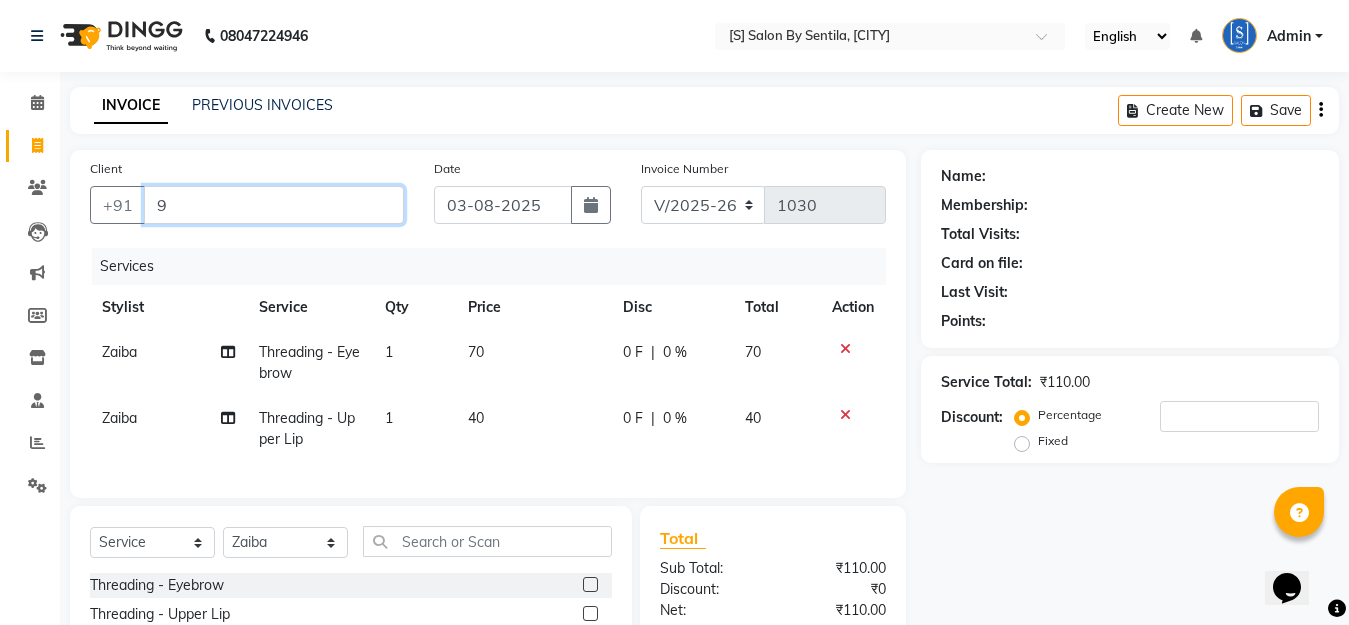 type on "0" 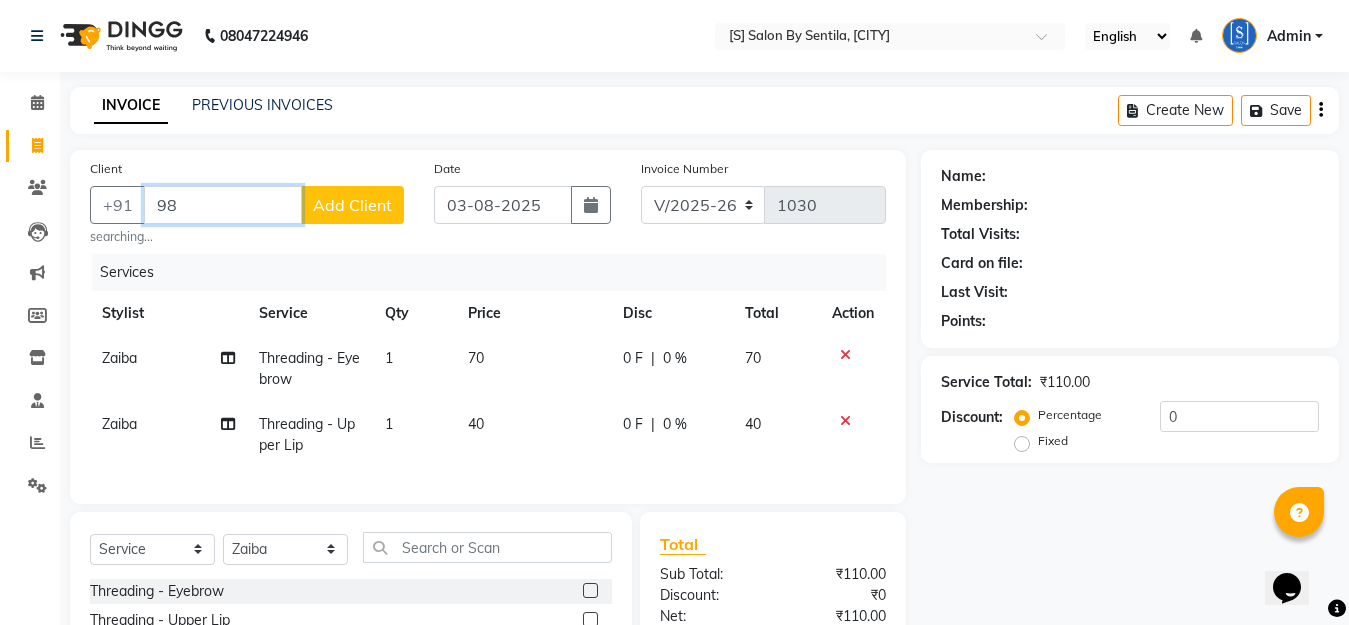 type on "9" 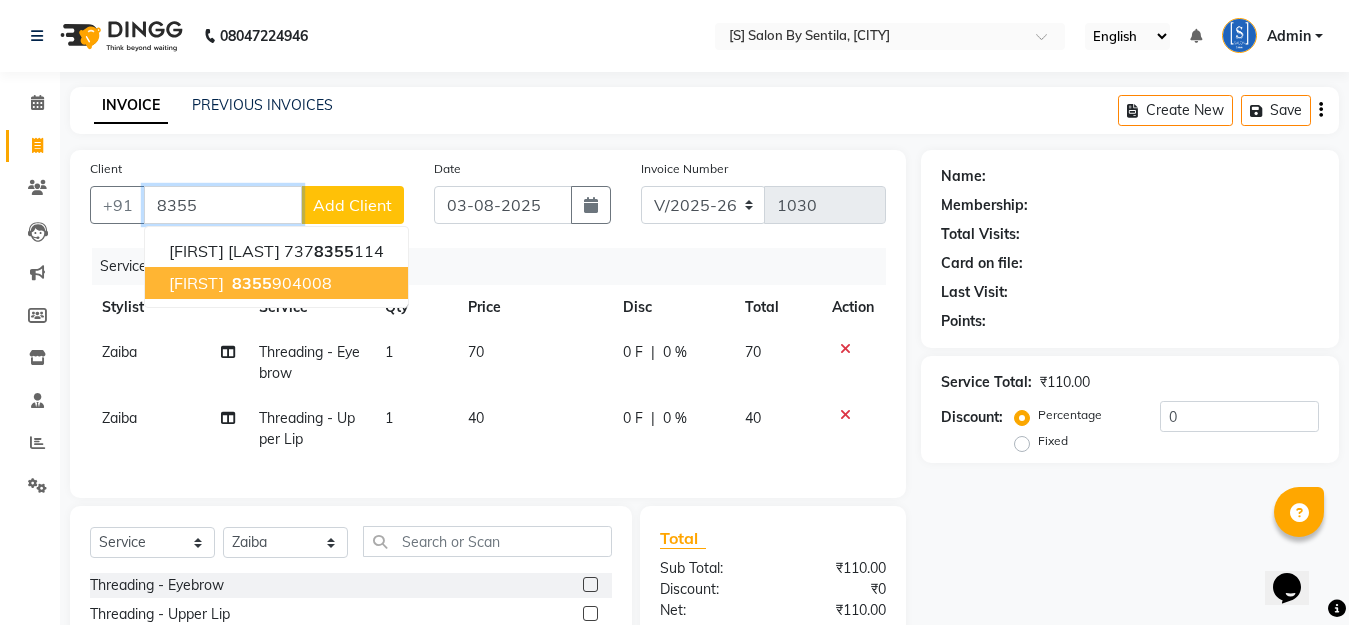 click on "8355 904008" at bounding box center [280, 283] 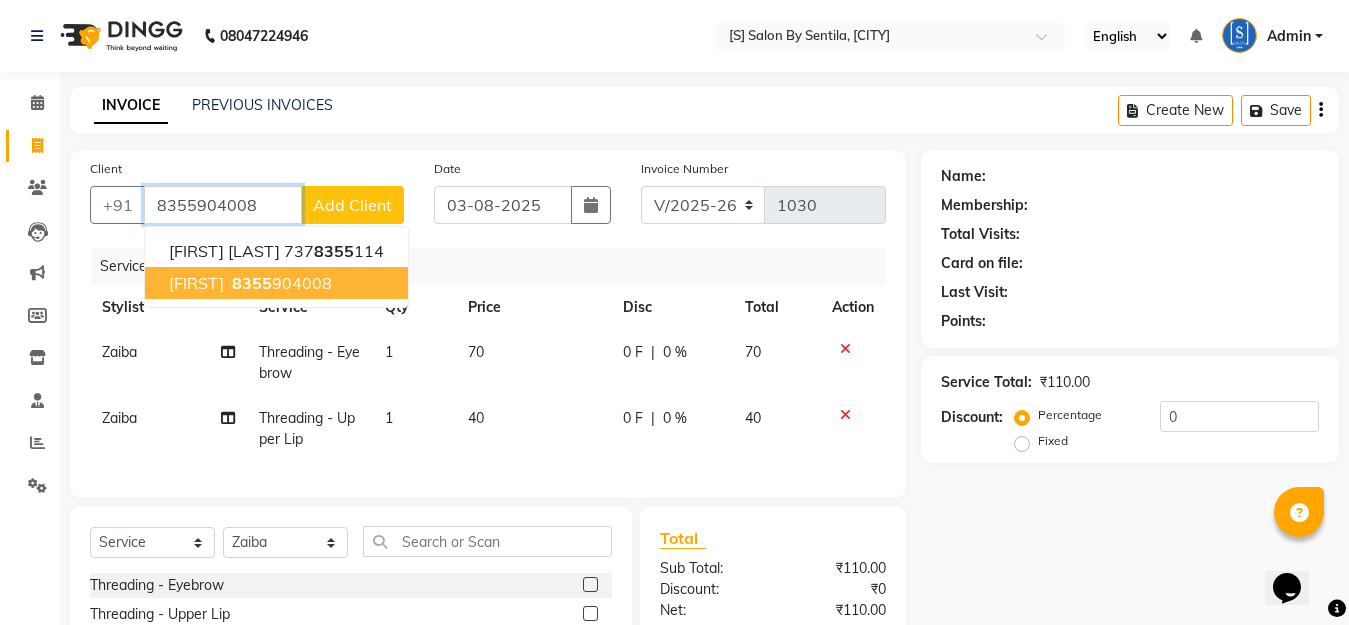 type on "8355904008" 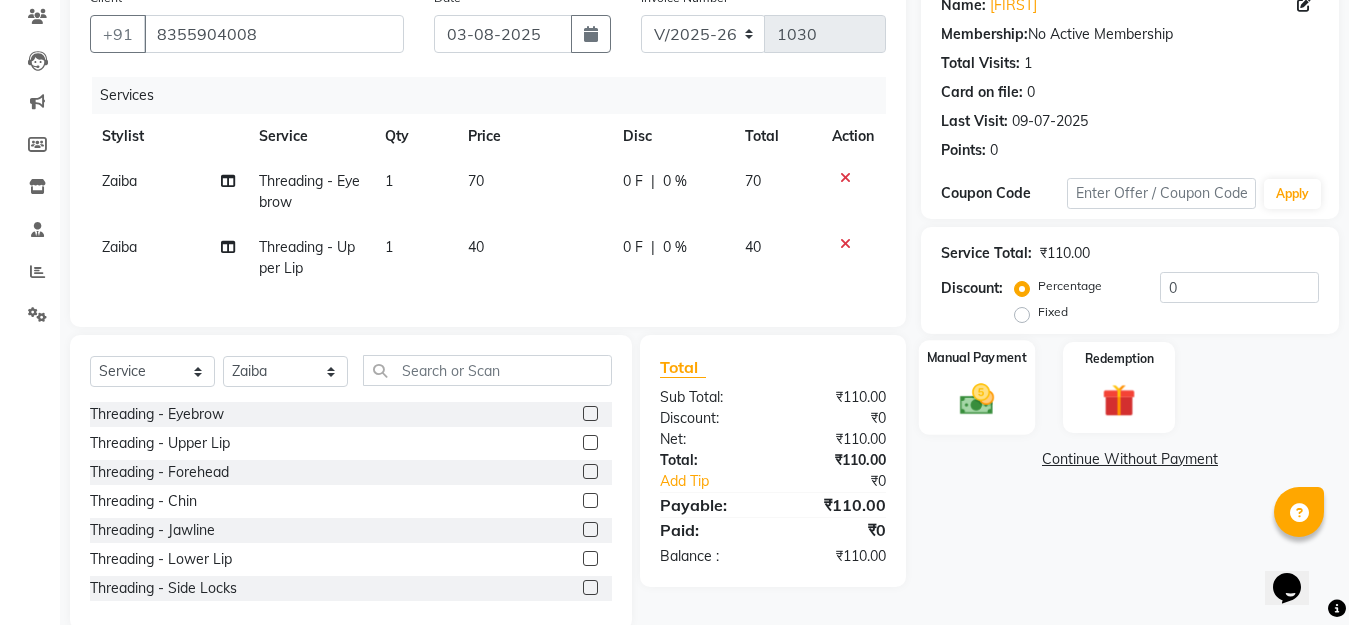 scroll, scrollTop: 123, scrollLeft: 0, axis: vertical 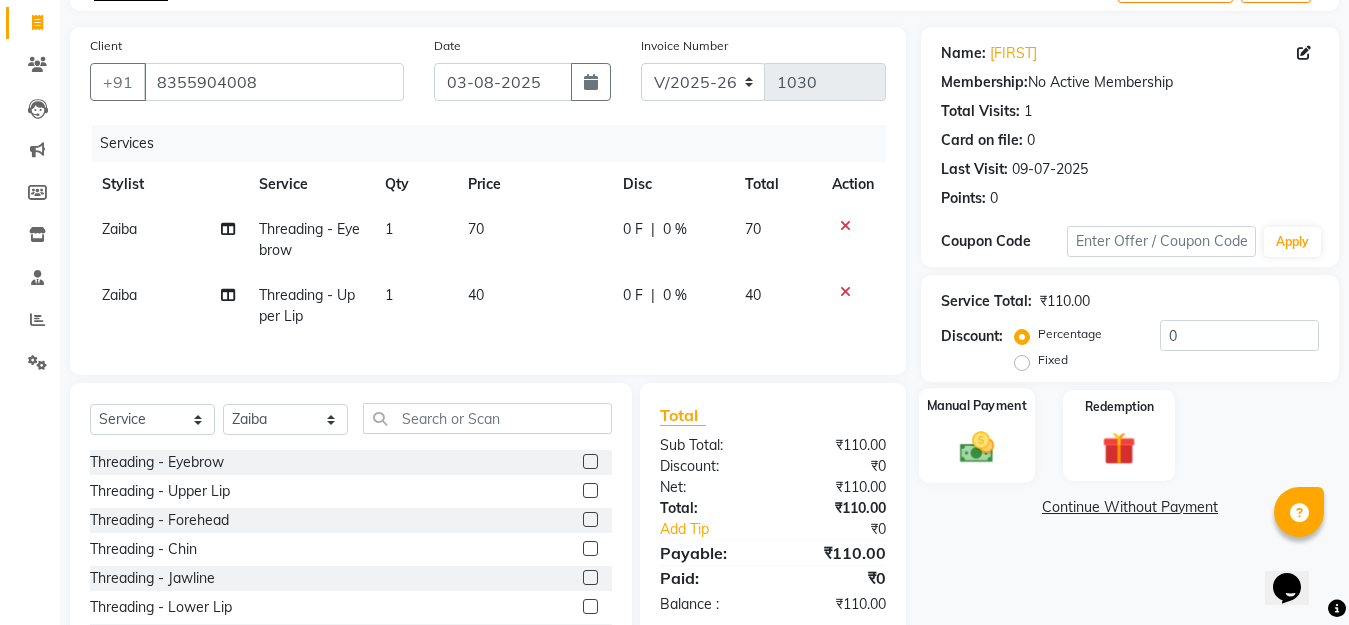 click 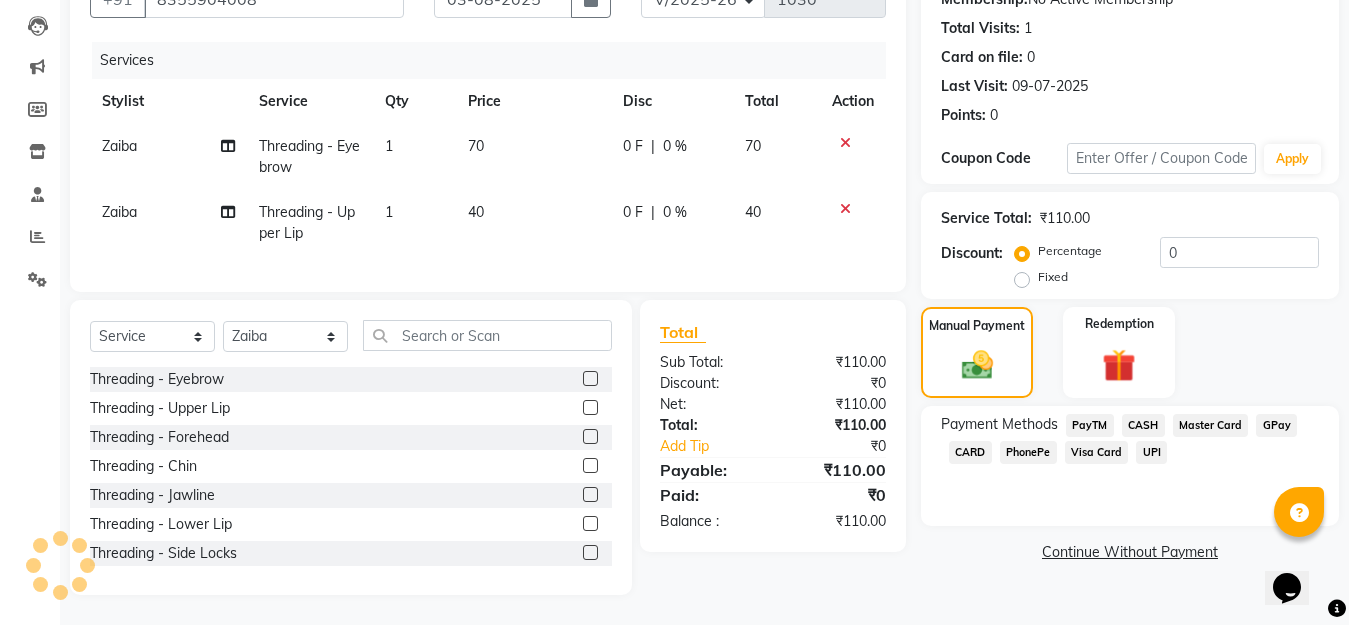scroll, scrollTop: 223, scrollLeft: 0, axis: vertical 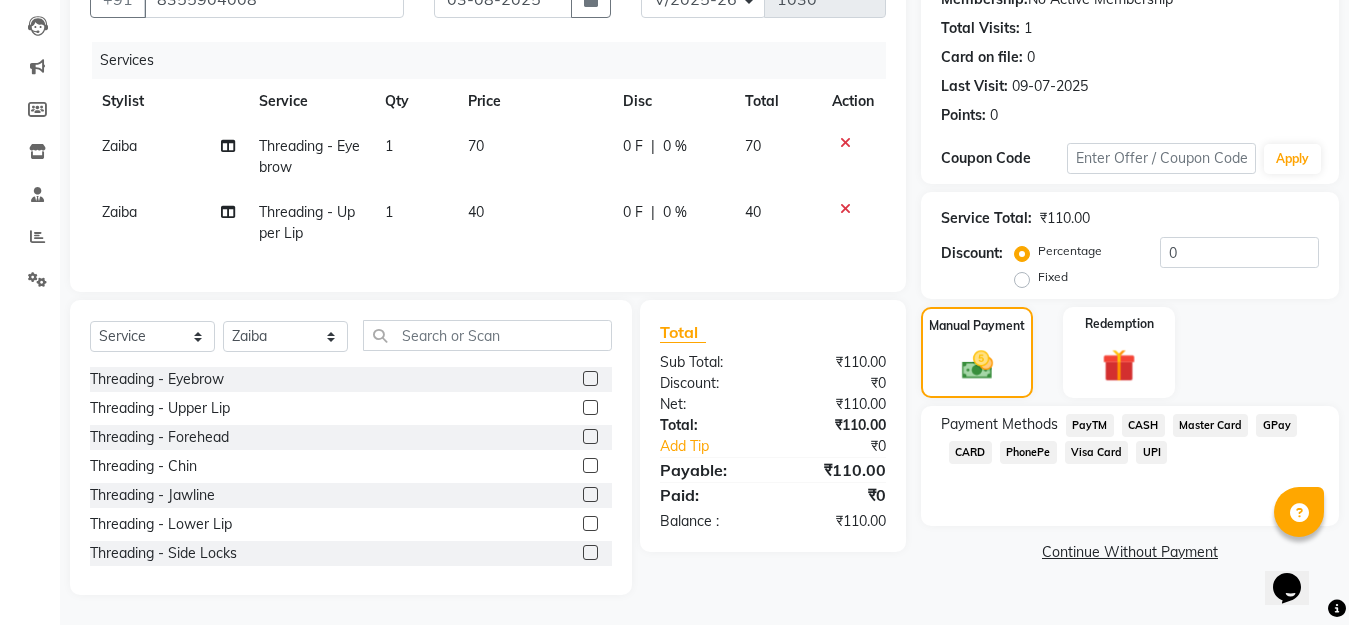 click on "GPay" 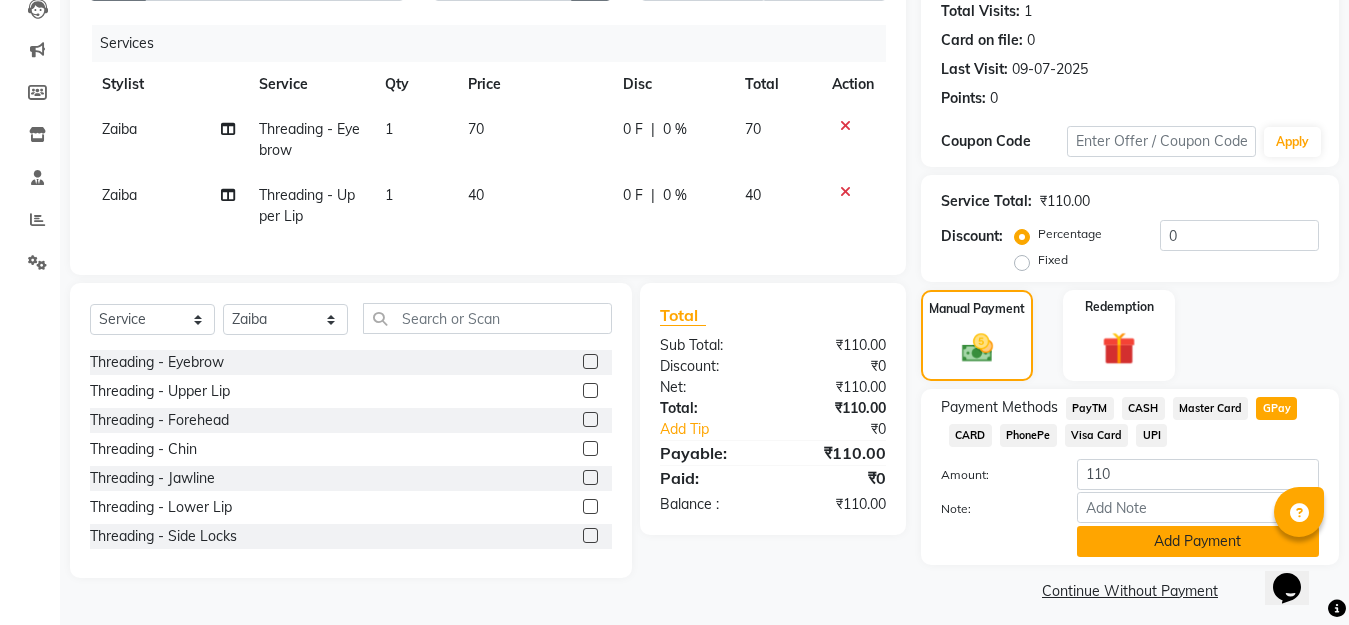 click on "Add Payment" 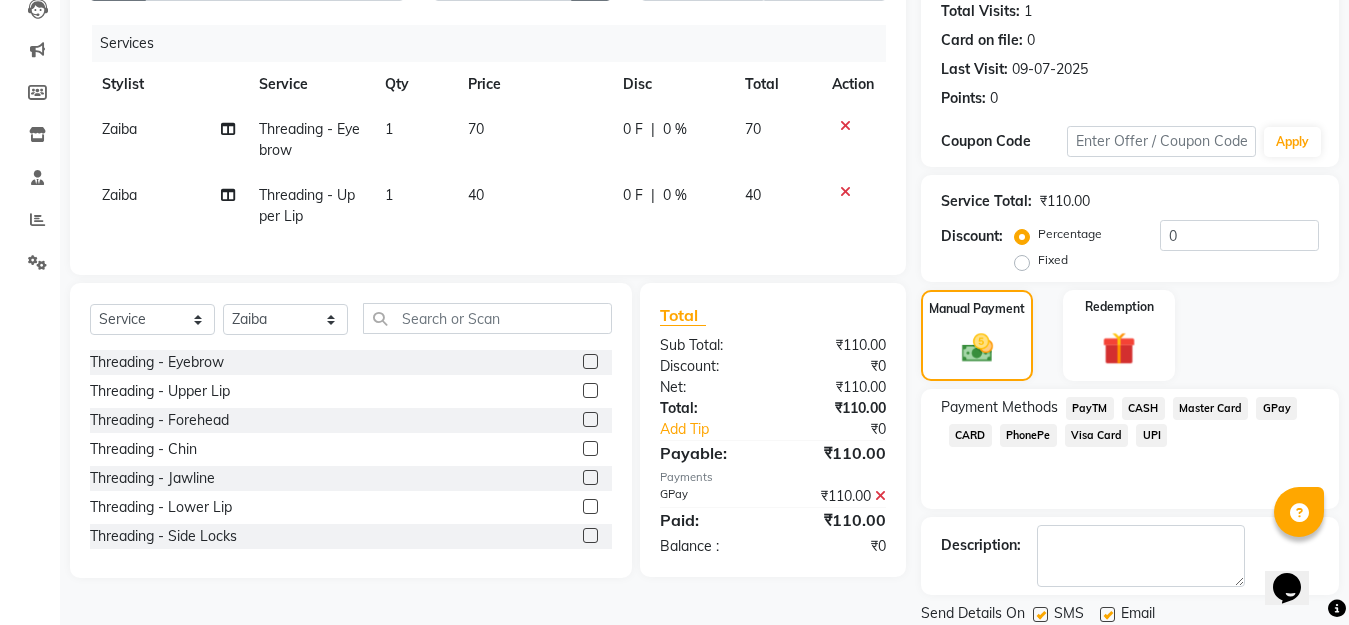 scroll, scrollTop: 291, scrollLeft: 0, axis: vertical 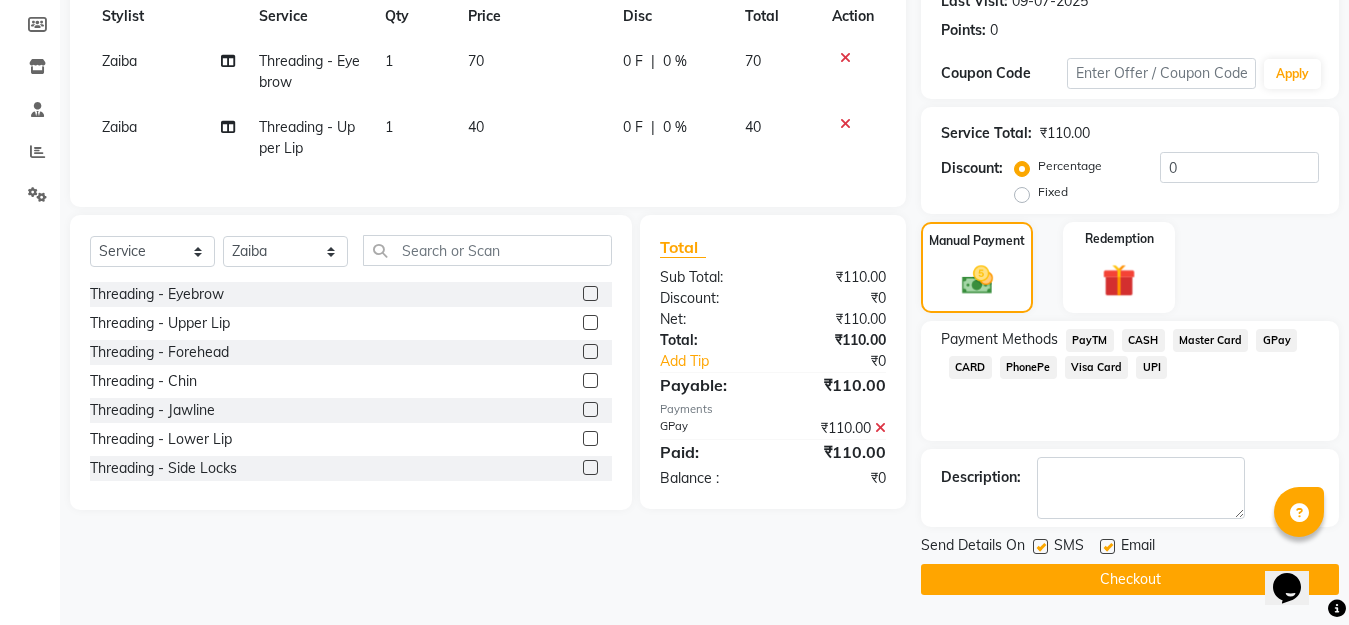 click on "Checkout" 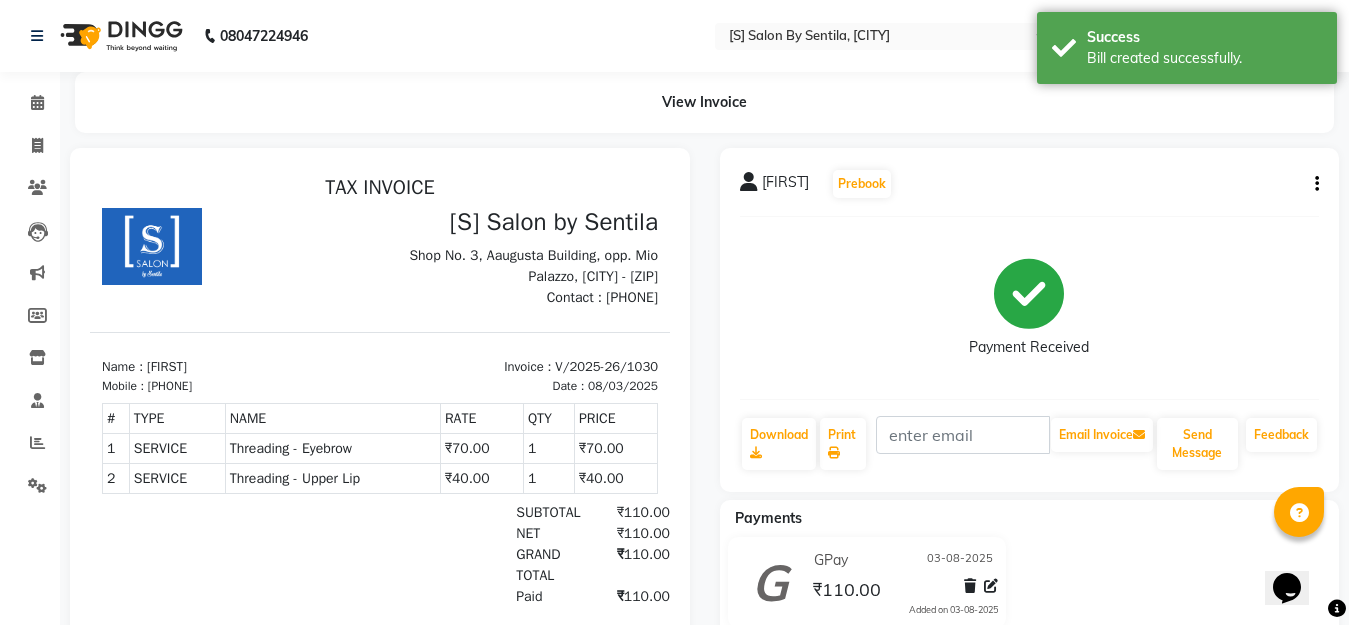 scroll, scrollTop: 0, scrollLeft: 0, axis: both 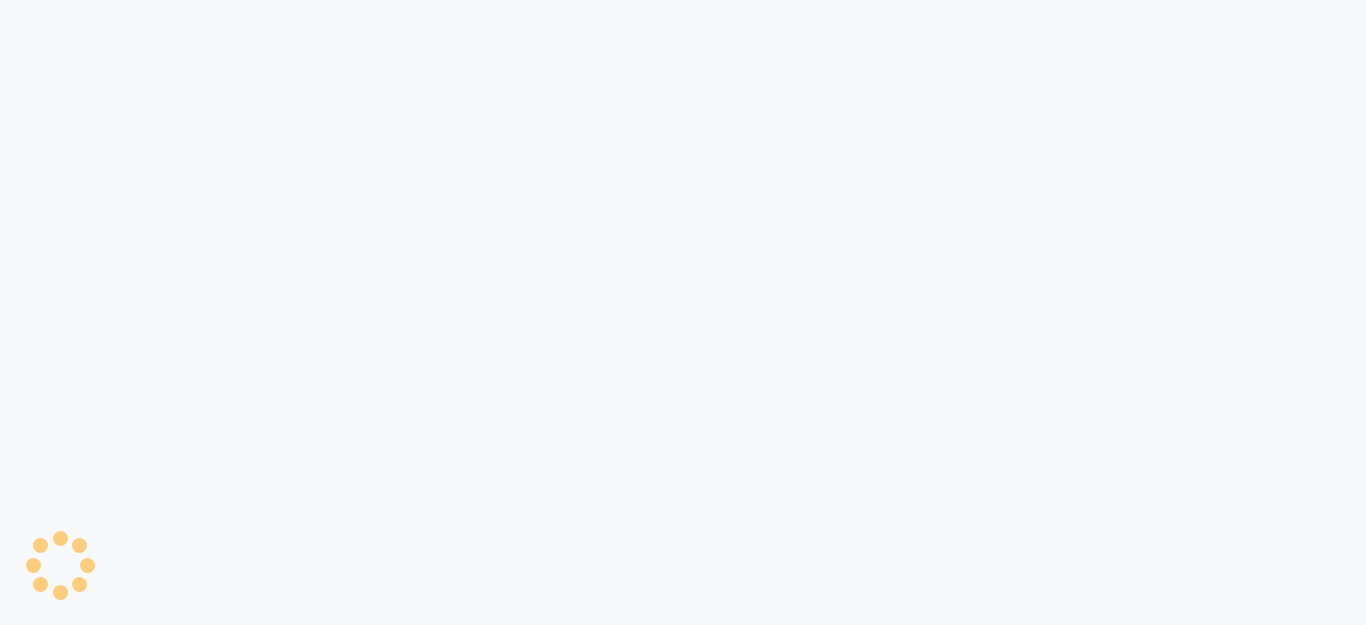 select on "service" 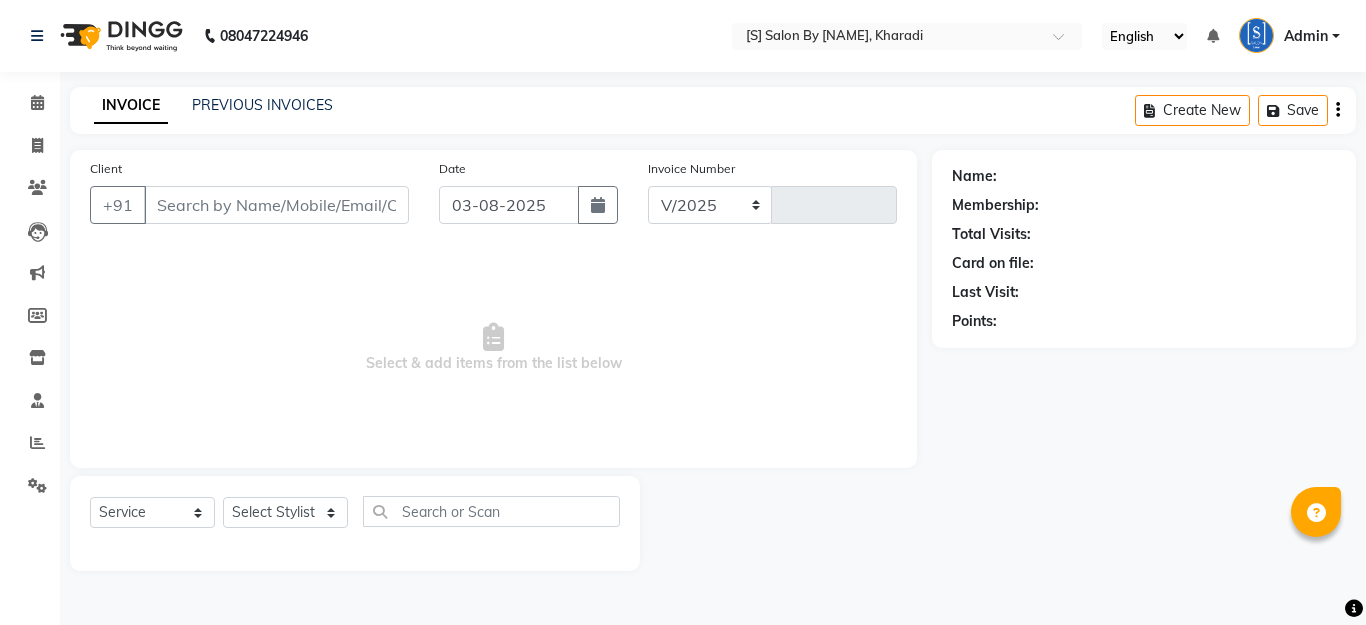 select on "en" 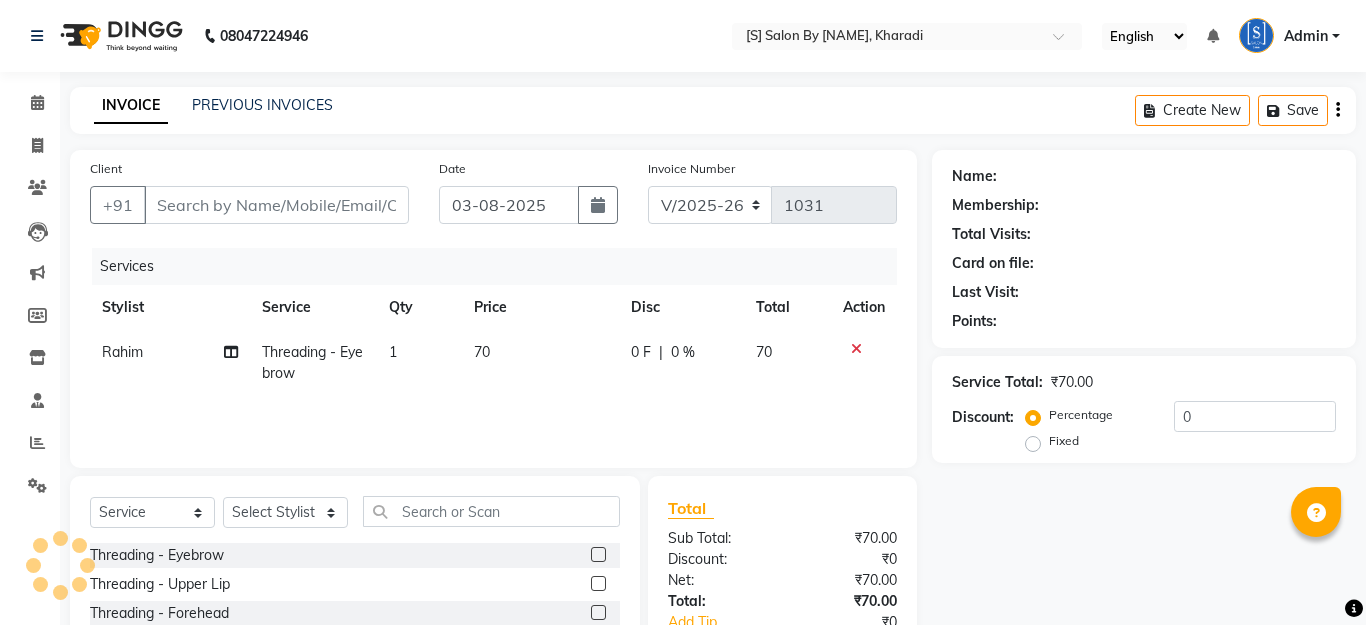 type on "9545051032" 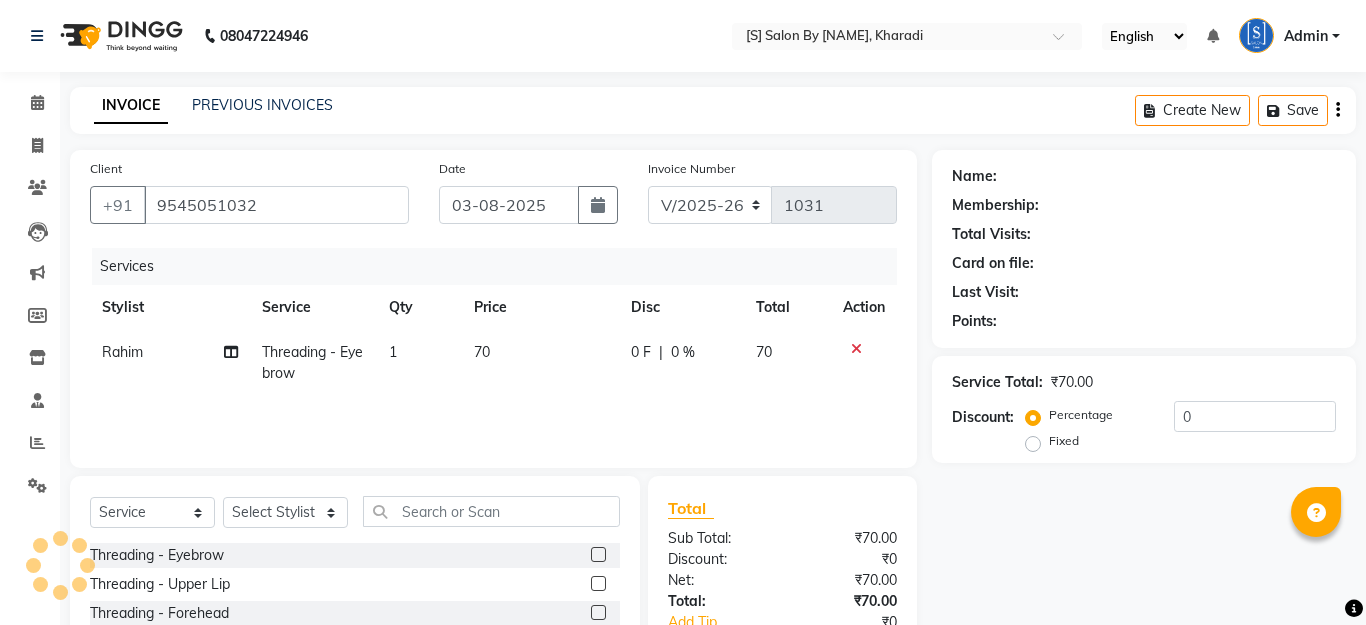 type on "30-11-2024" 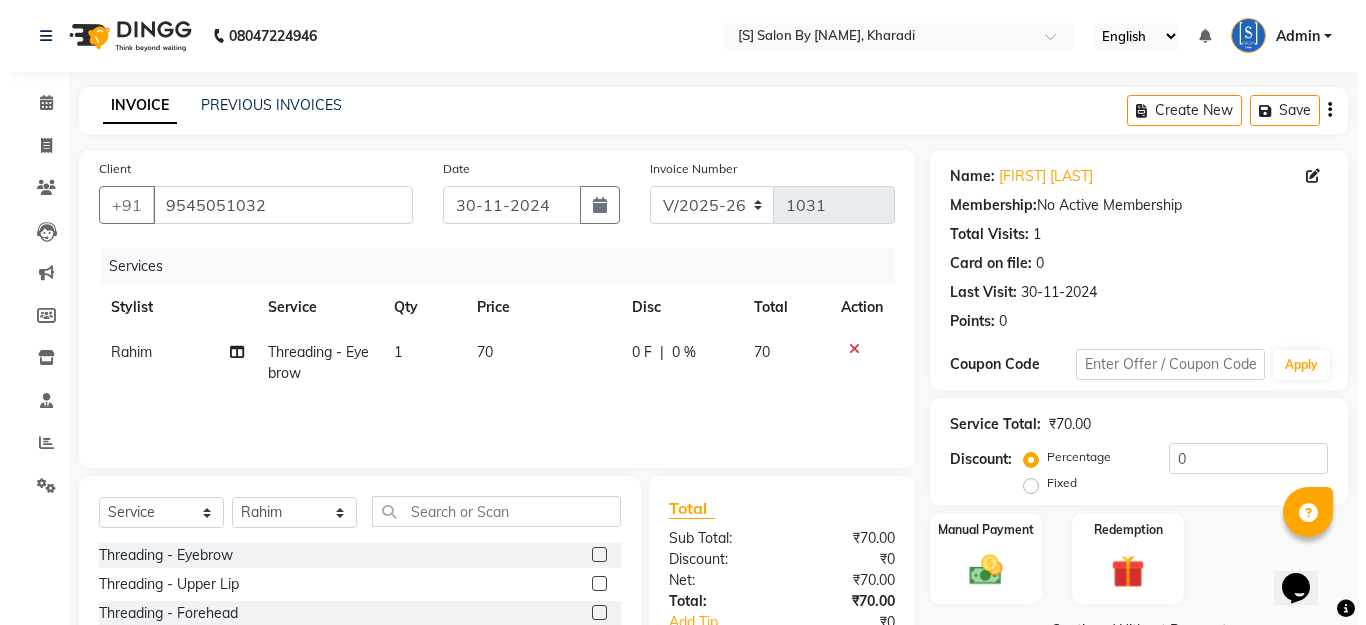 scroll, scrollTop: 0, scrollLeft: 0, axis: both 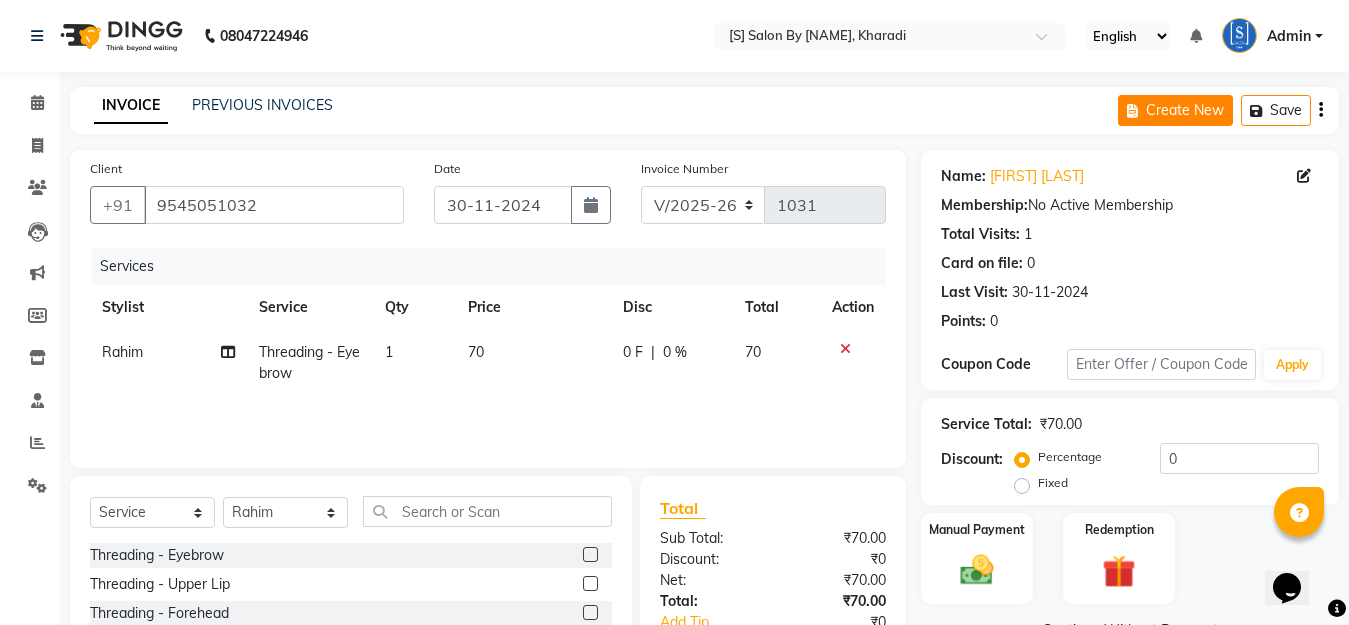 click on "Create New" 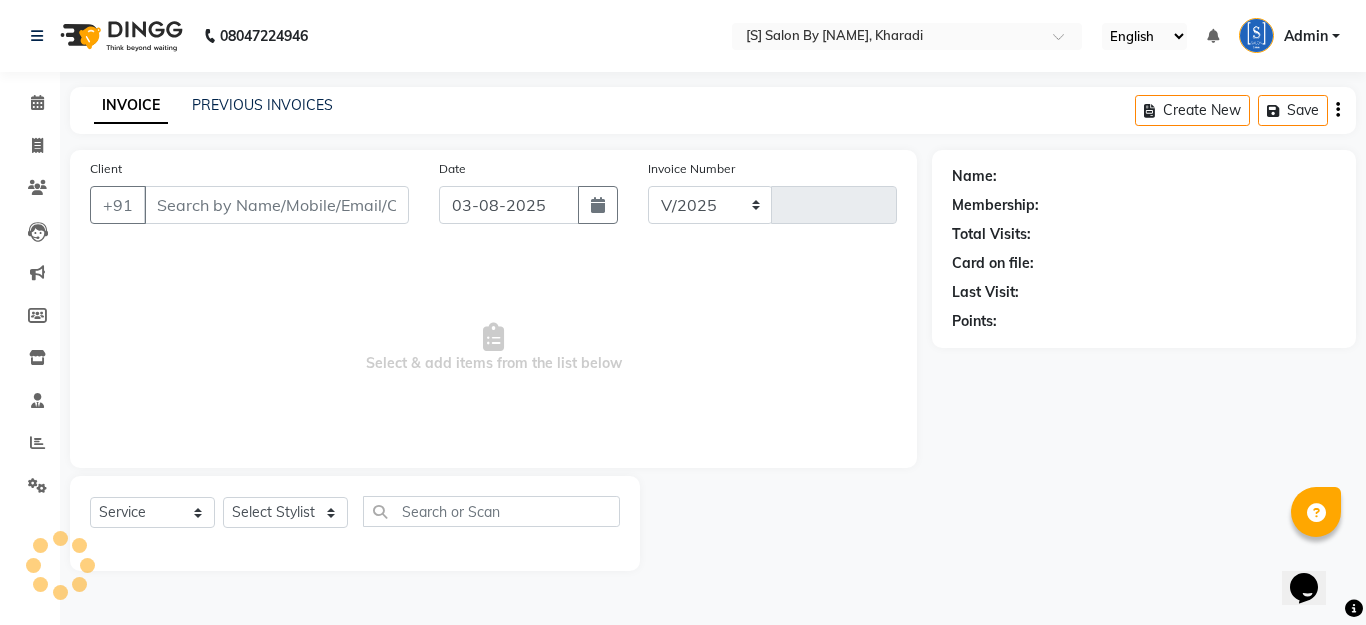 select on "45" 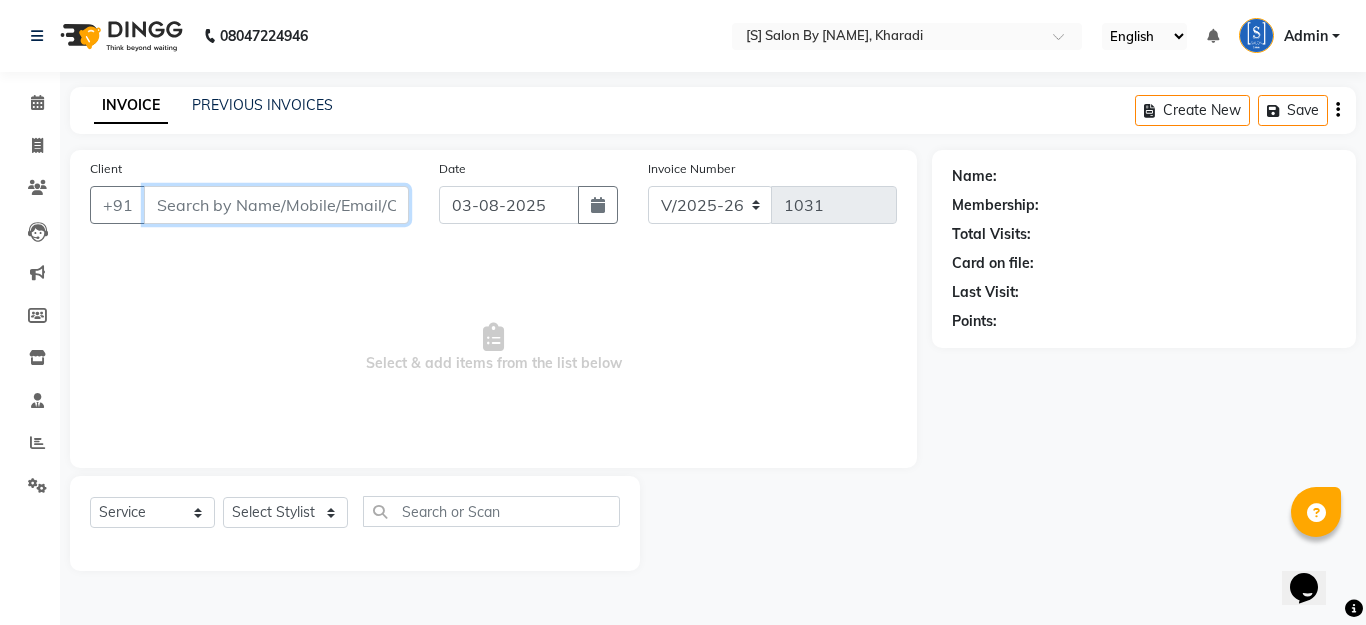 click on "Client" at bounding box center [276, 205] 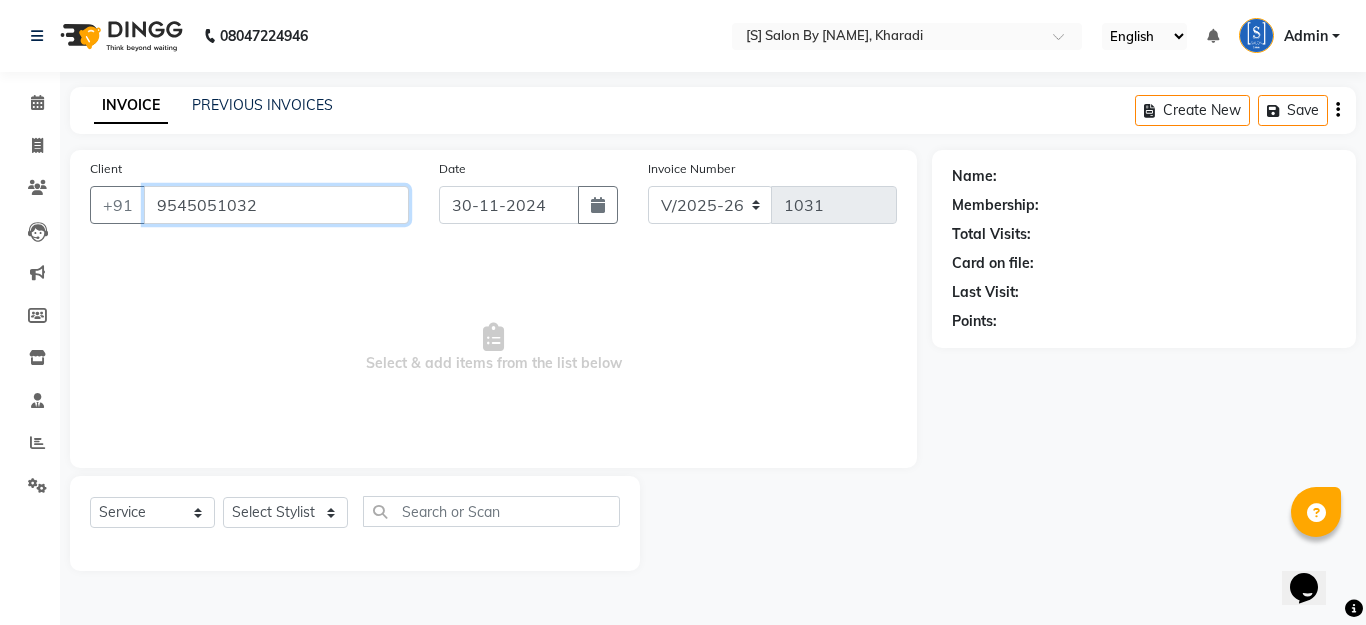 select on "43272" 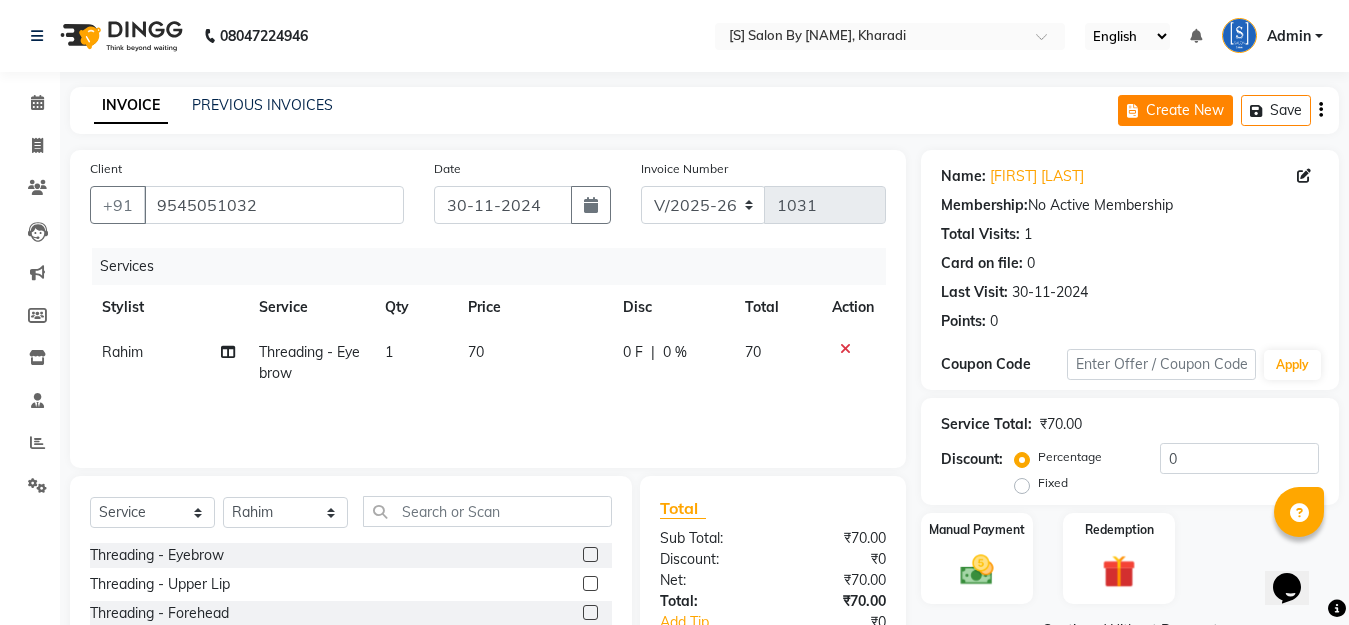click on "Create New" 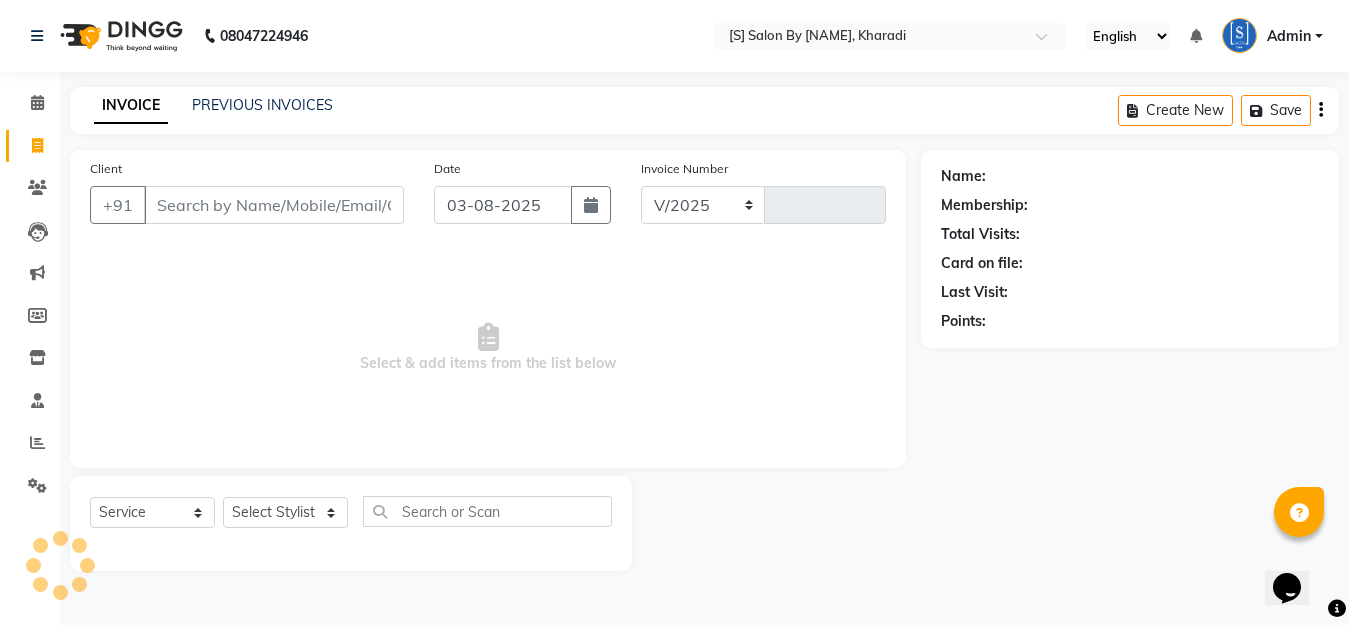select on "45" 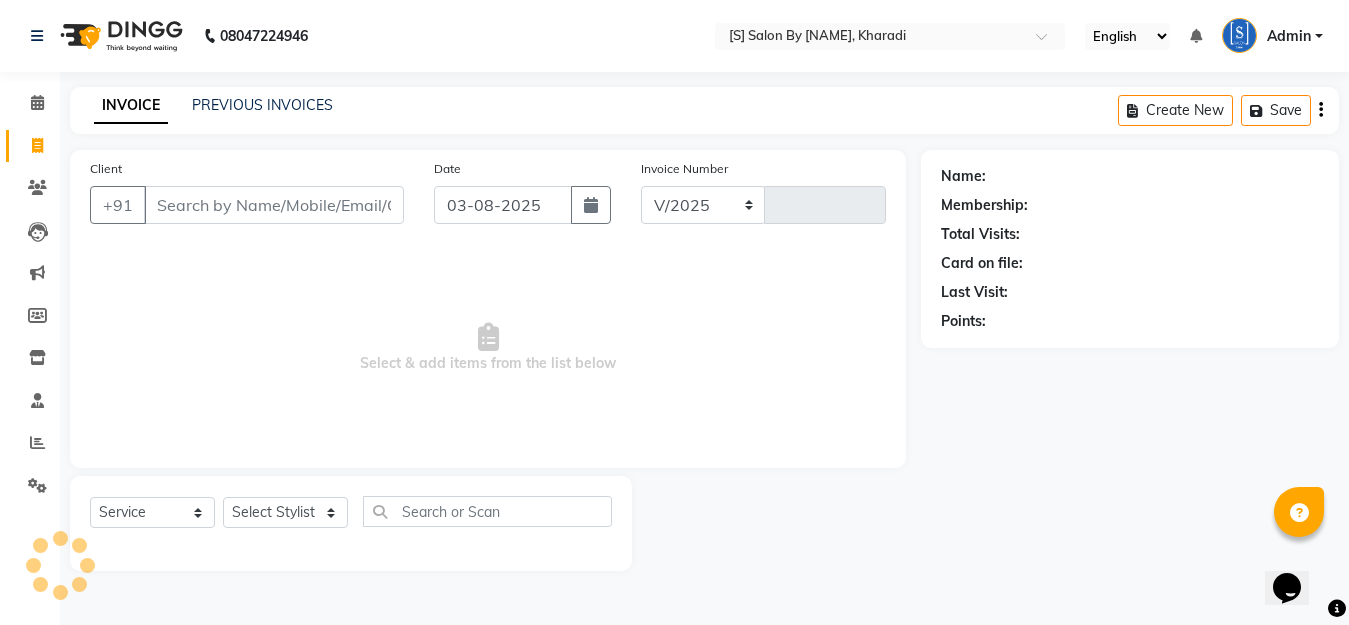 type on "1031" 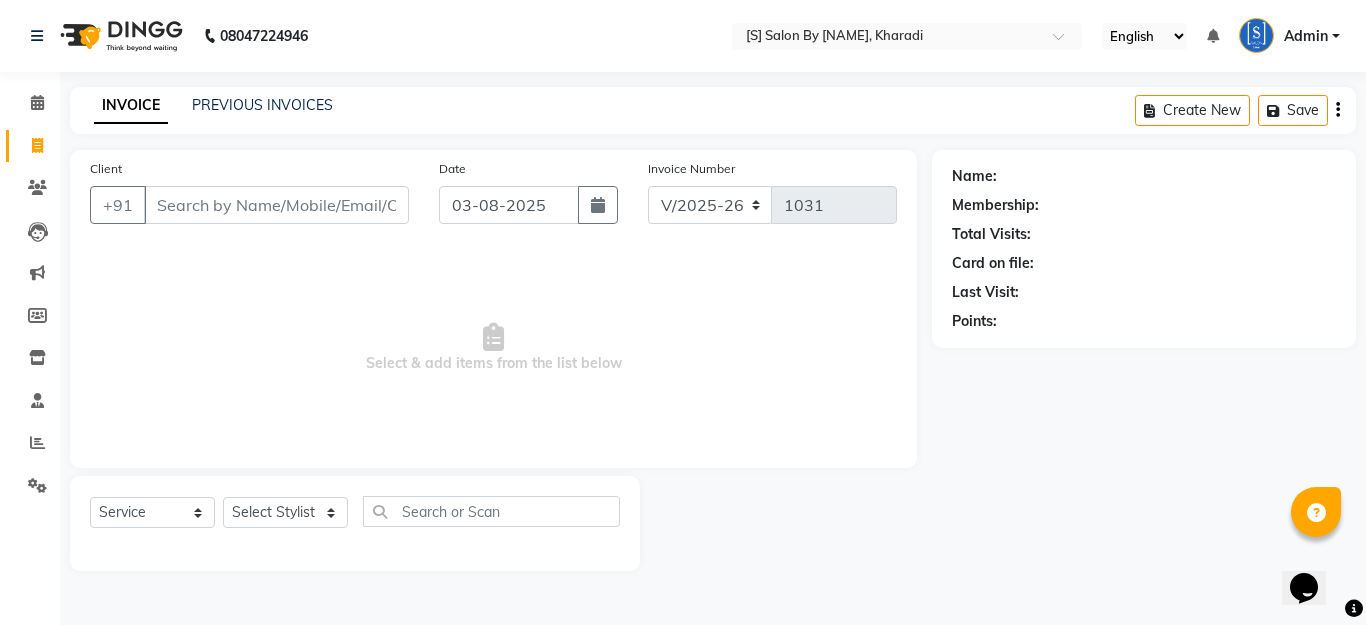 drag, startPoint x: 201, startPoint y: 208, endPoint x: 208, endPoint y: 193, distance: 16.552946 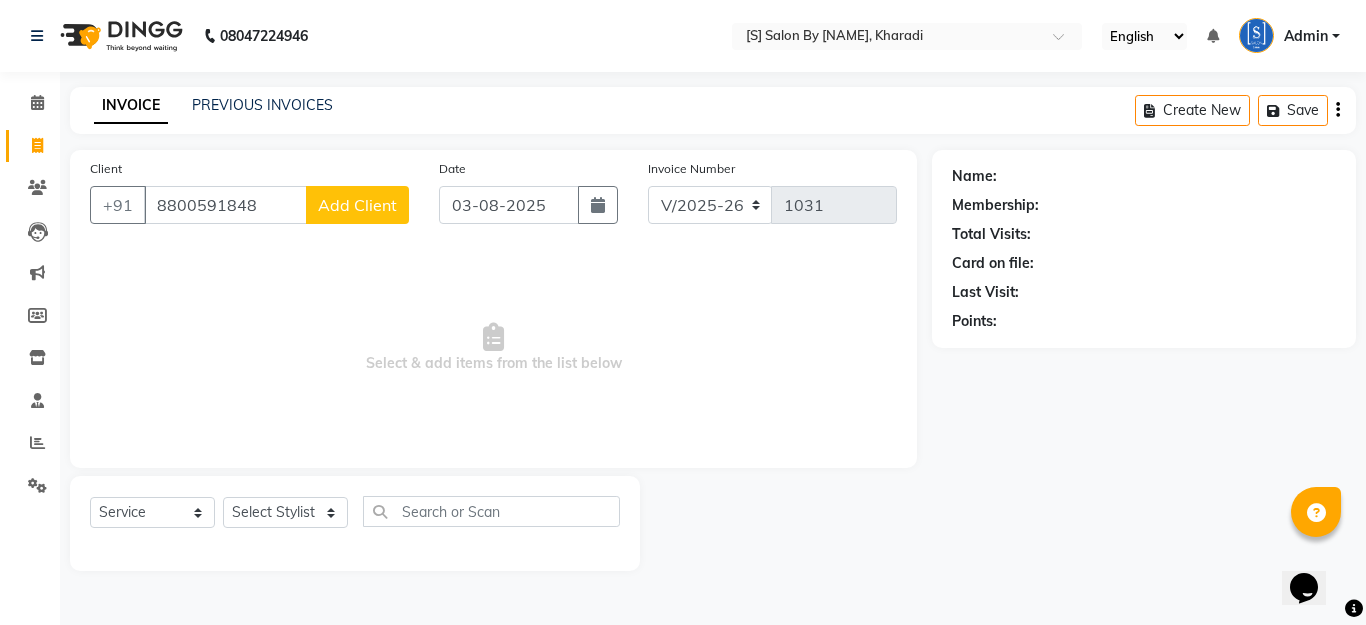 type on "8800591848" 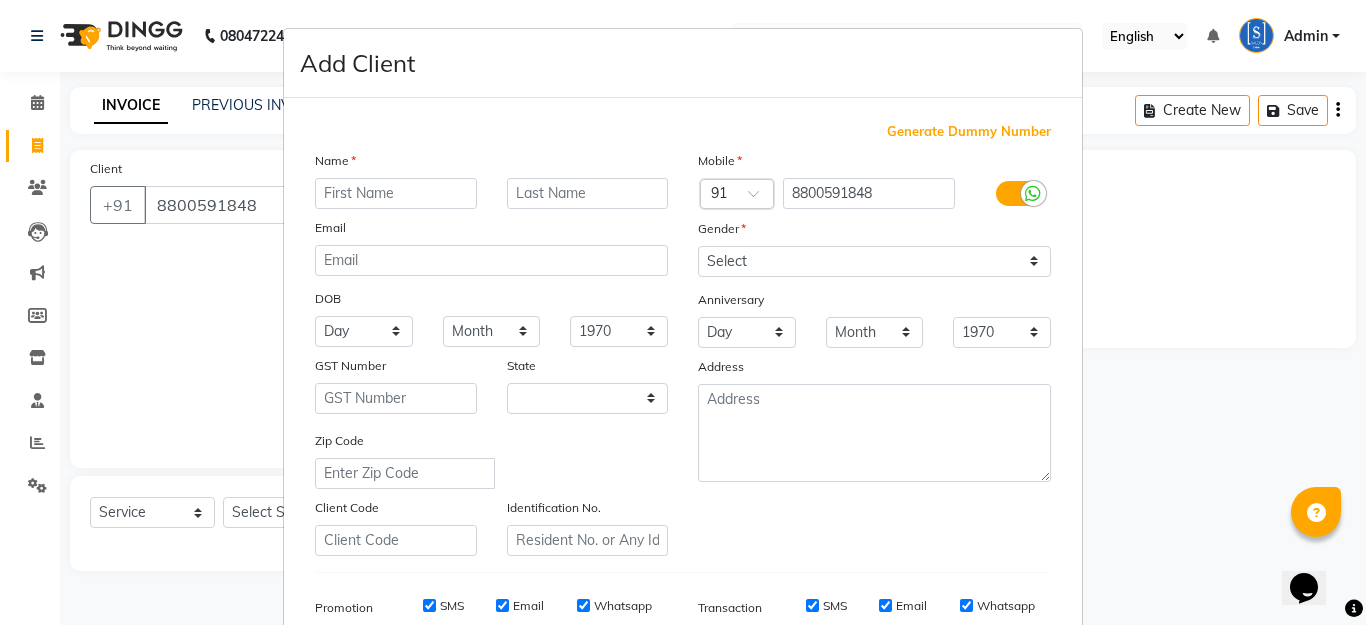 select on "22" 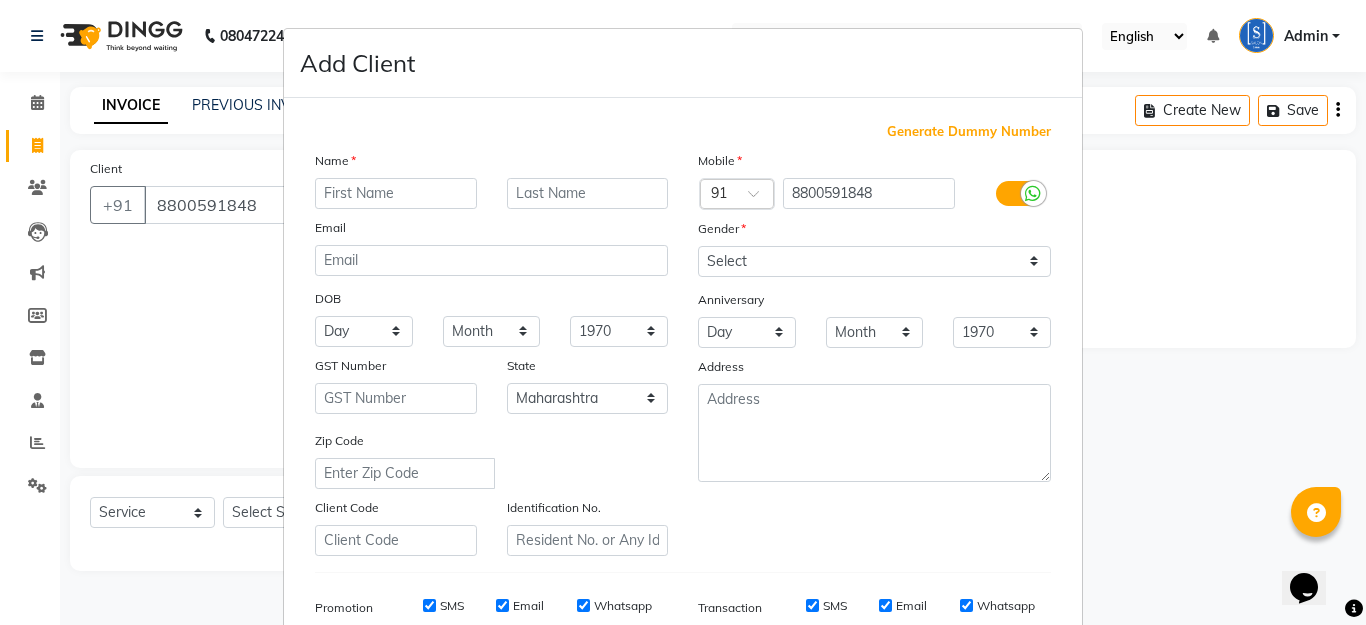 click at bounding box center [396, 193] 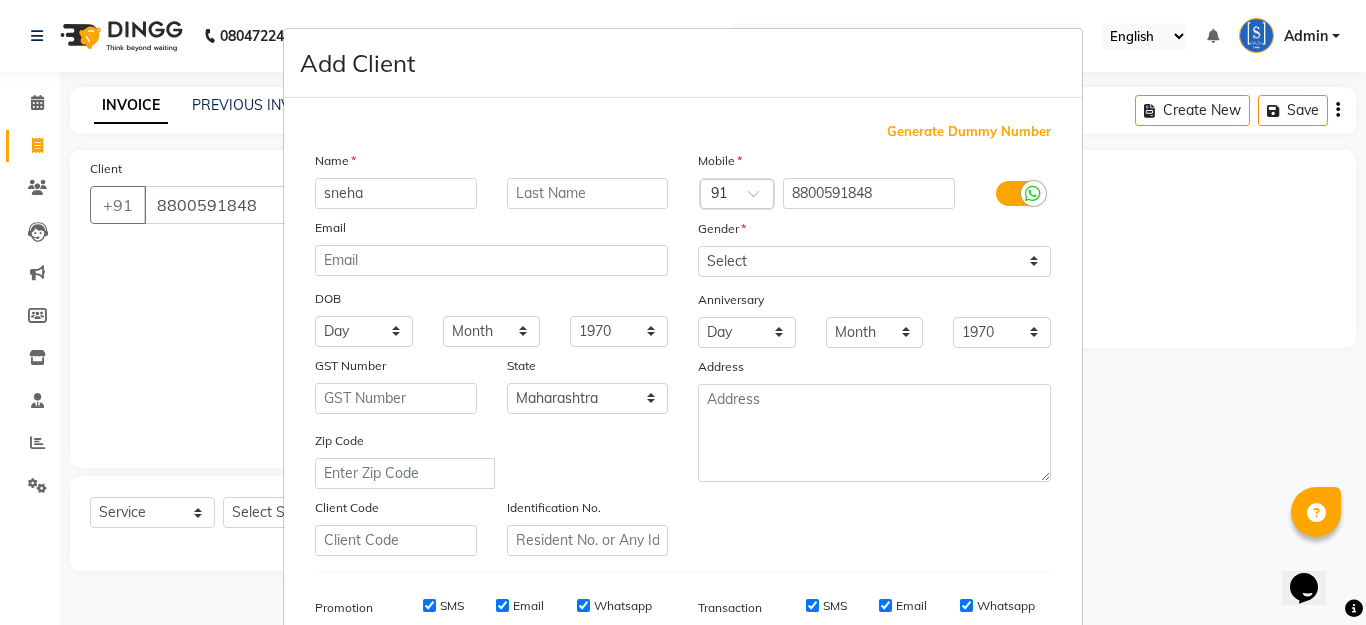 type on "sneha" 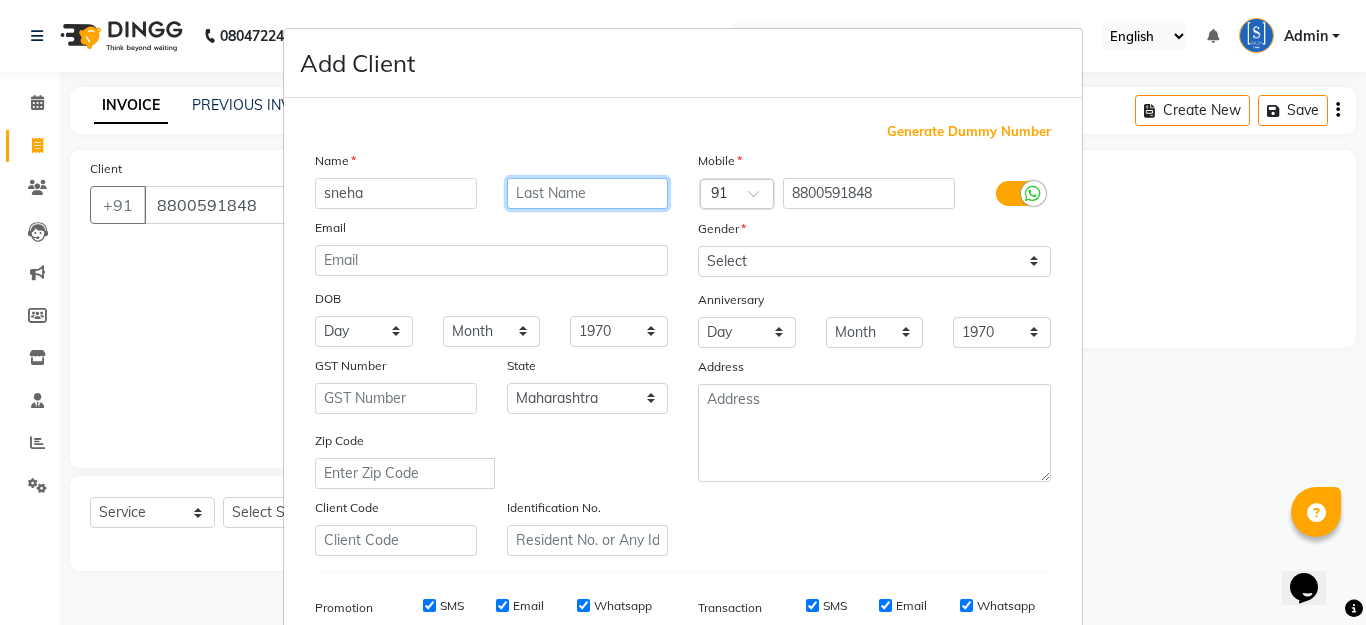 click at bounding box center (588, 193) 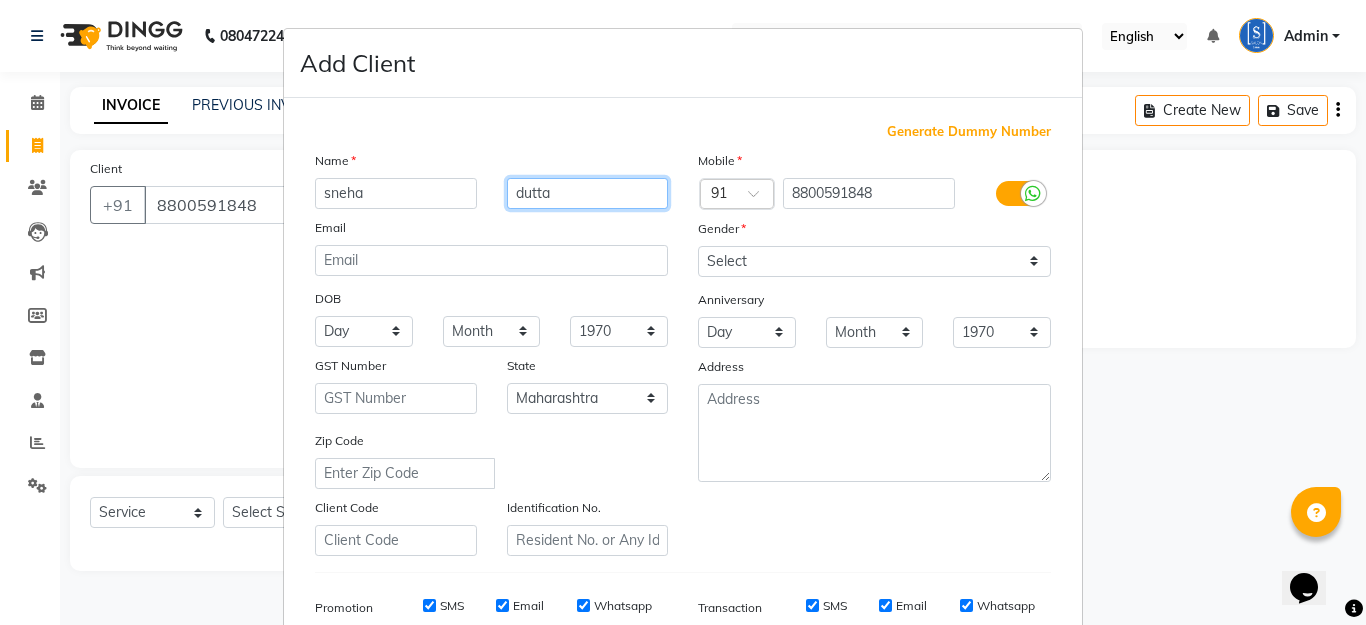 click on "dutta" at bounding box center (588, 193) 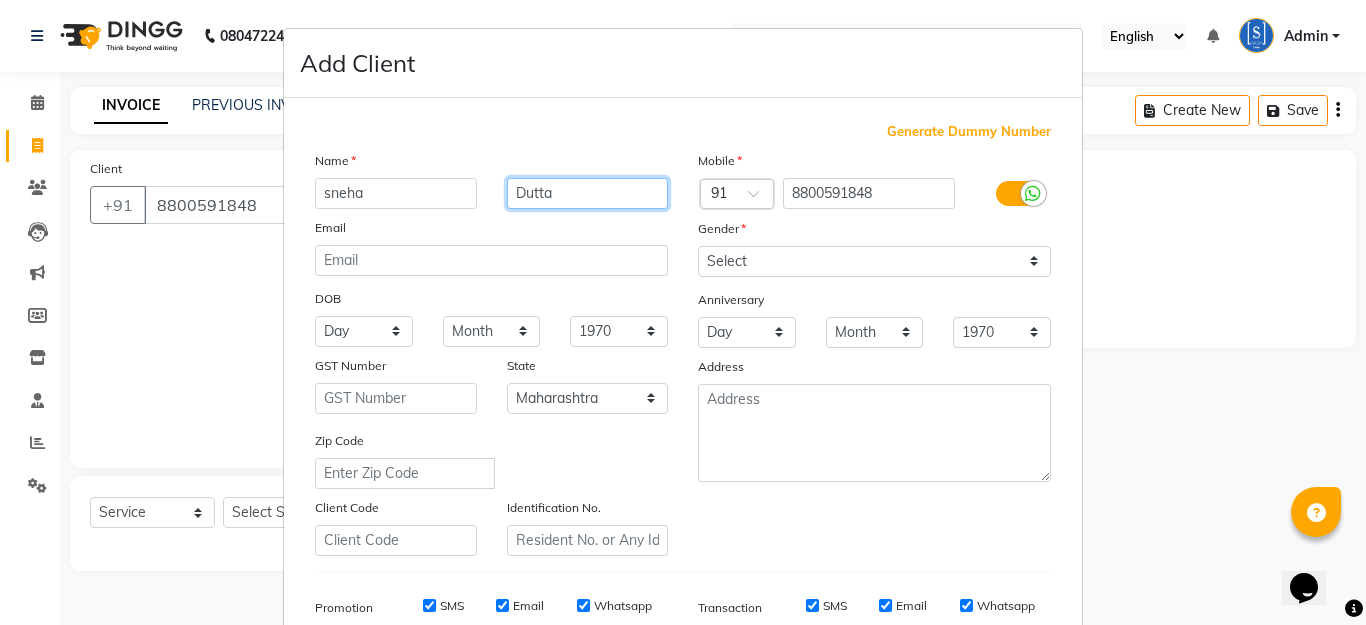 type on "Dutta" 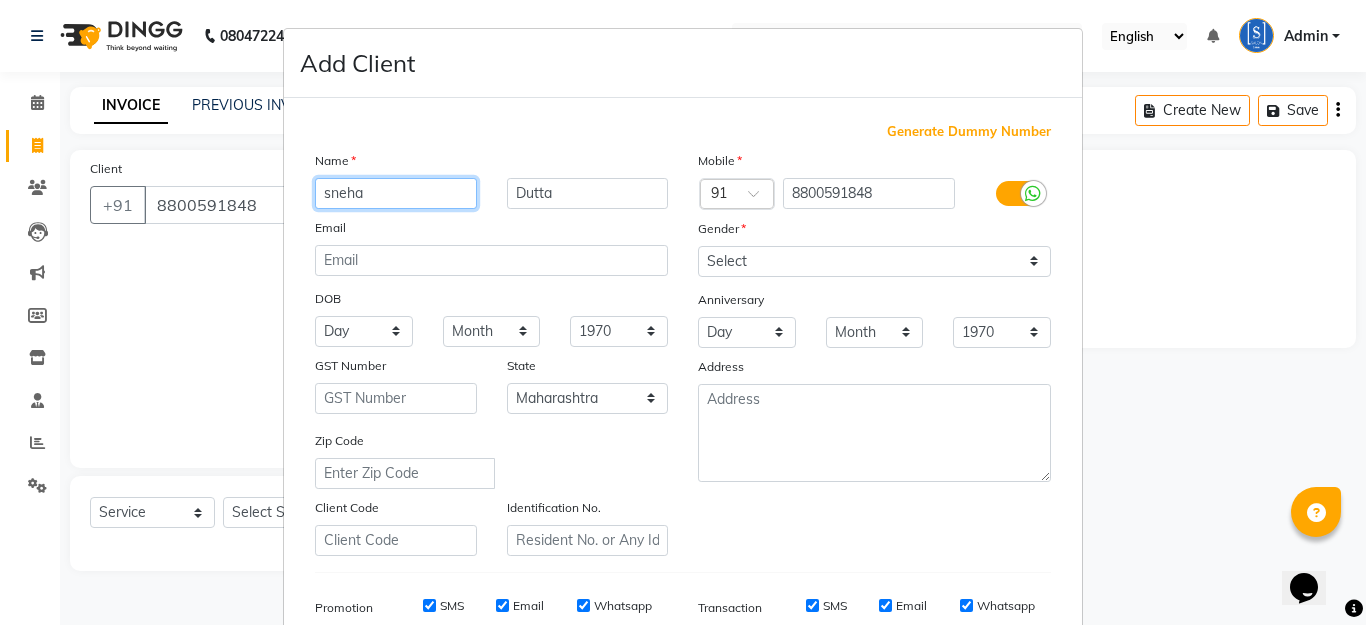 click on "sneha" at bounding box center [396, 193] 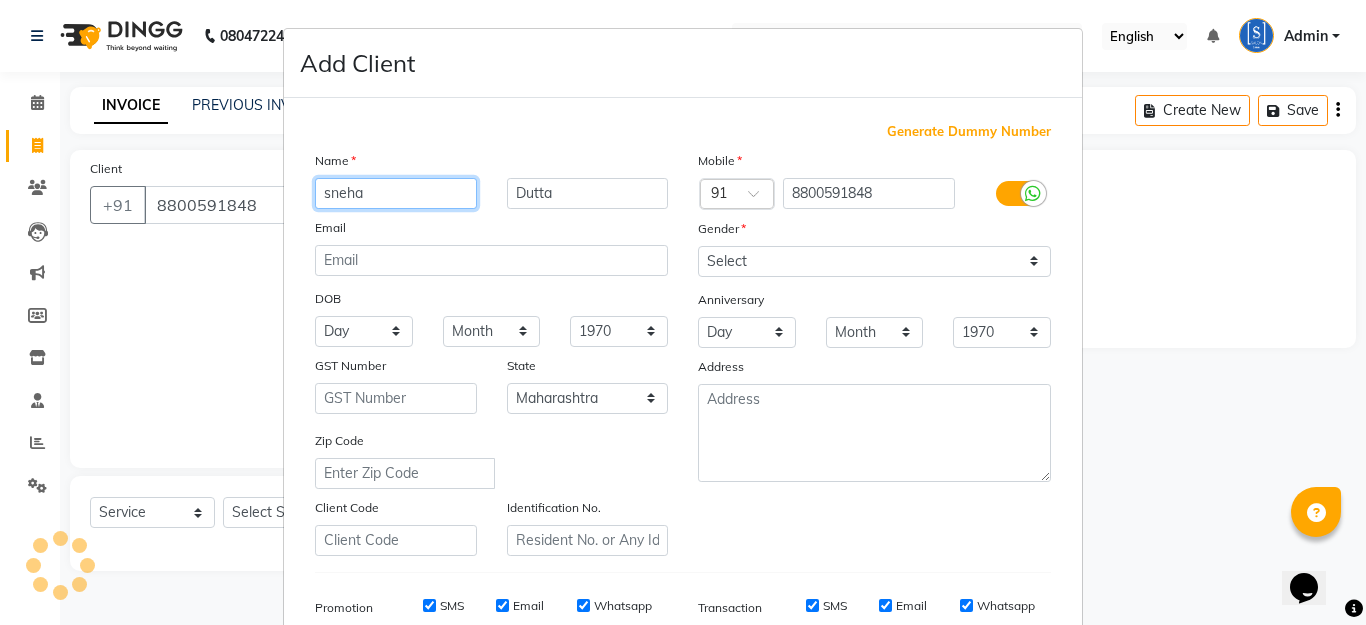 click on "sneha" at bounding box center (396, 193) 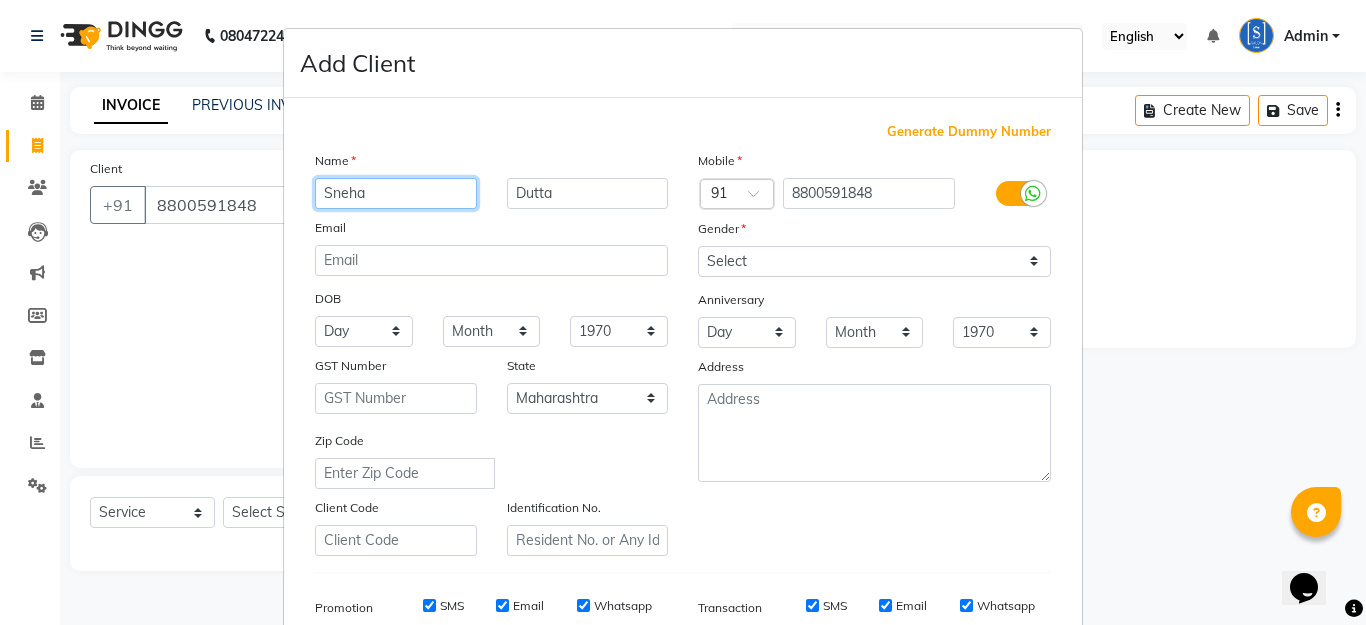 type on "Sneha" 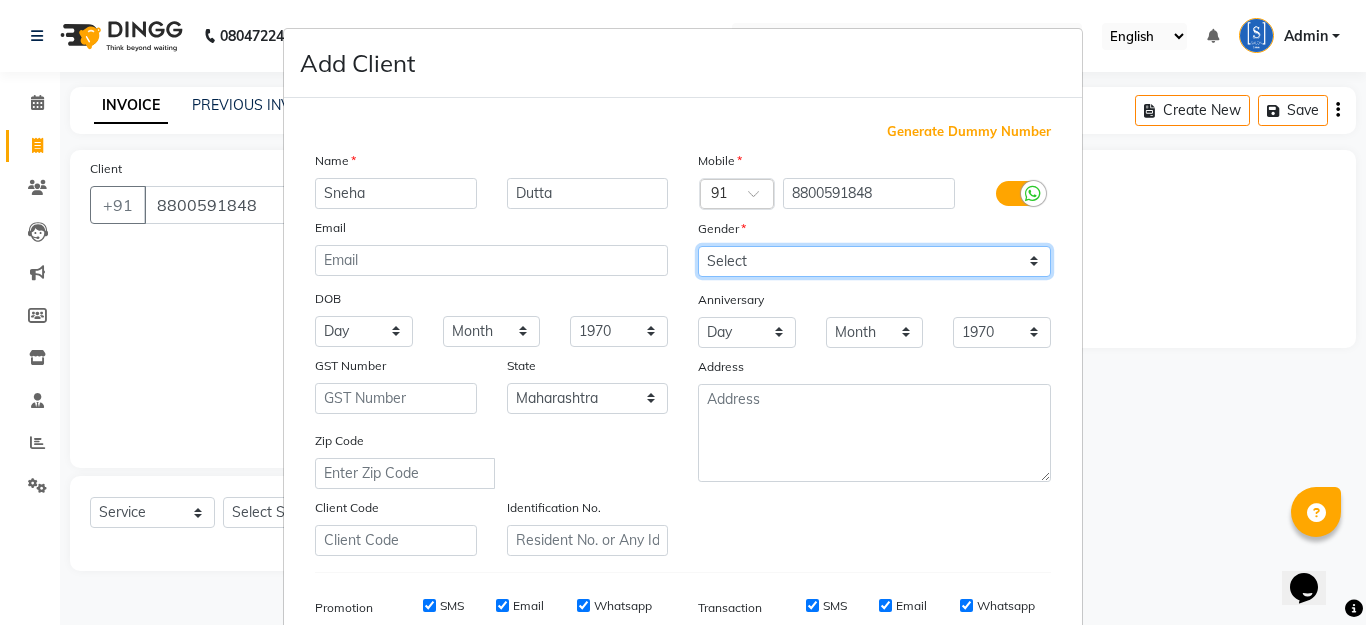 click on "Select Male Female Other Prefer Not To Say" at bounding box center [874, 261] 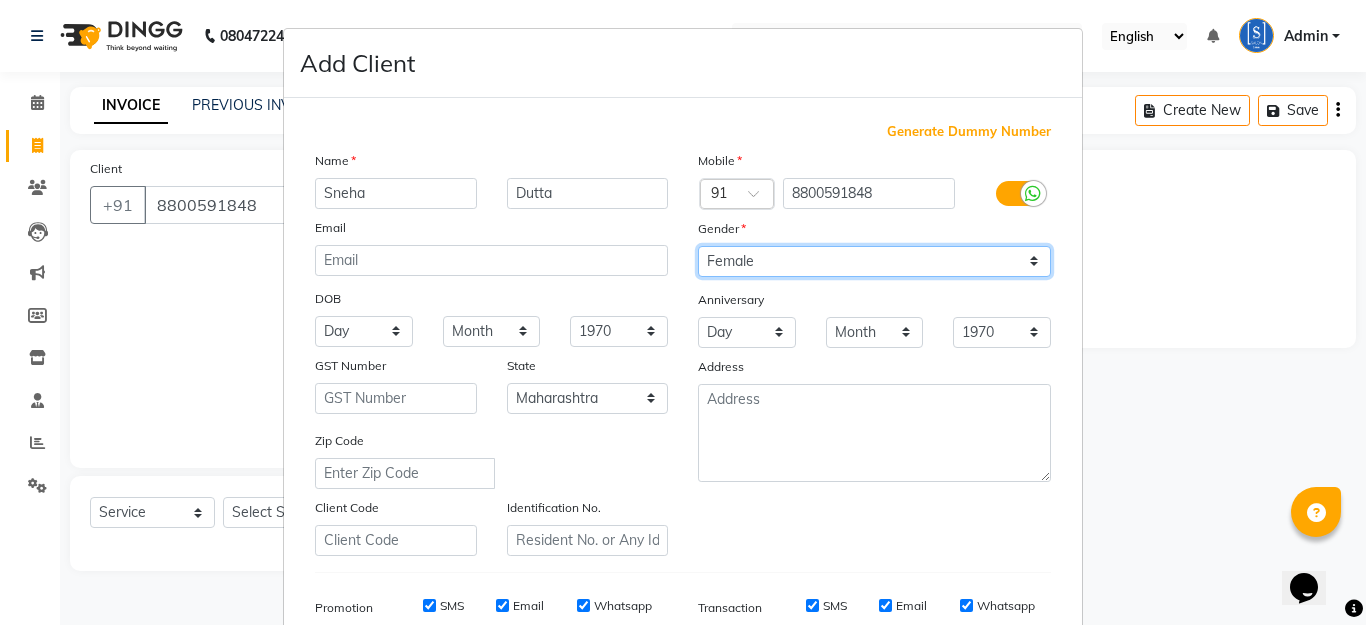 click on "Select Male Female Other Prefer Not To Say" at bounding box center [874, 261] 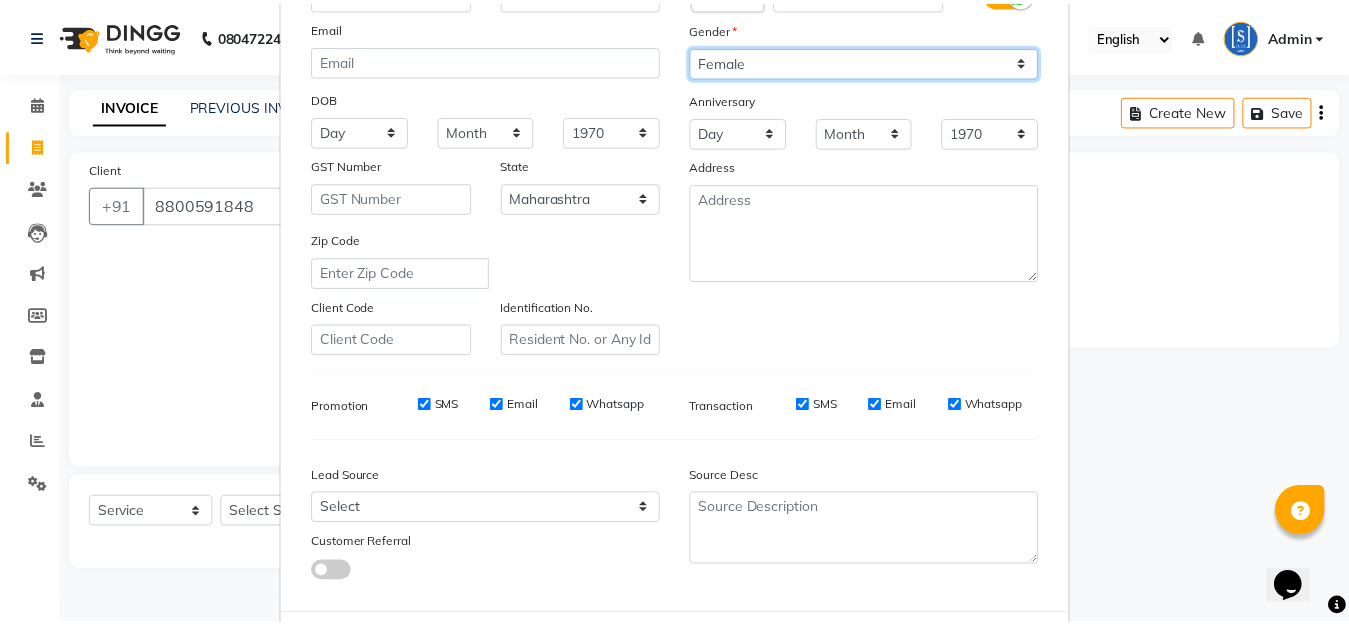 scroll, scrollTop: 298, scrollLeft: 0, axis: vertical 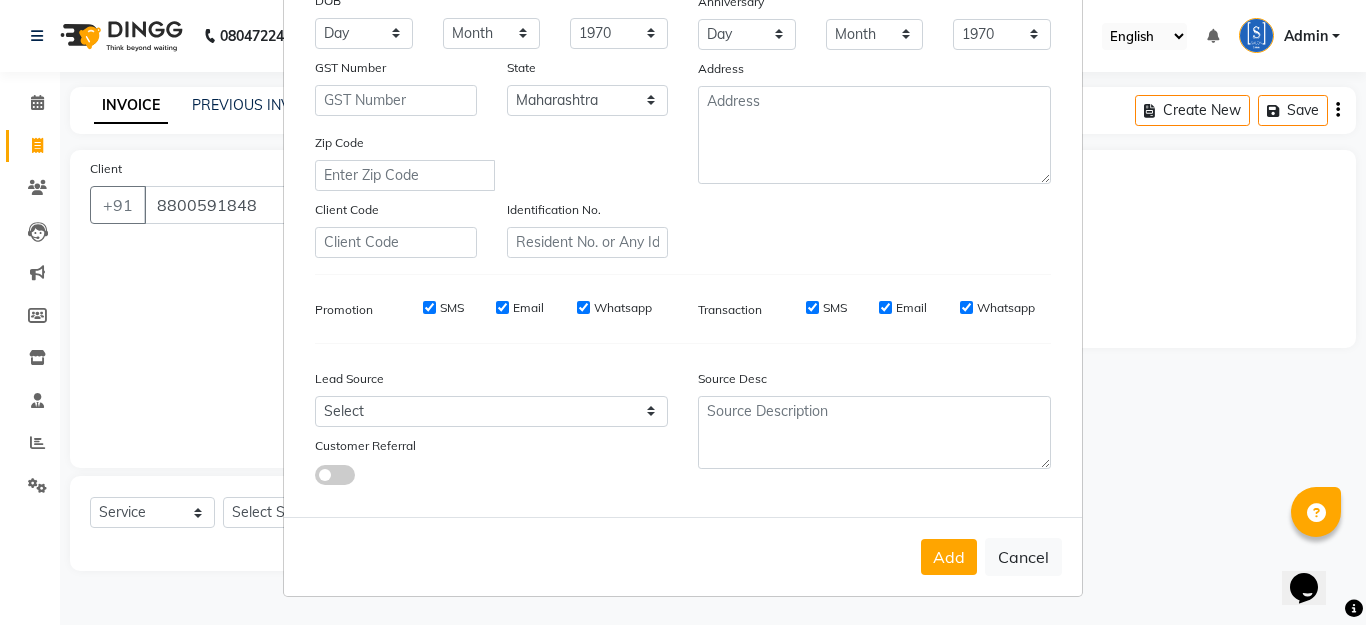click on "Add" at bounding box center (949, 557) 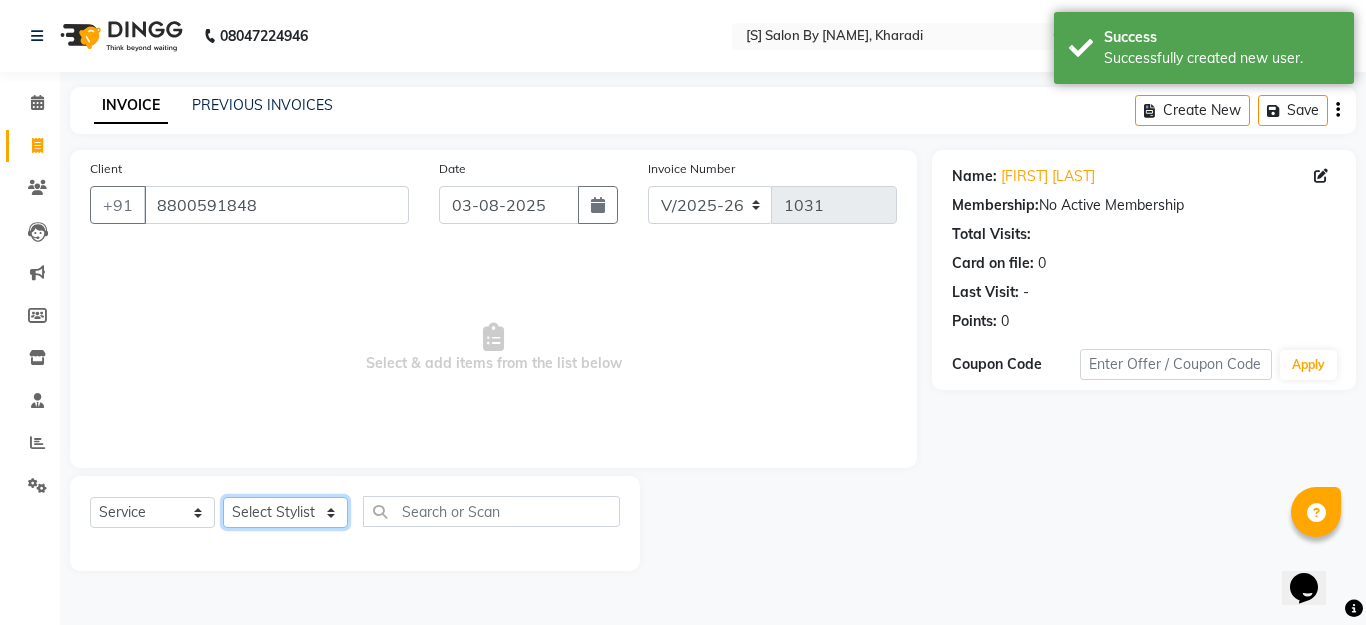 click on "Select Stylist [NAME] Beautician [NAME] [NAME] [NAME] [NAME] [NAME]" 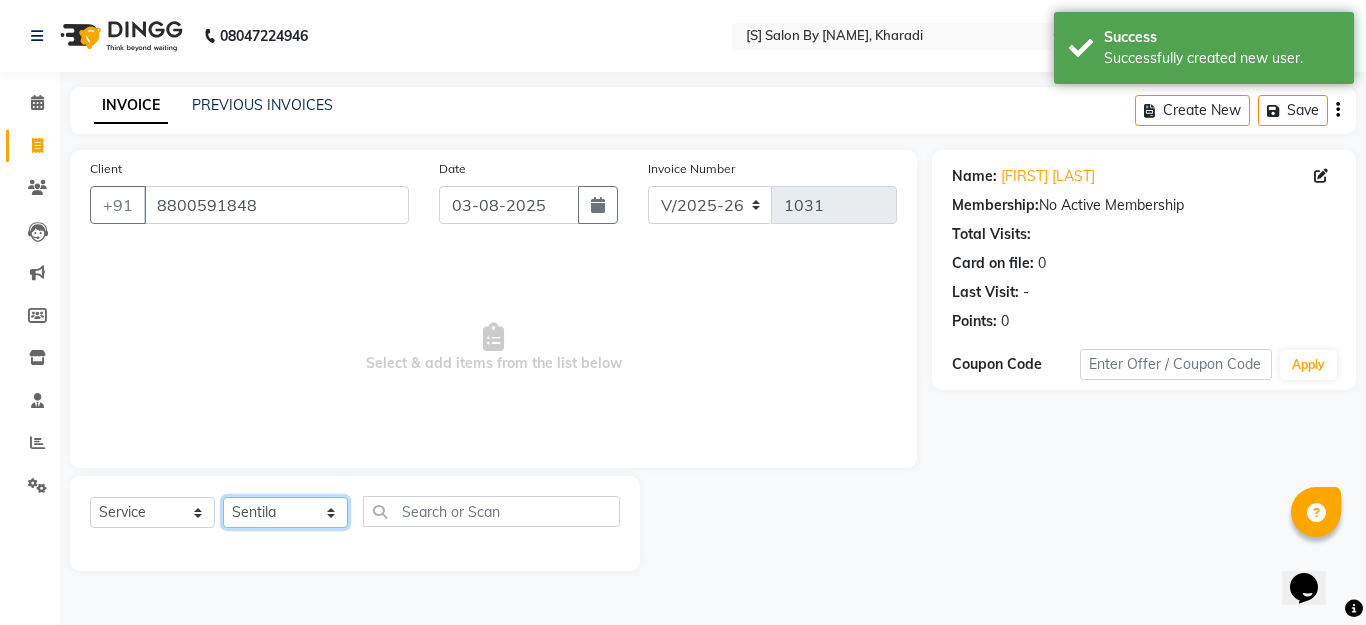 click on "Select Stylist [NAME] Beautician [NAME] [NAME] [NAME] [NAME] [NAME]" 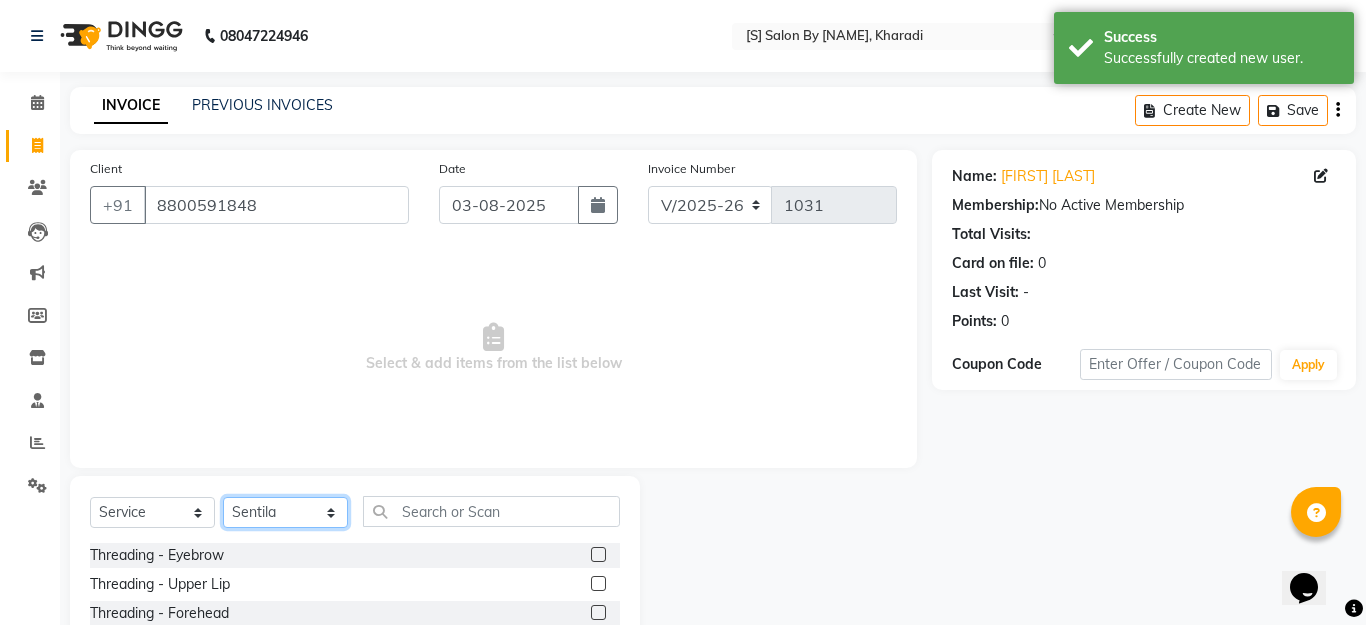 click on "Select Stylist [NAME] Beautician [NAME] [NAME] [NAME] [NAME] [NAME]" 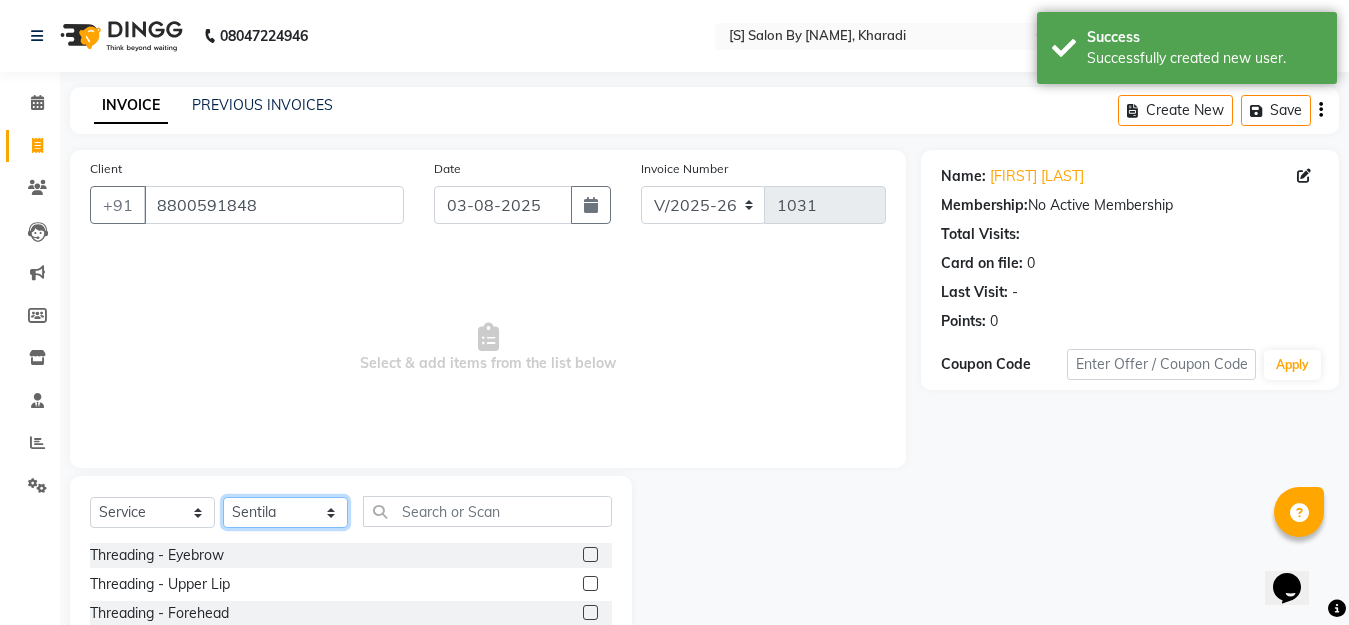 select on "50987" 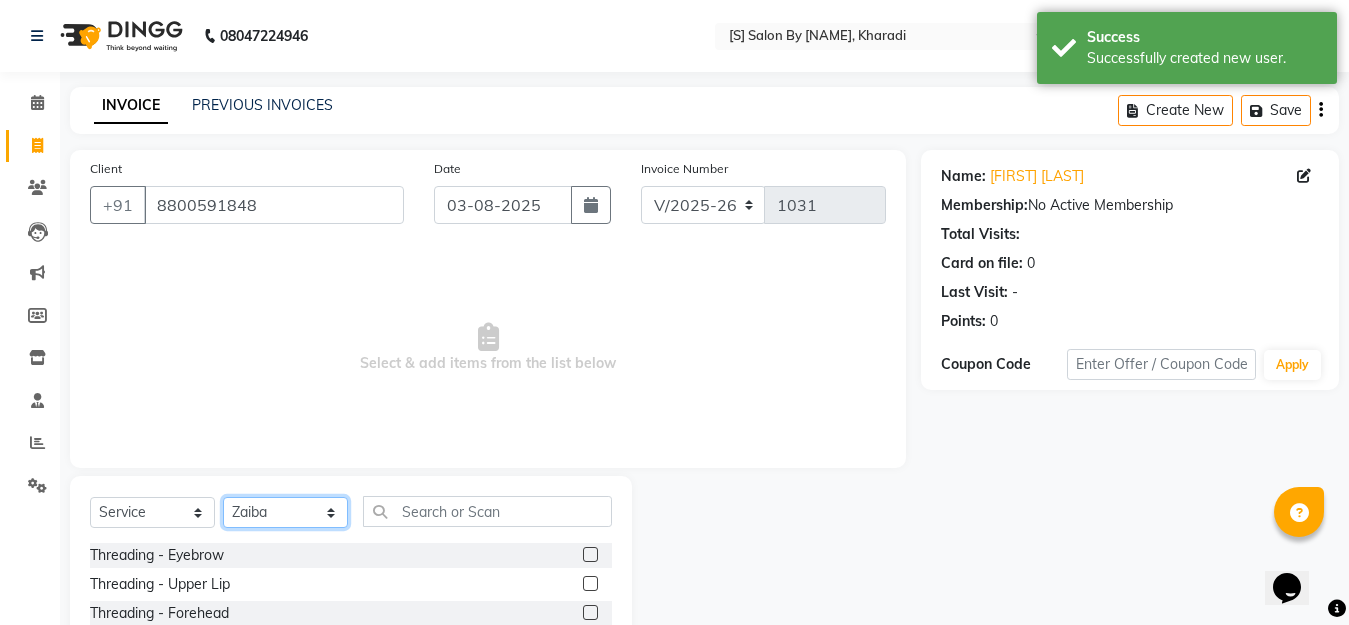 click on "Select Stylist [NAME] Beautician [NAME] [NAME] [NAME] [NAME] [NAME]" 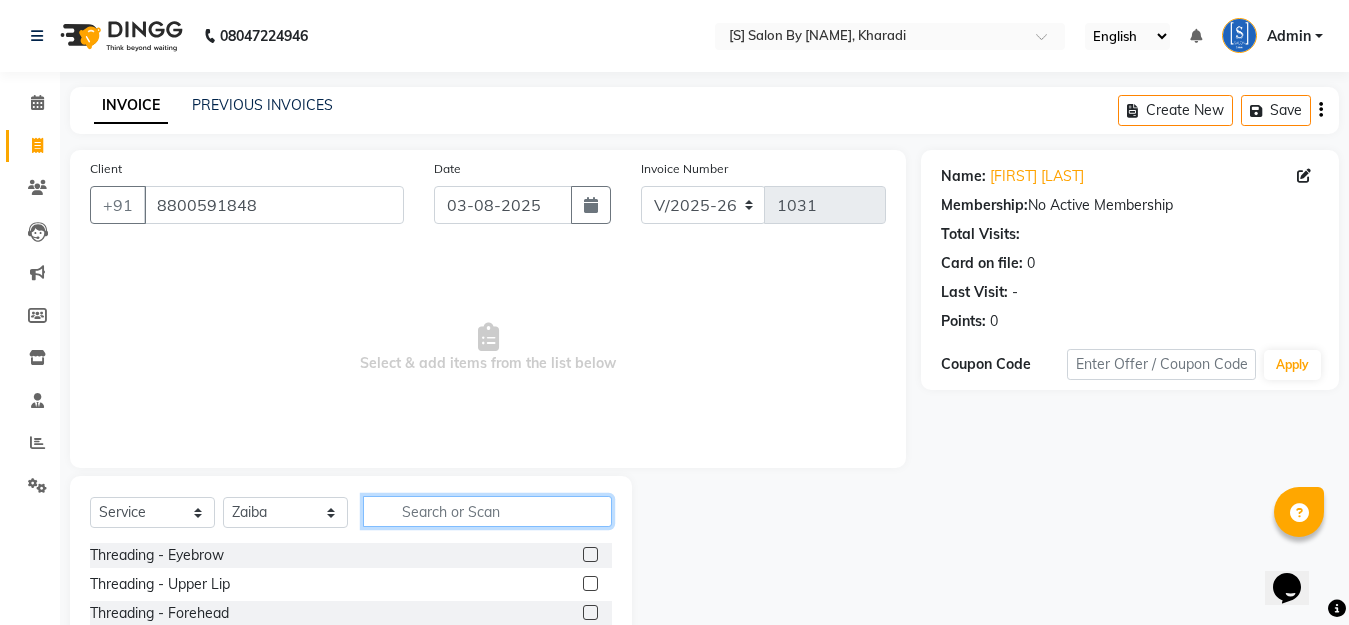 click 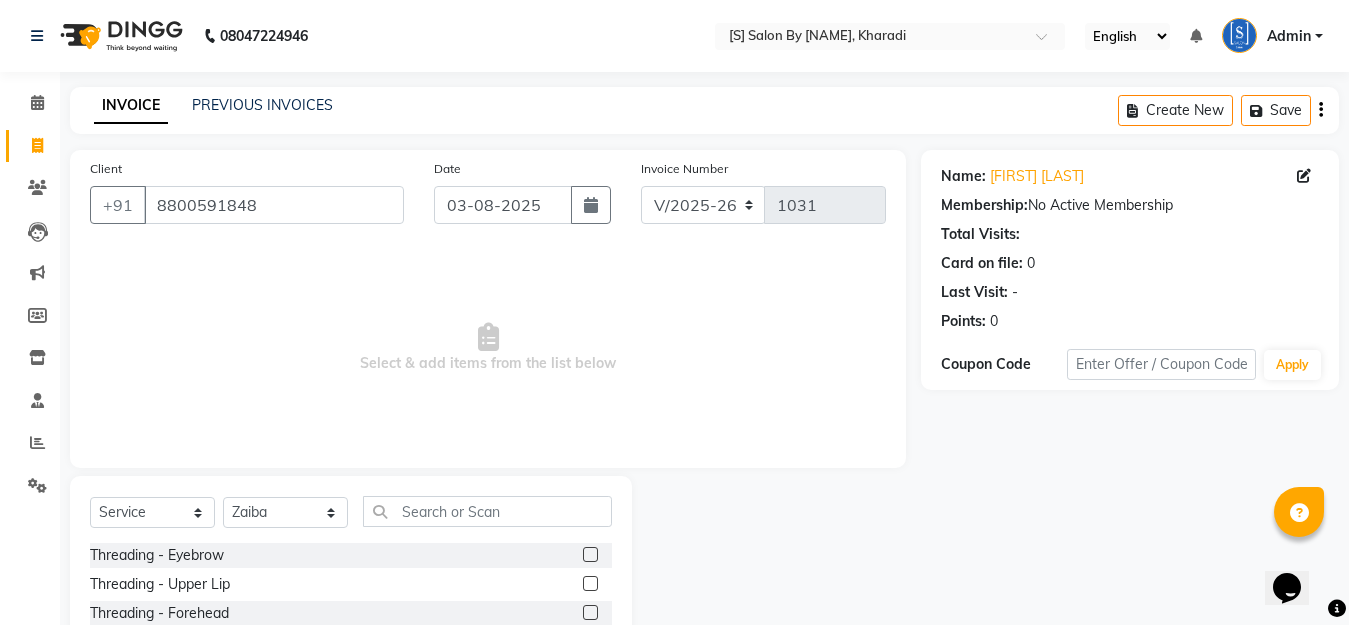 click 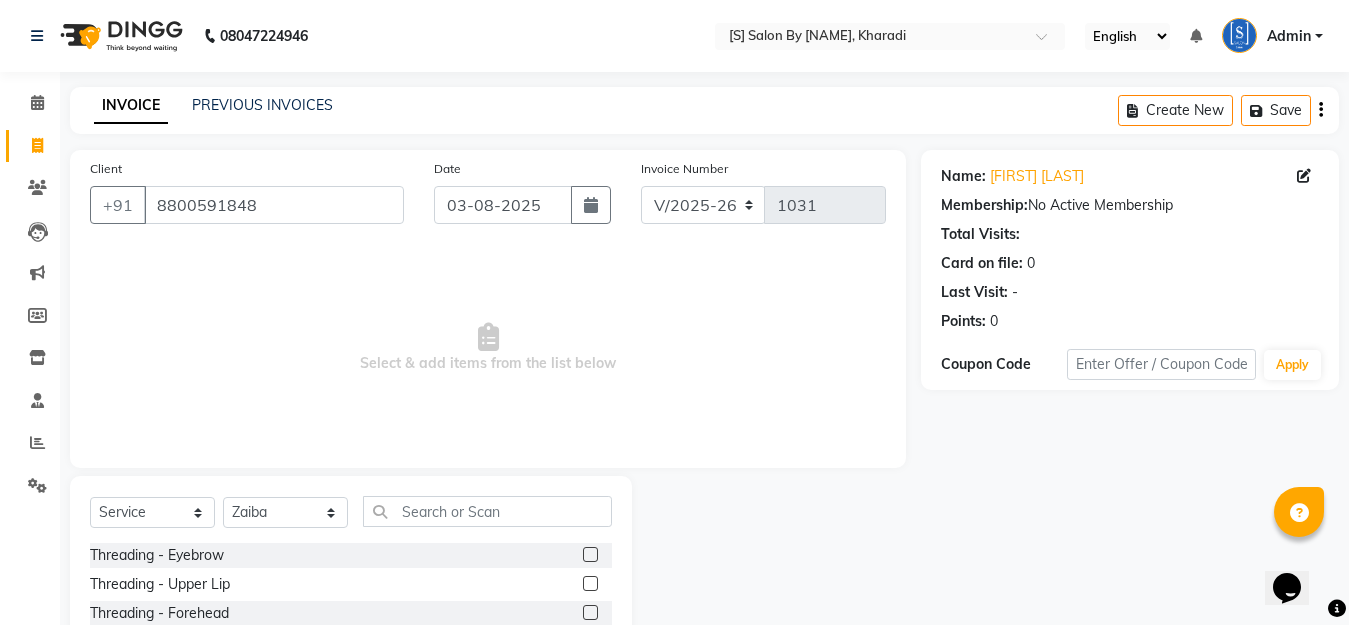 click at bounding box center [589, 555] 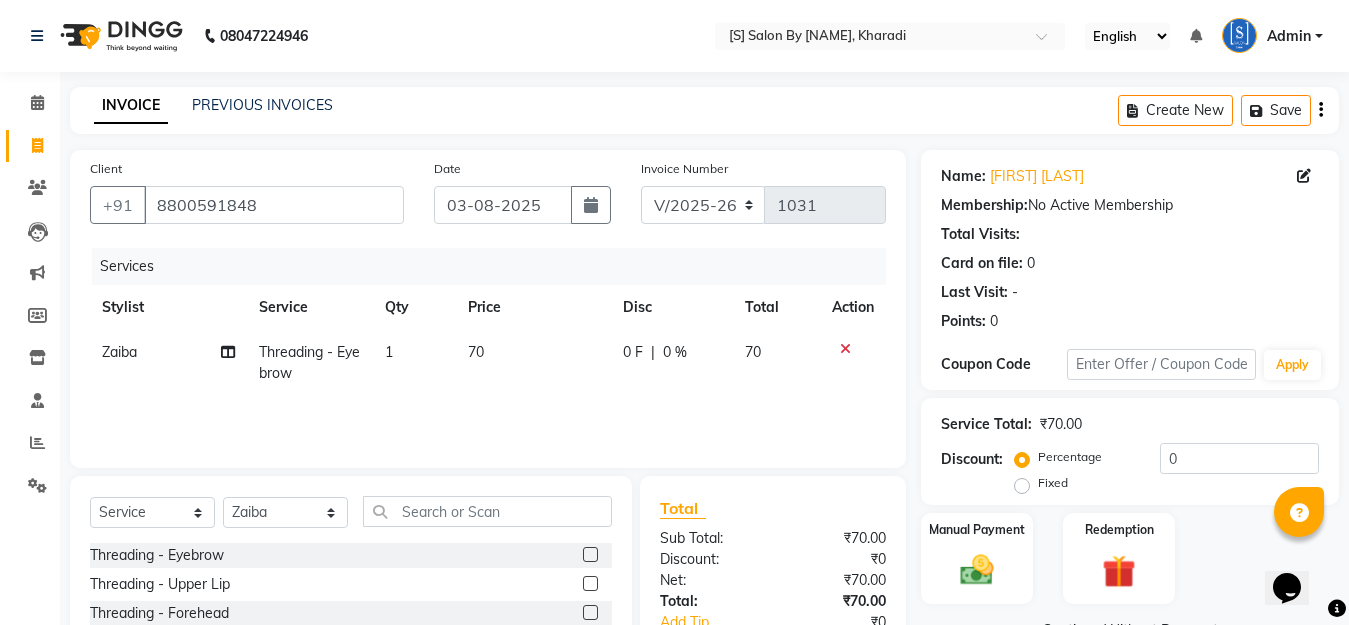 click 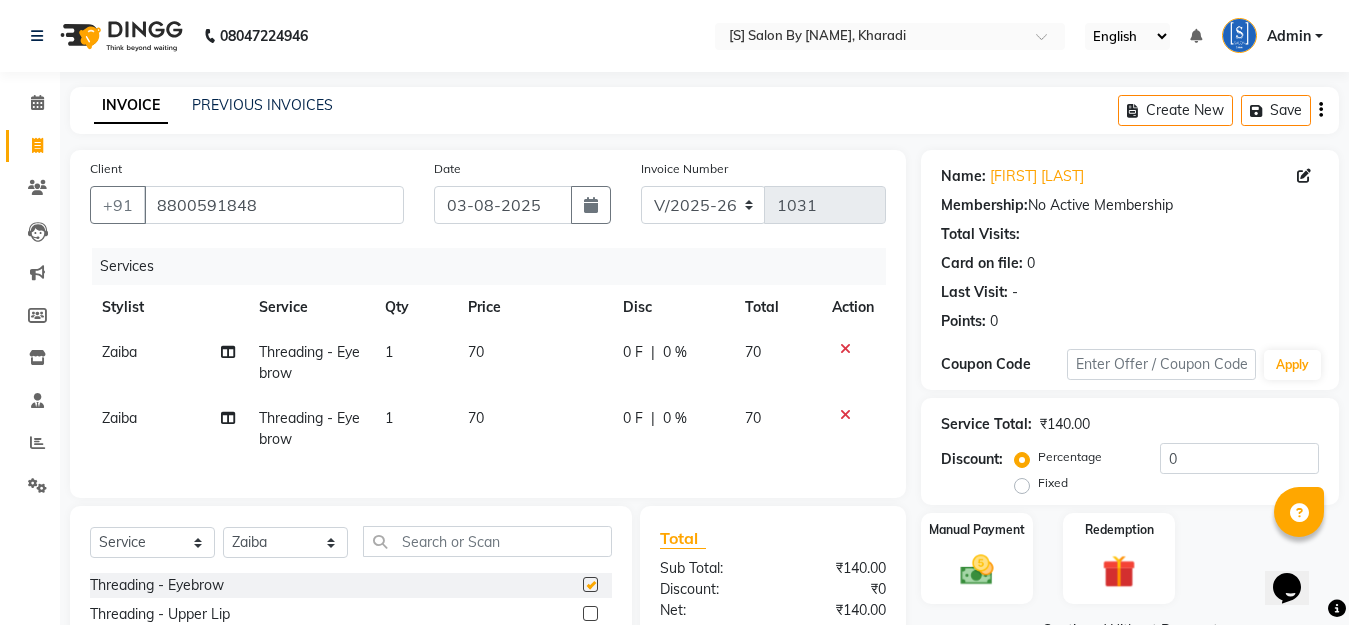 checkbox on "false" 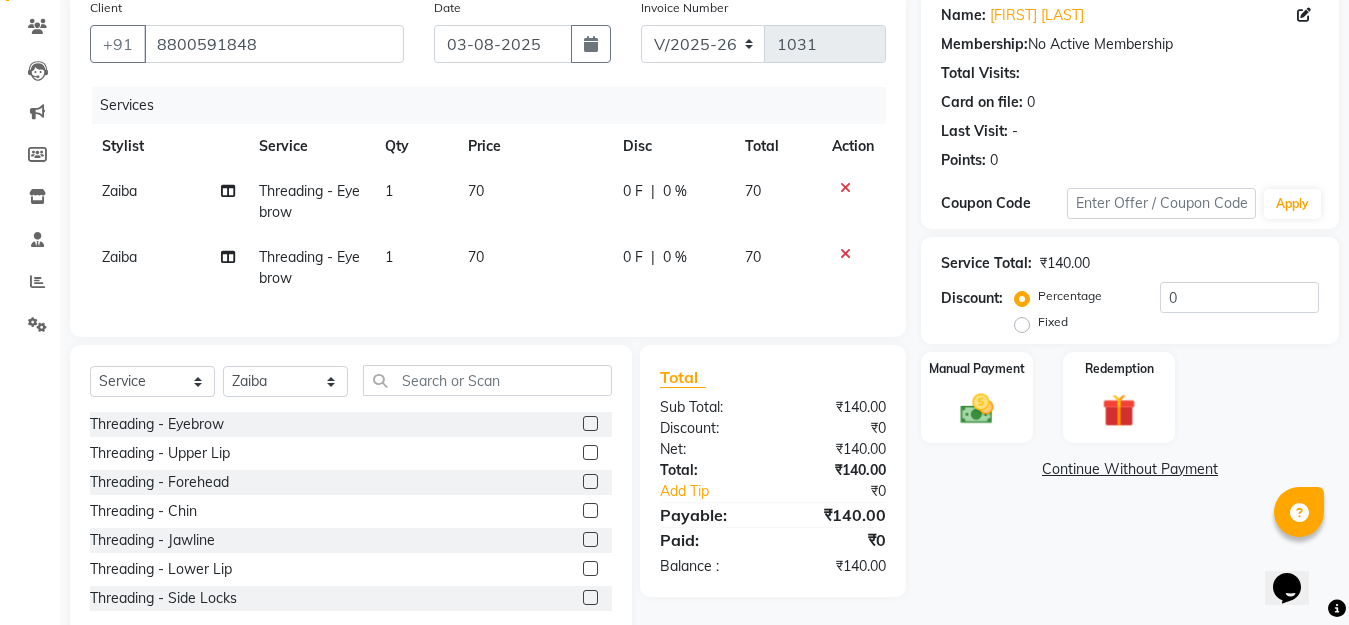 scroll, scrollTop: 200, scrollLeft: 0, axis: vertical 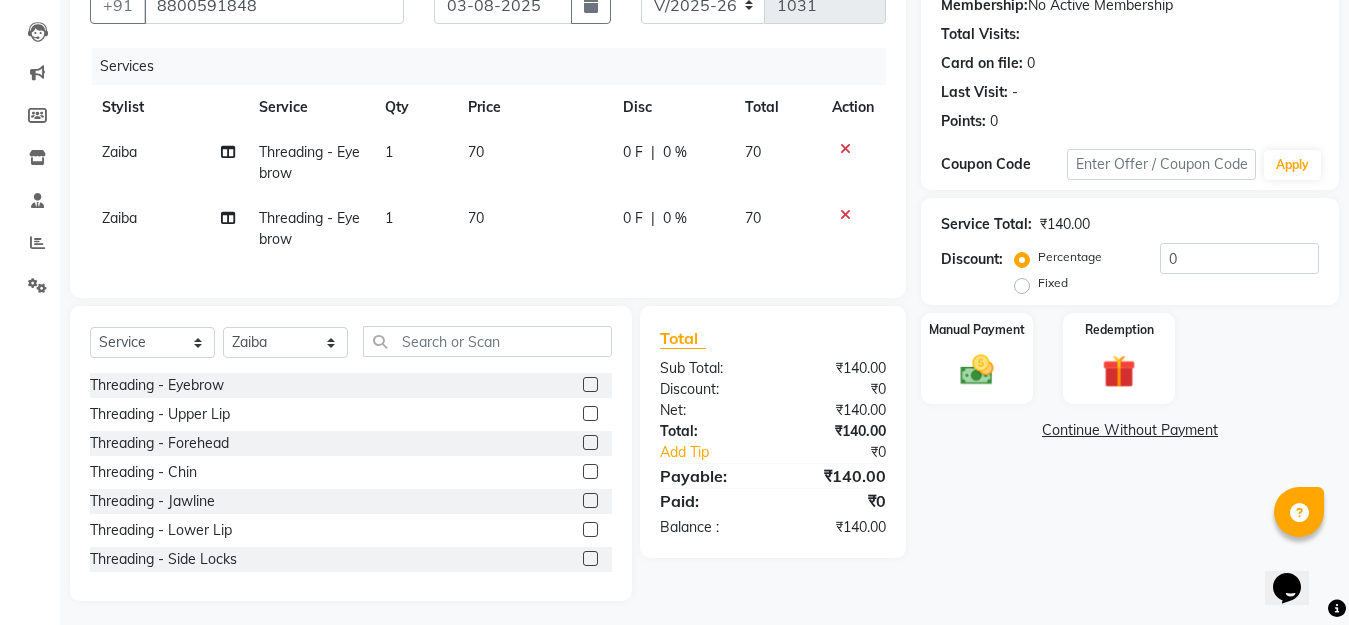 click 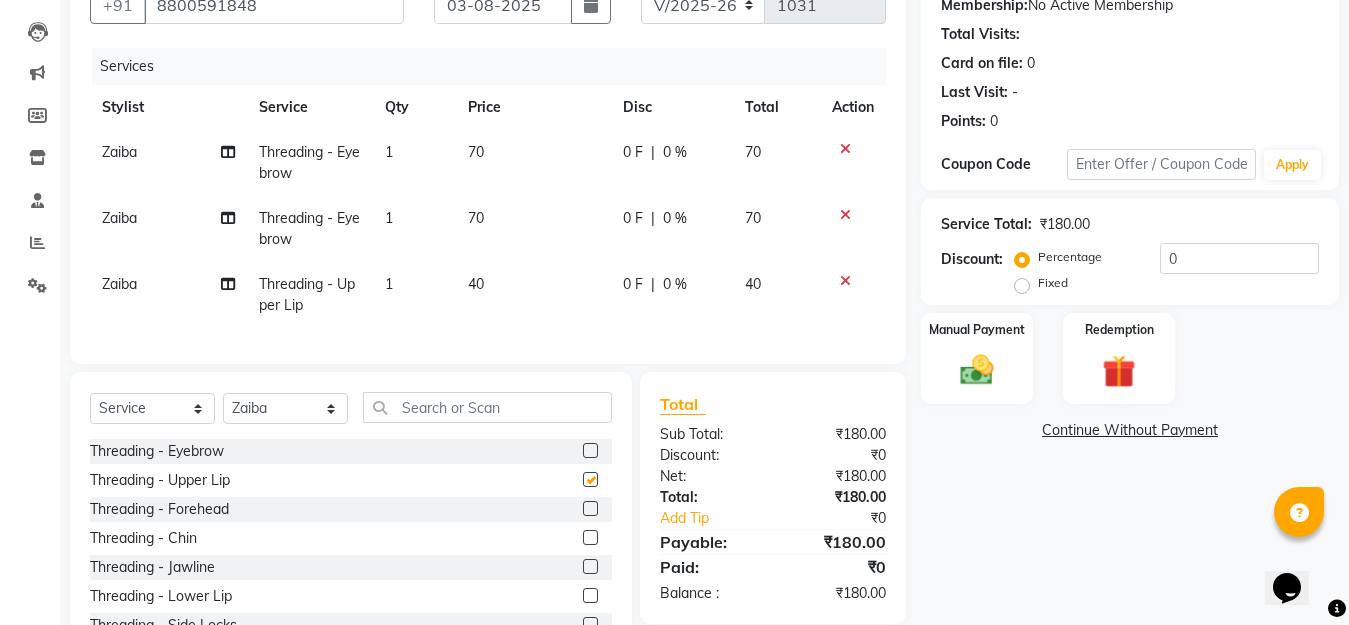 checkbox on "false" 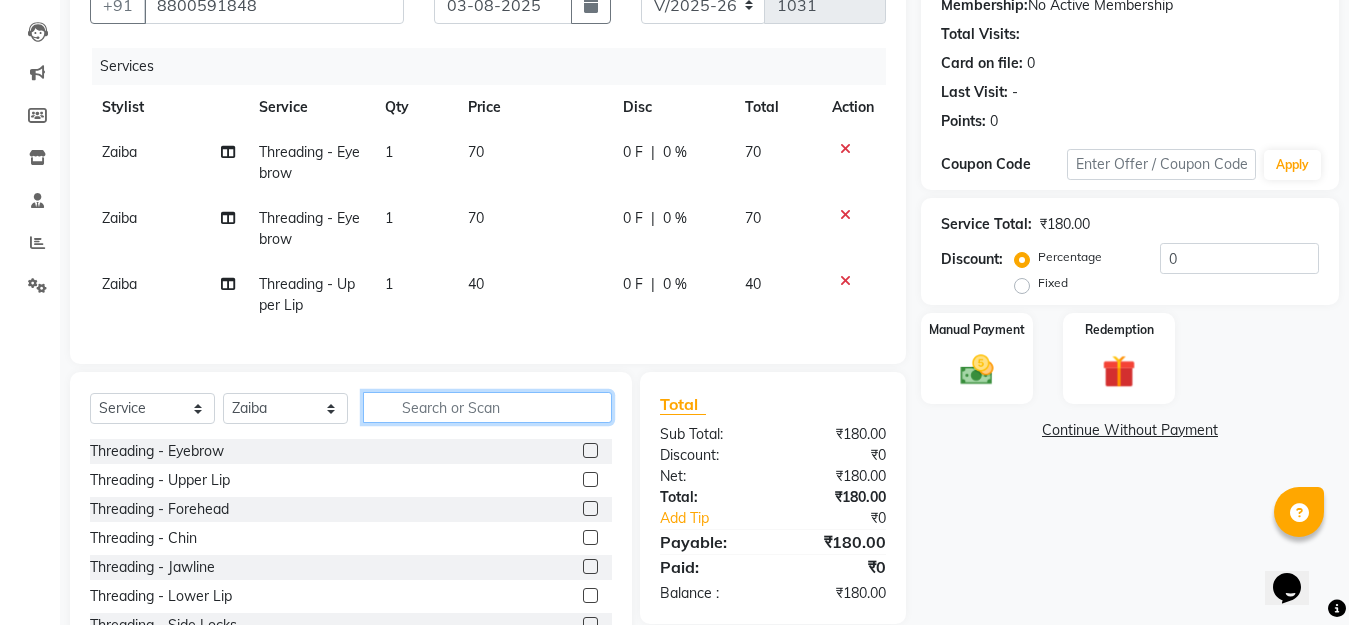 drag, startPoint x: 438, startPoint y: 421, endPoint x: 342, endPoint y: 450, distance: 100.28459 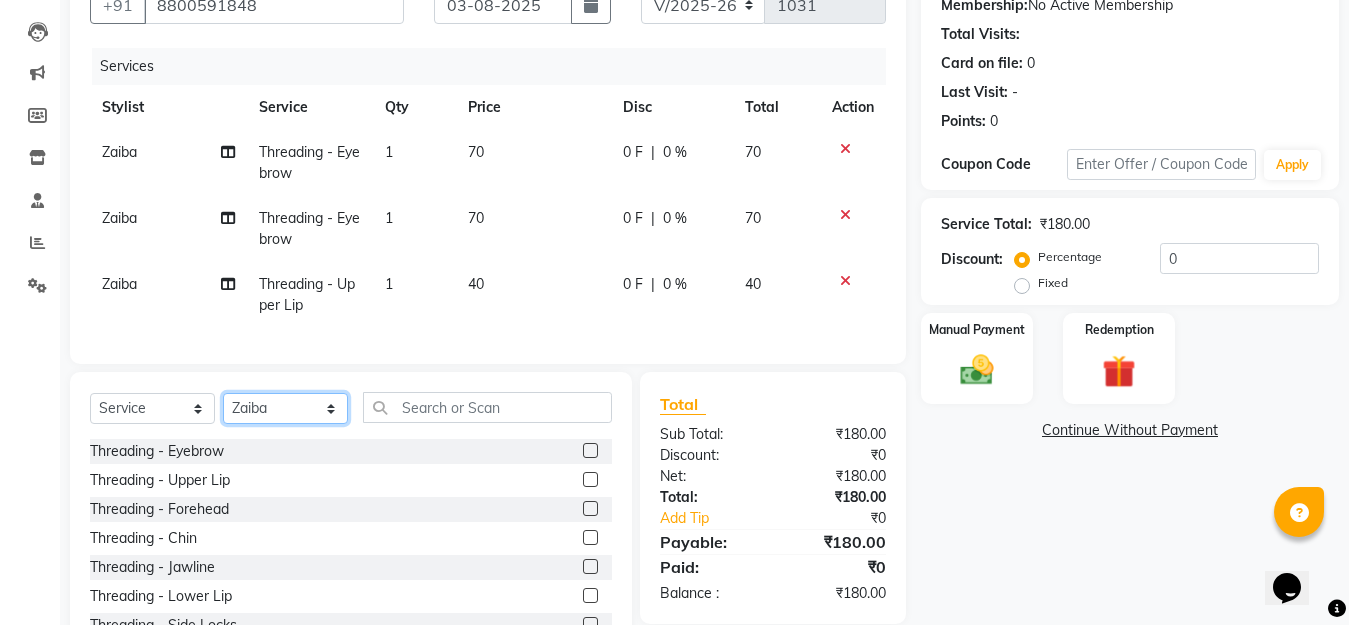 click on "Select Stylist [NAME] Beautician [NAME] [NAME] [NAME] [NAME] [NAME]" 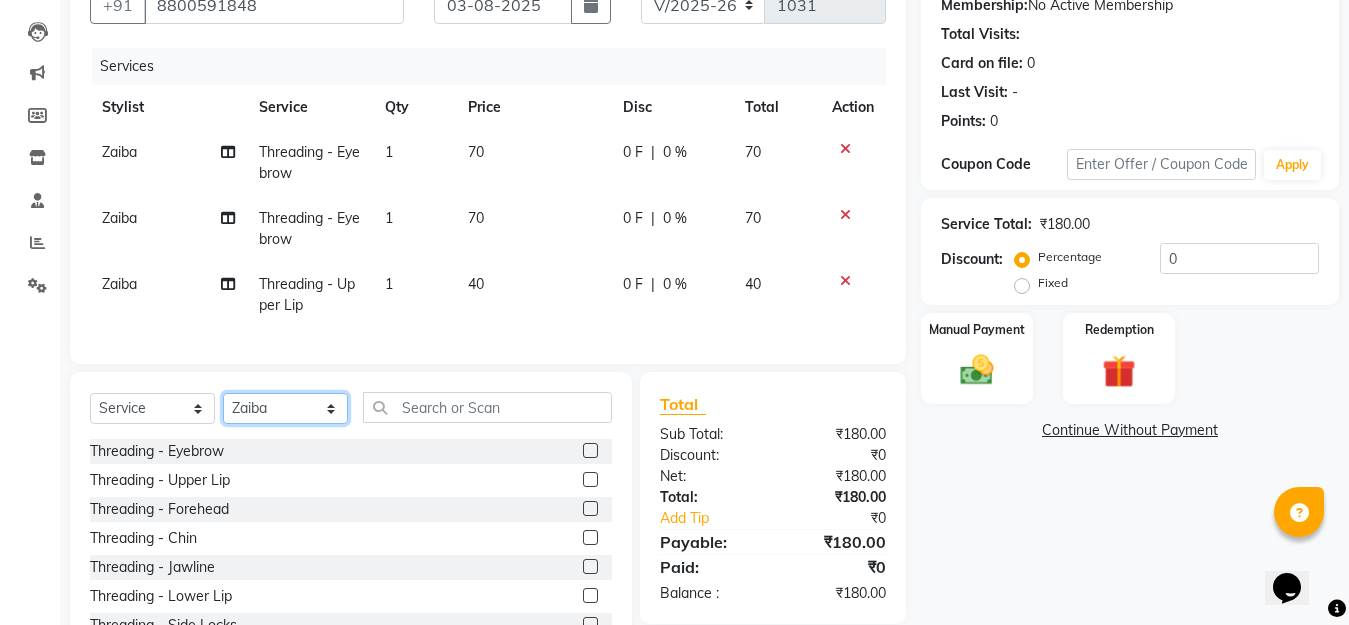 select on "4280" 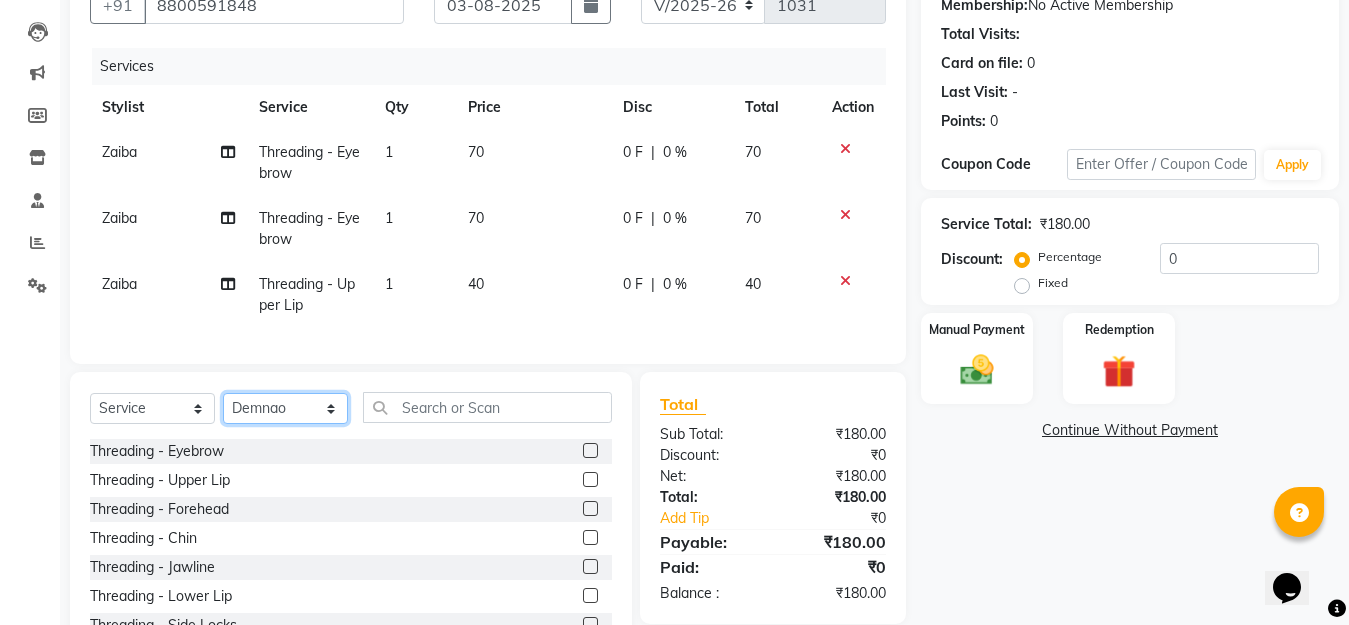 click on "Select Stylist [NAME] Beautician [NAME] [NAME] [NAME] [NAME] [NAME]" 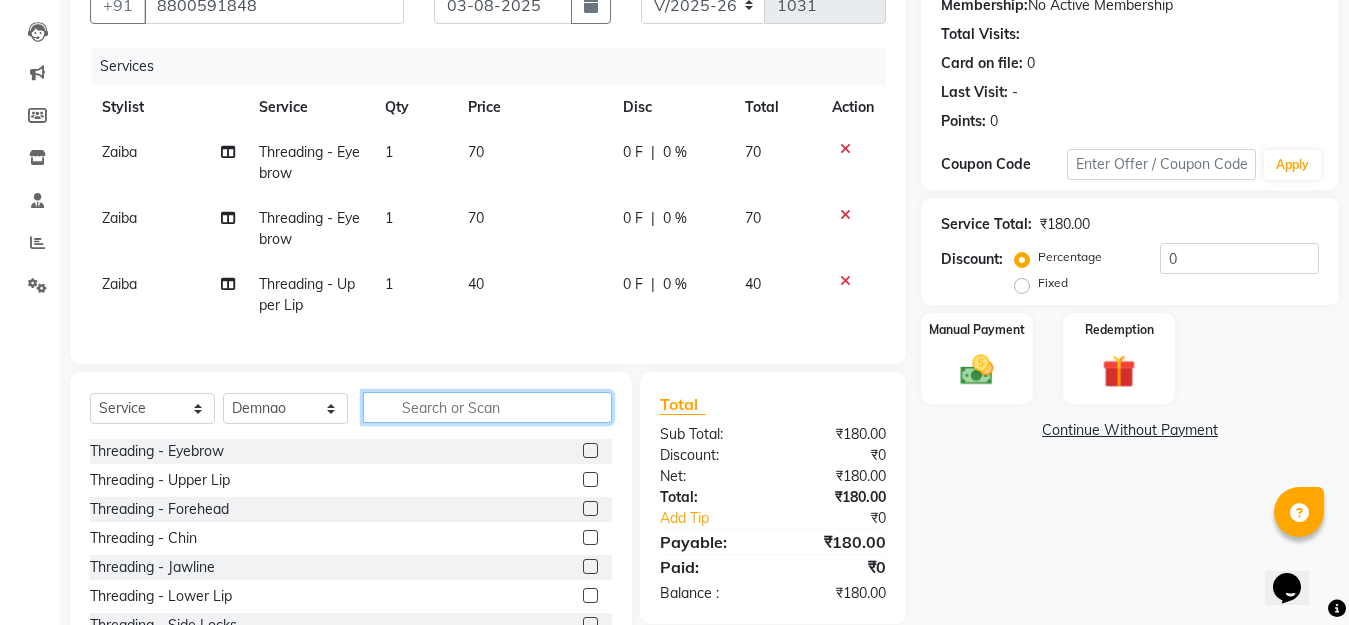 click 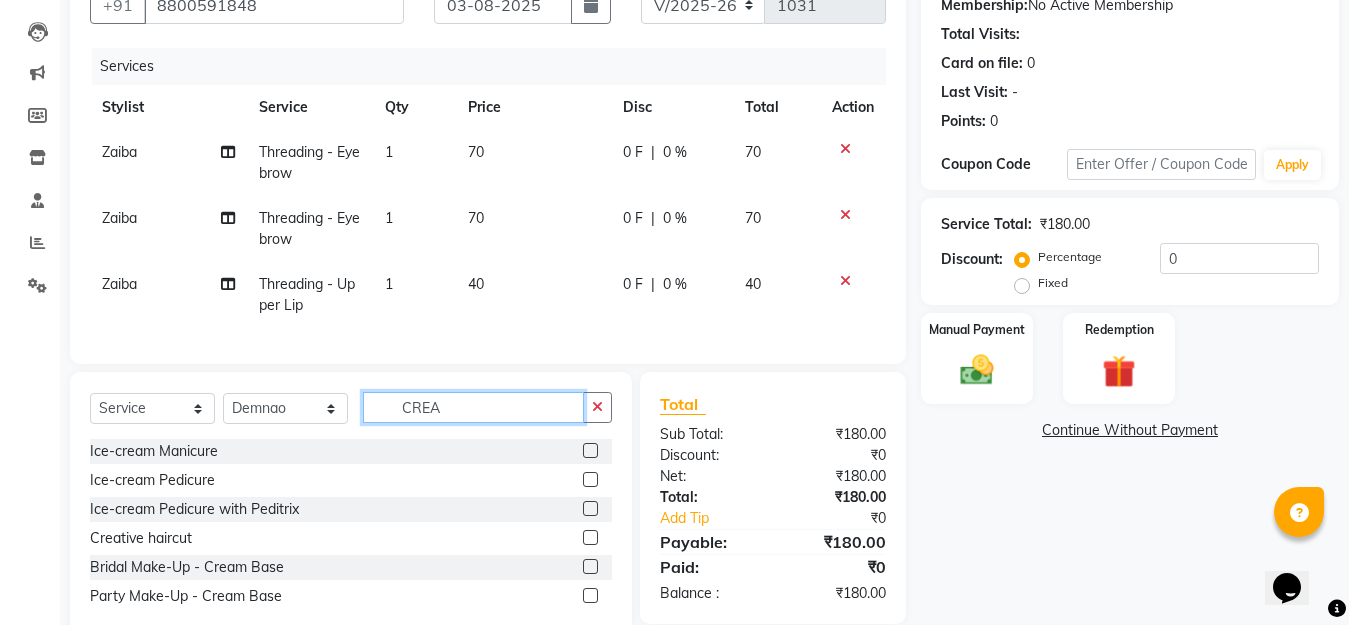 type on "CREA" 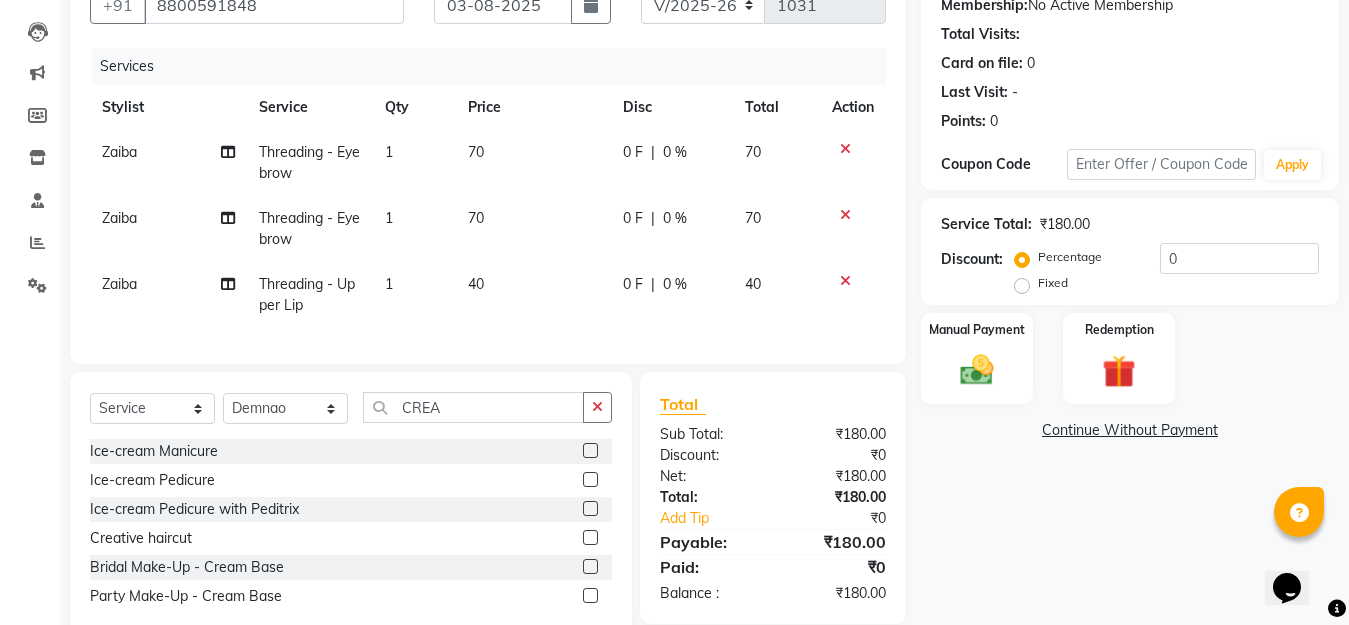 click 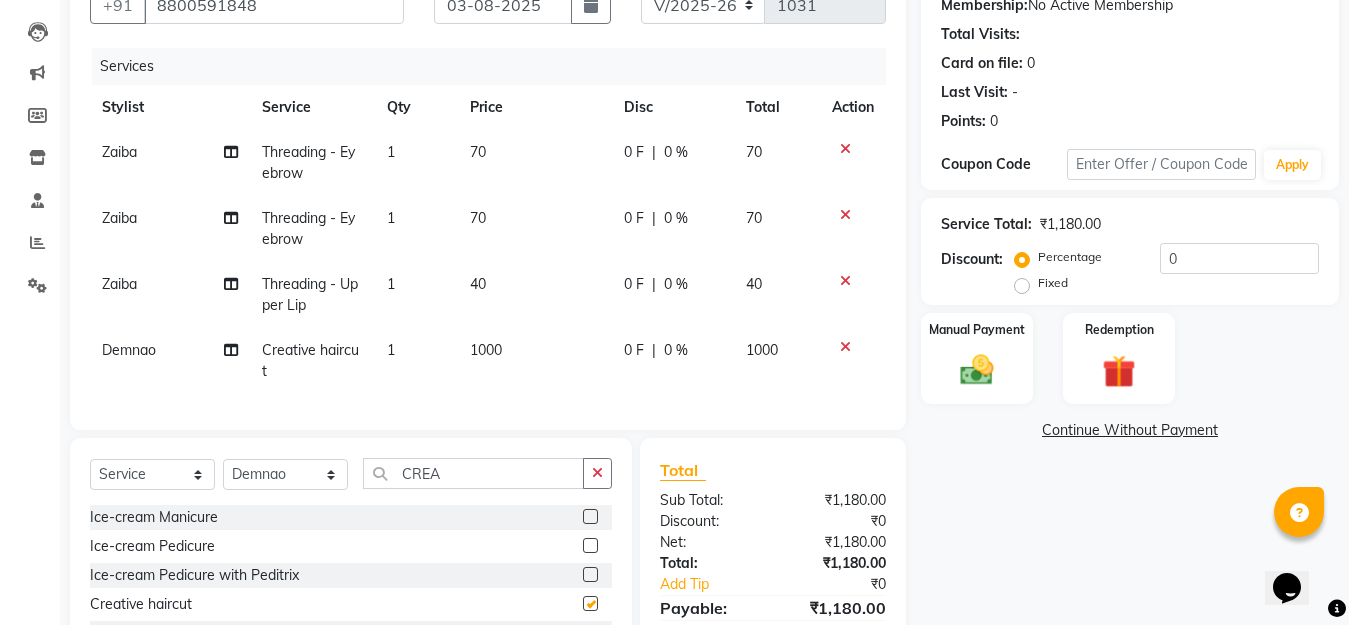 checkbox on "false" 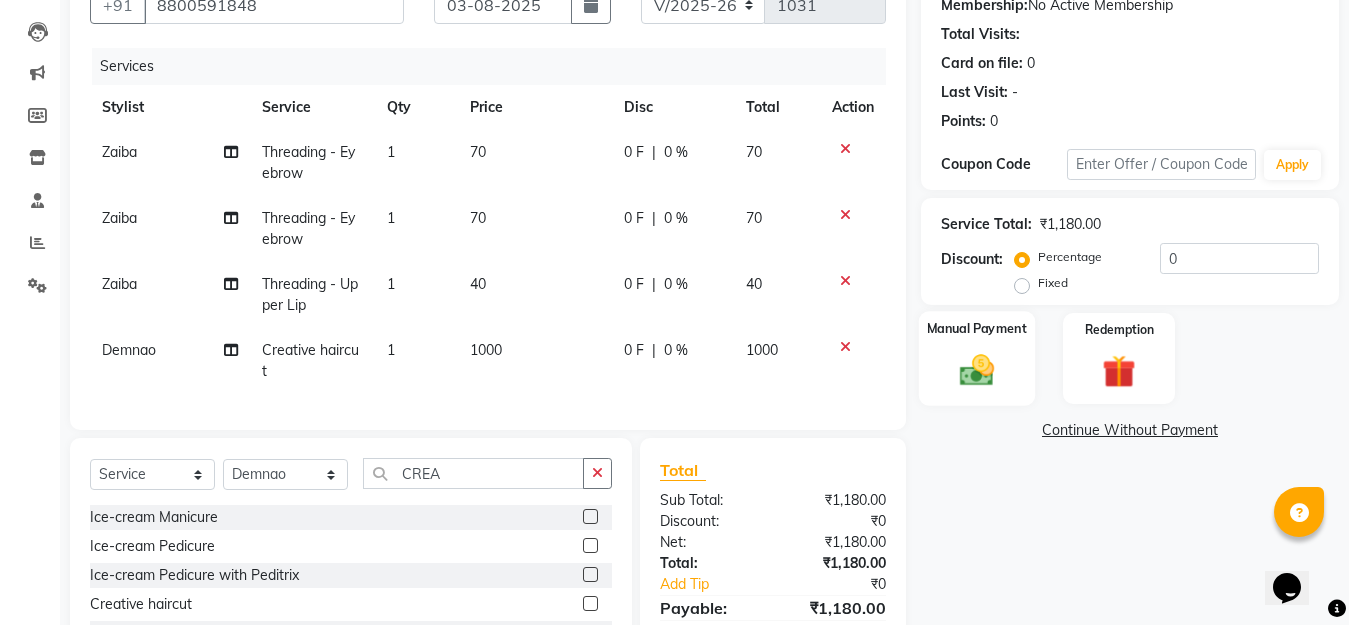 click 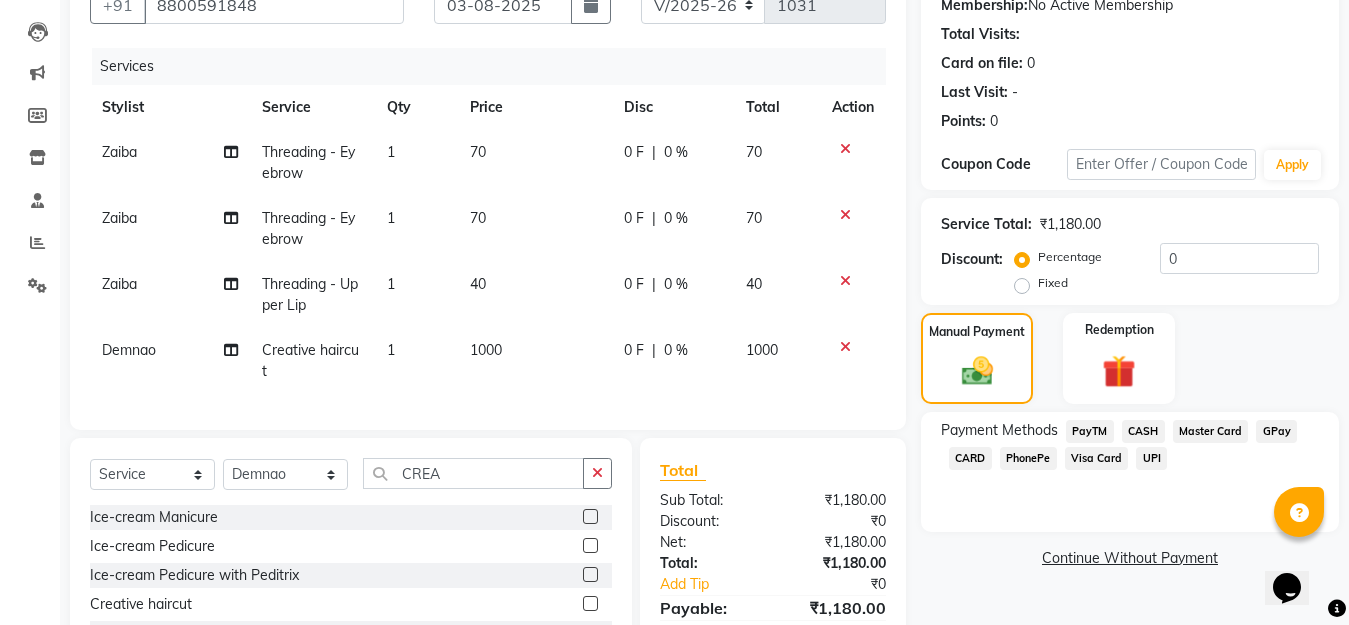 click on "GPay" 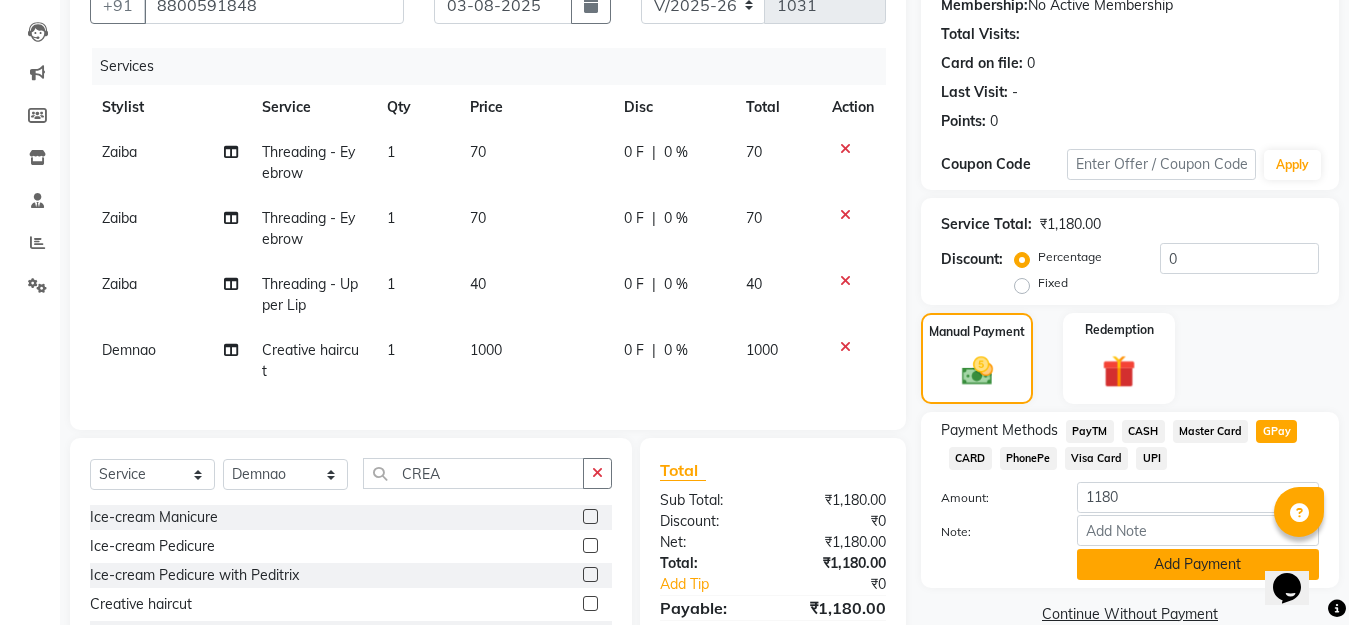click on "Add Payment" 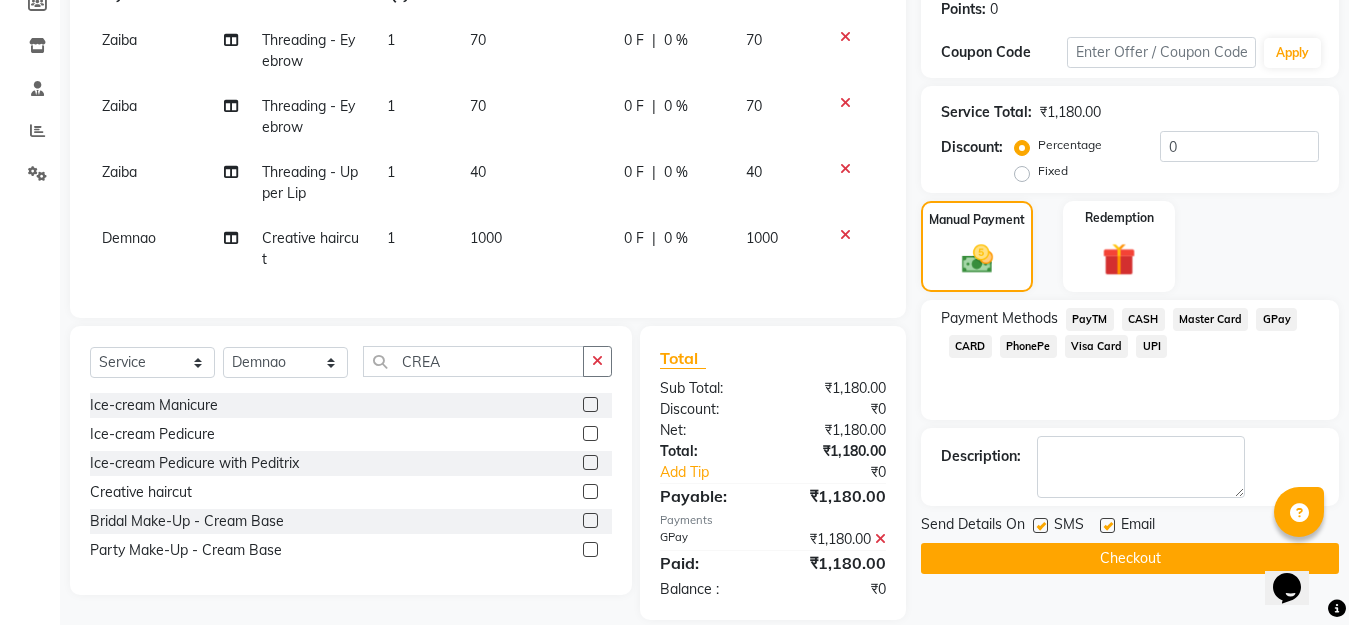 scroll, scrollTop: 354, scrollLeft: 0, axis: vertical 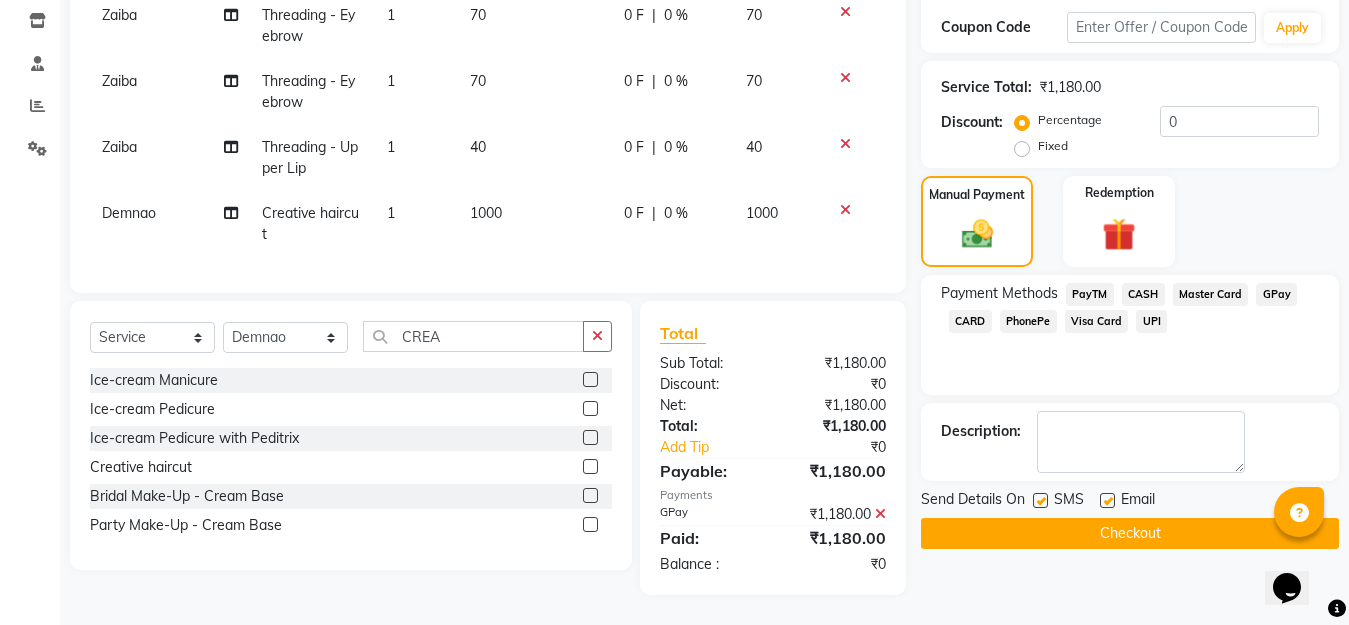 click on "Checkout" 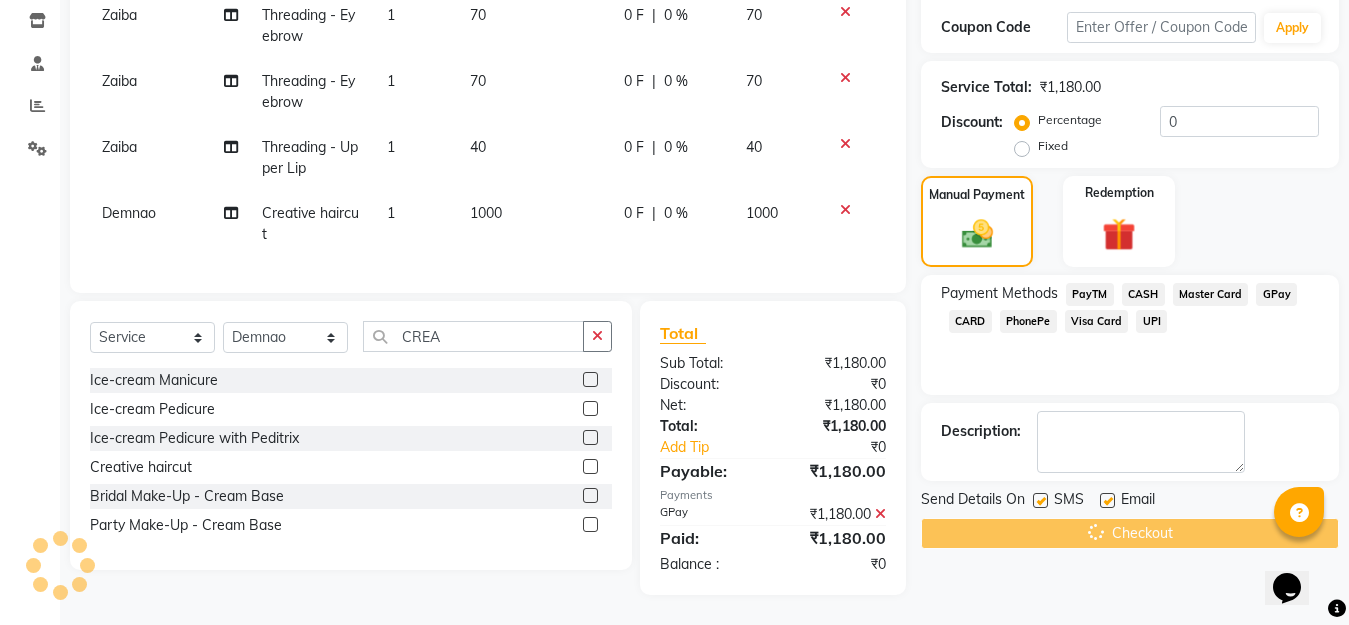 scroll, scrollTop: 0, scrollLeft: 0, axis: both 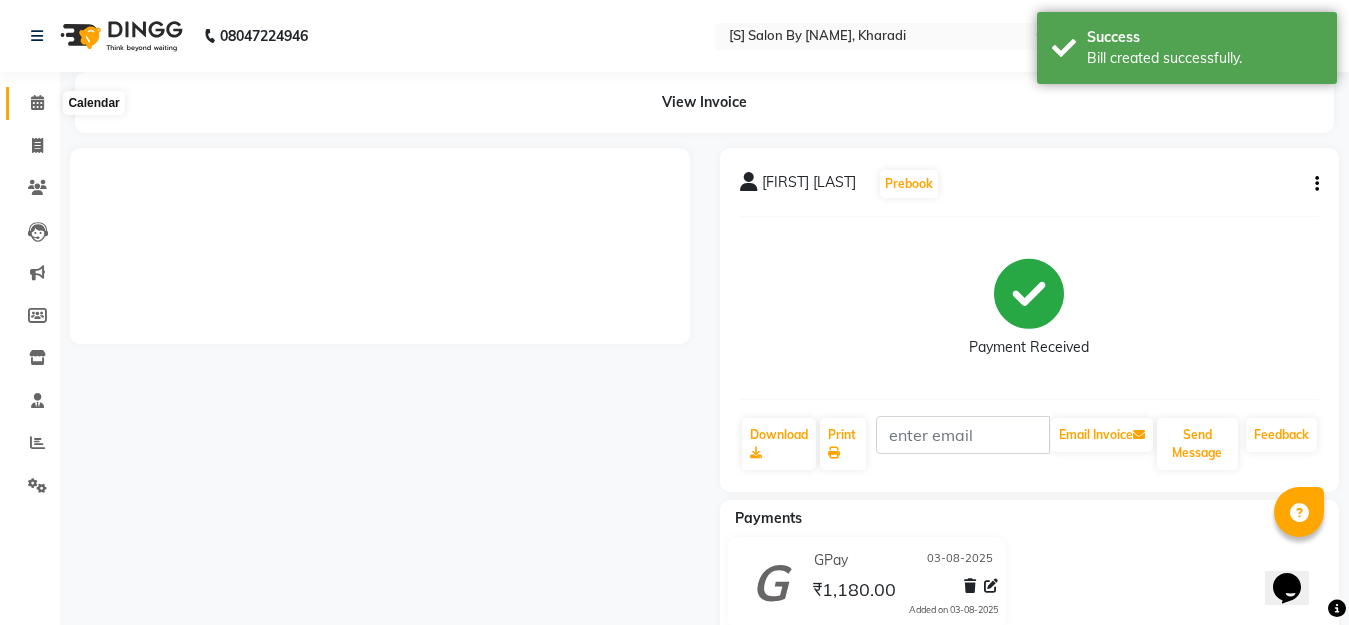 click 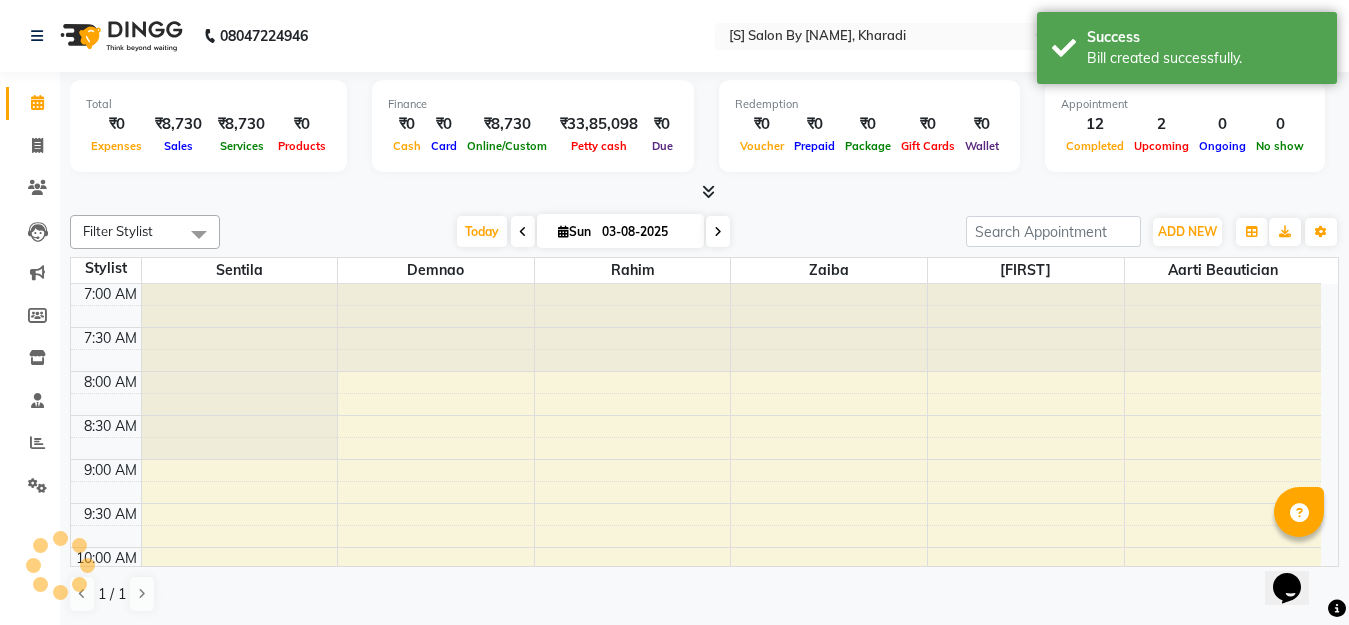scroll, scrollTop: 0, scrollLeft: 0, axis: both 